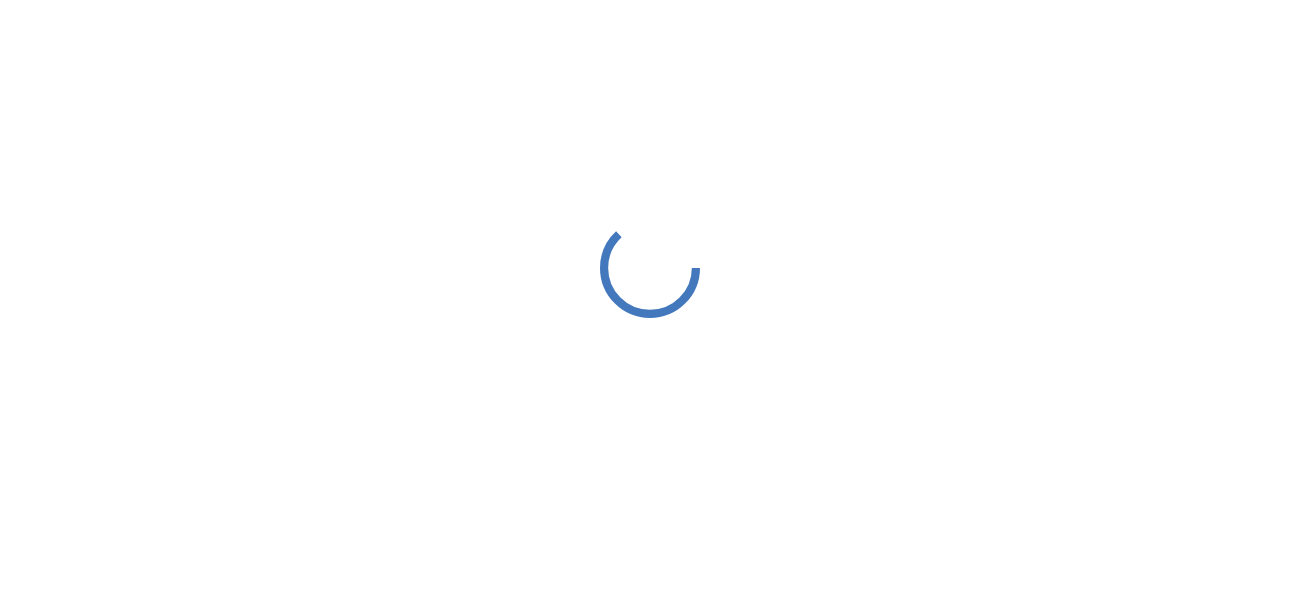 scroll, scrollTop: 0, scrollLeft: 0, axis: both 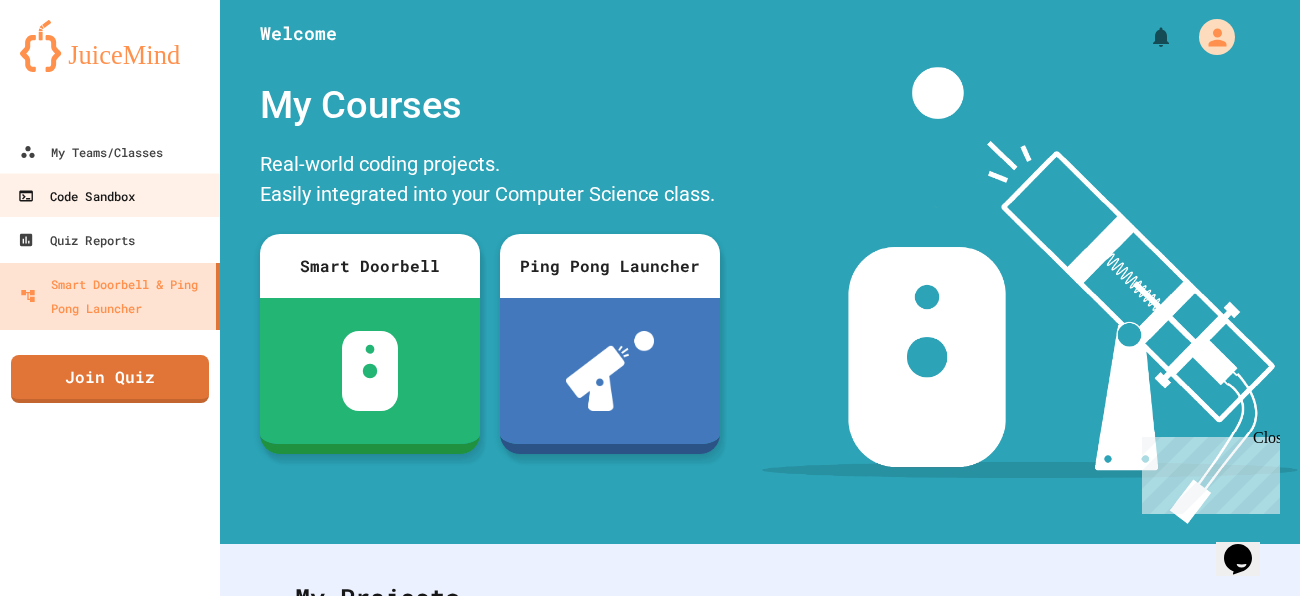 click on "Code Sandbox" at bounding box center [109, 195] 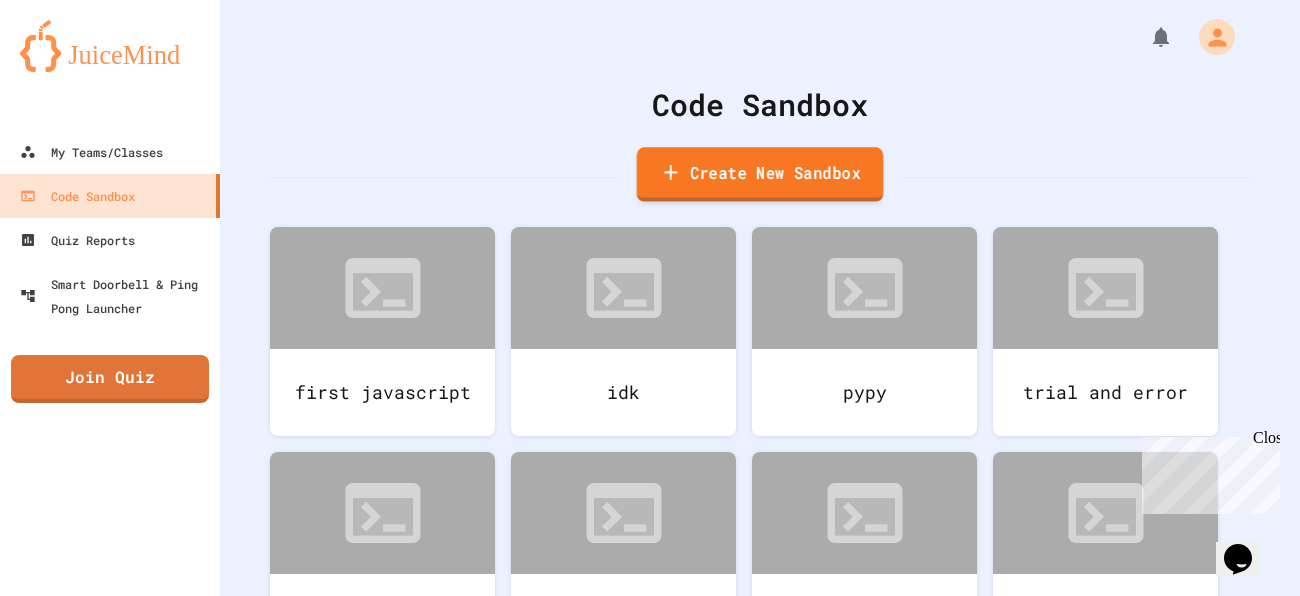 click on "Create New Sandbox" at bounding box center (760, 174) 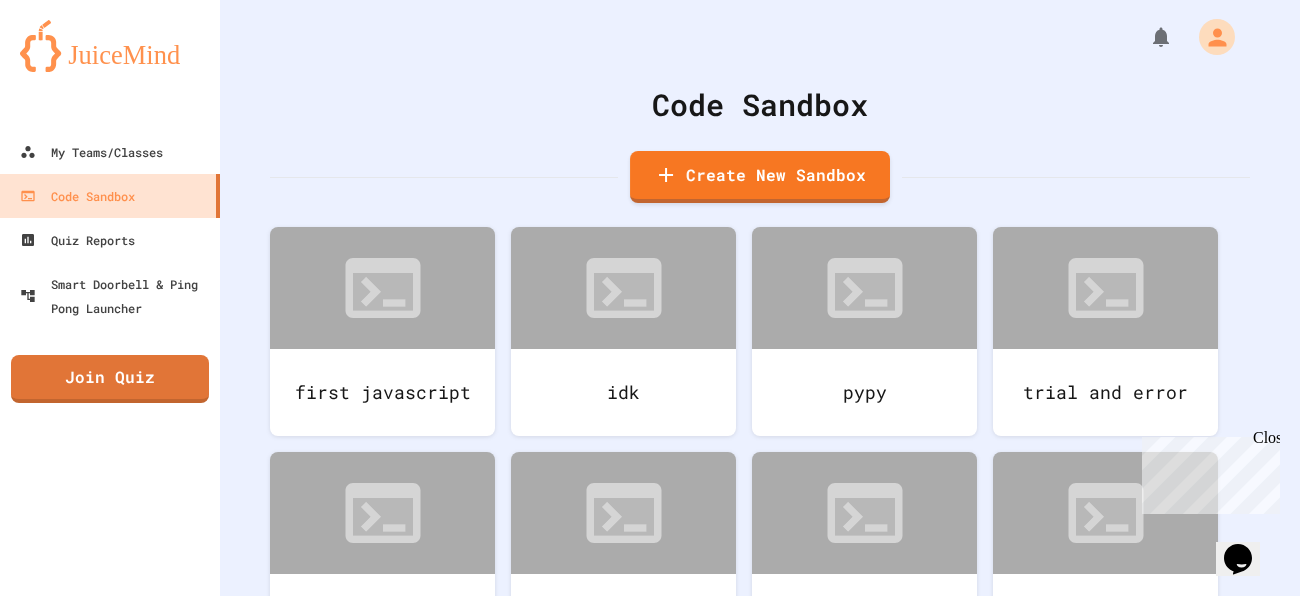 click at bounding box center [650, 693] 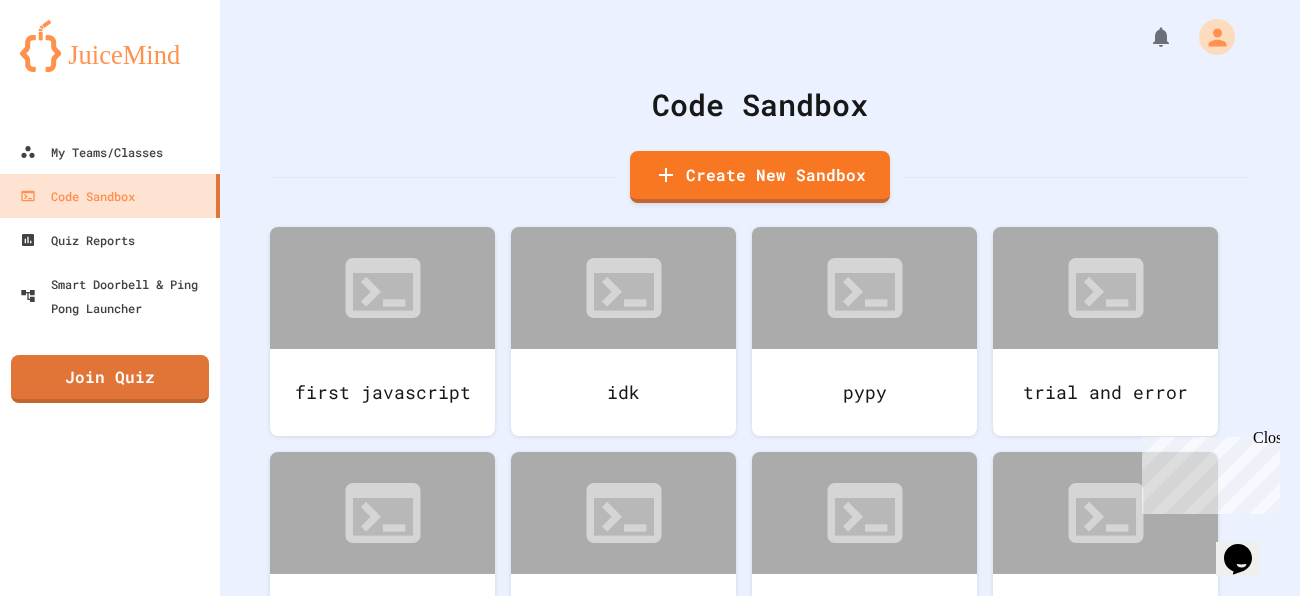 type on "**********" 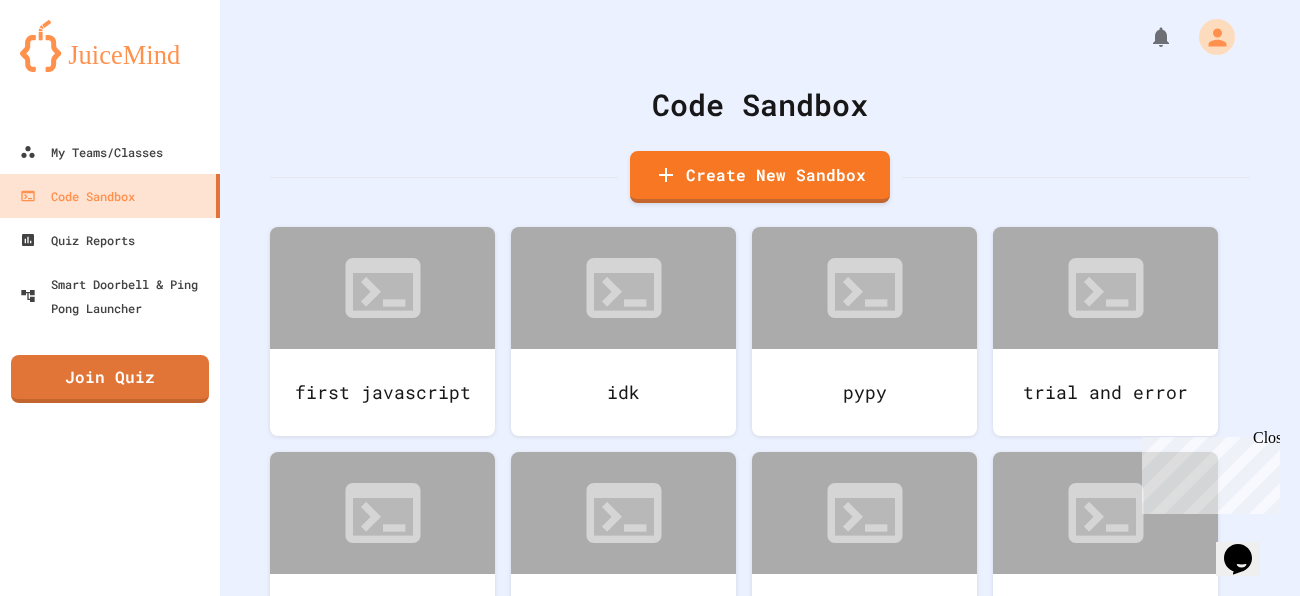 click on "Python" at bounding box center [660, 1229] 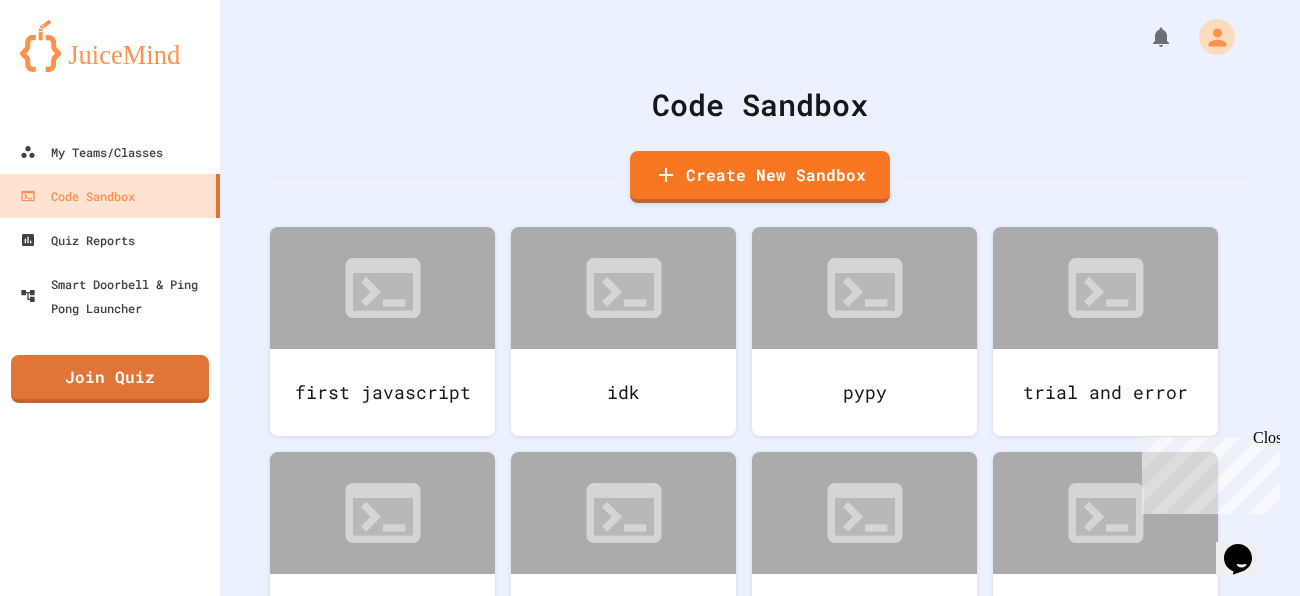 click on "Create Sandbox" at bounding box center [650, 1157] 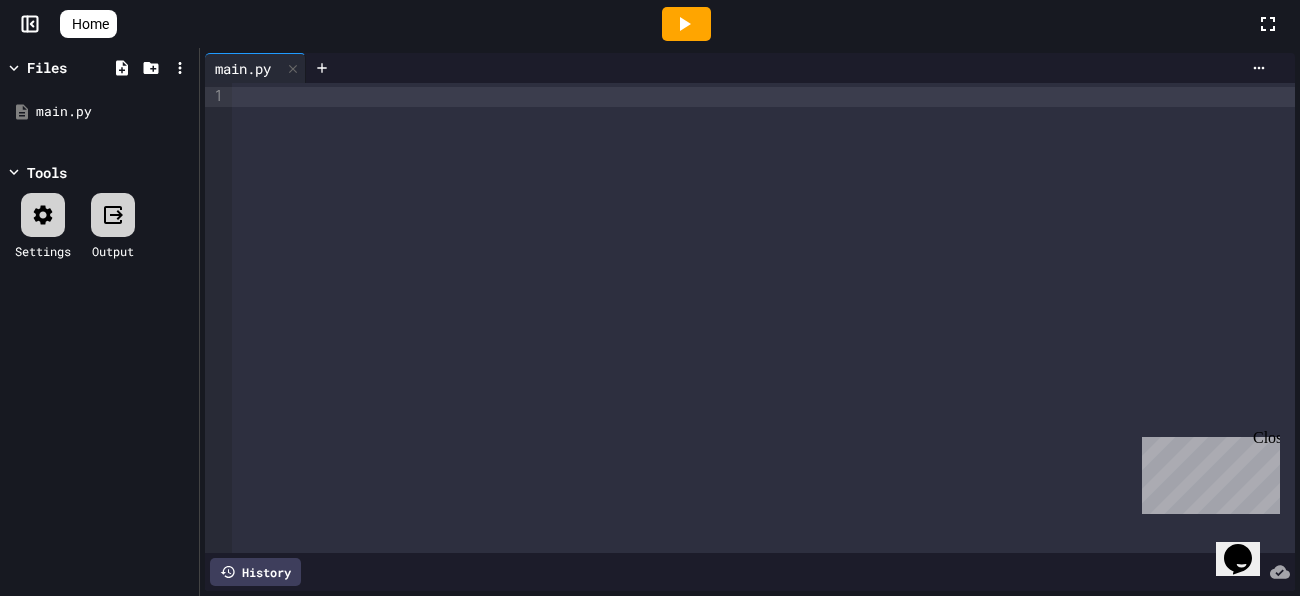 click at bounding box center (763, 97) 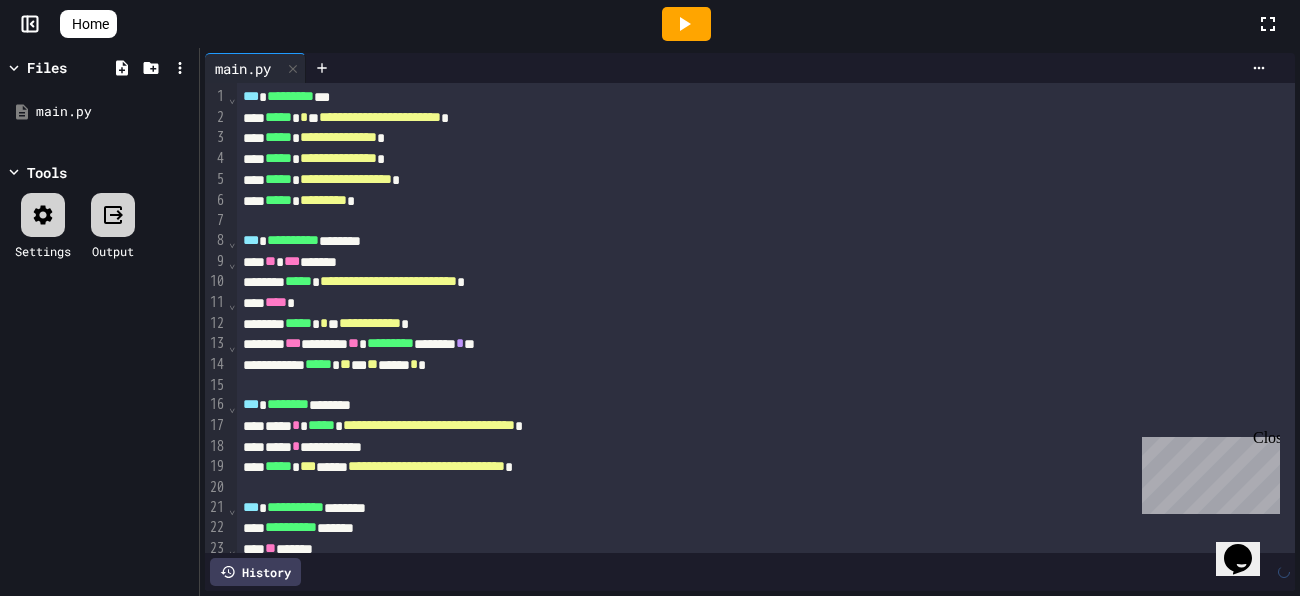 scroll, scrollTop: 627, scrollLeft: 0, axis: vertical 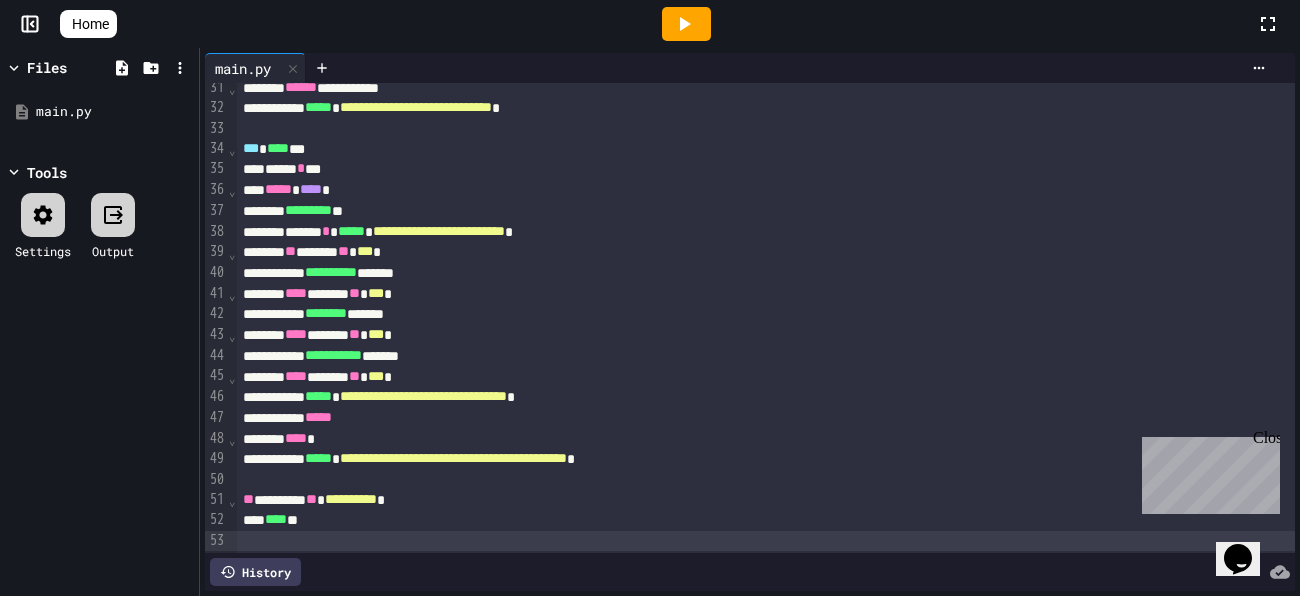 click at bounding box center [686, 24] 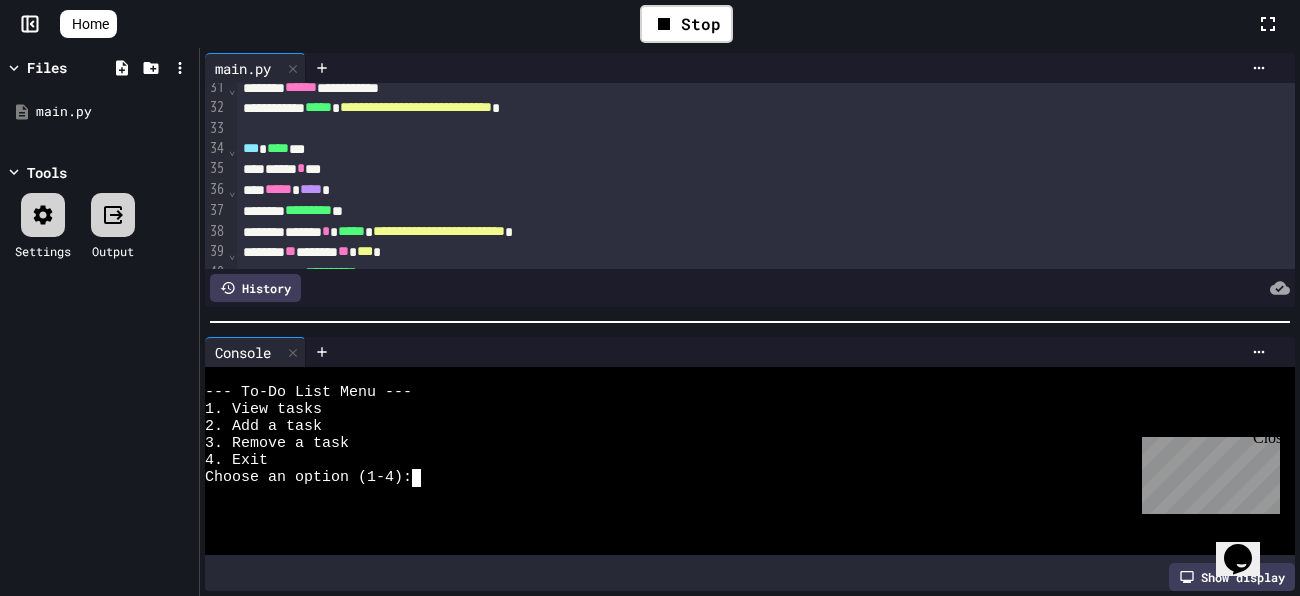 click on "Choose an option (1-4):" at bounding box center [740, 477] 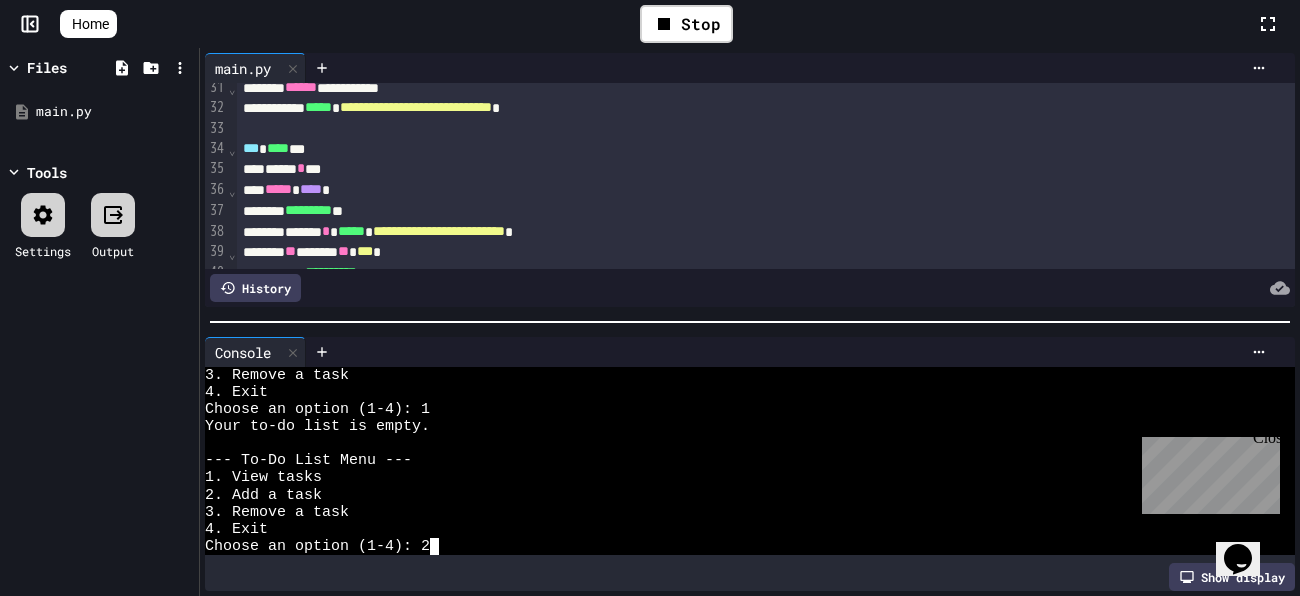 scroll, scrollTop: 85, scrollLeft: 0, axis: vertical 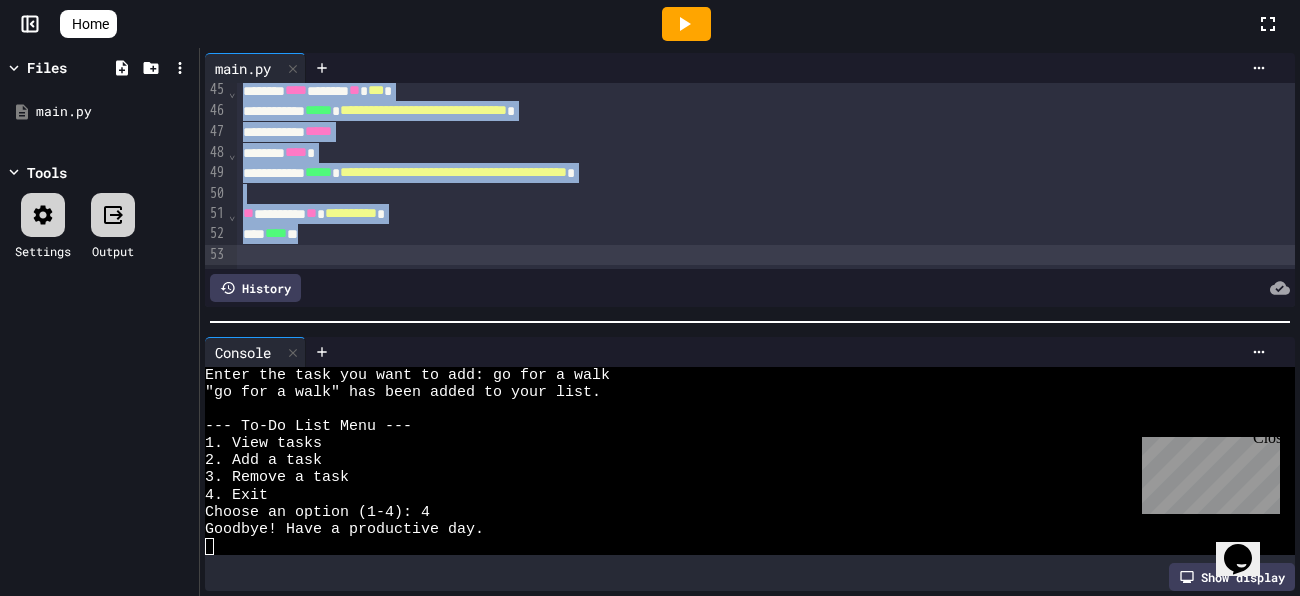 drag, startPoint x: 244, startPoint y: 89, endPoint x: 745, endPoint y: 447, distance: 615.76373 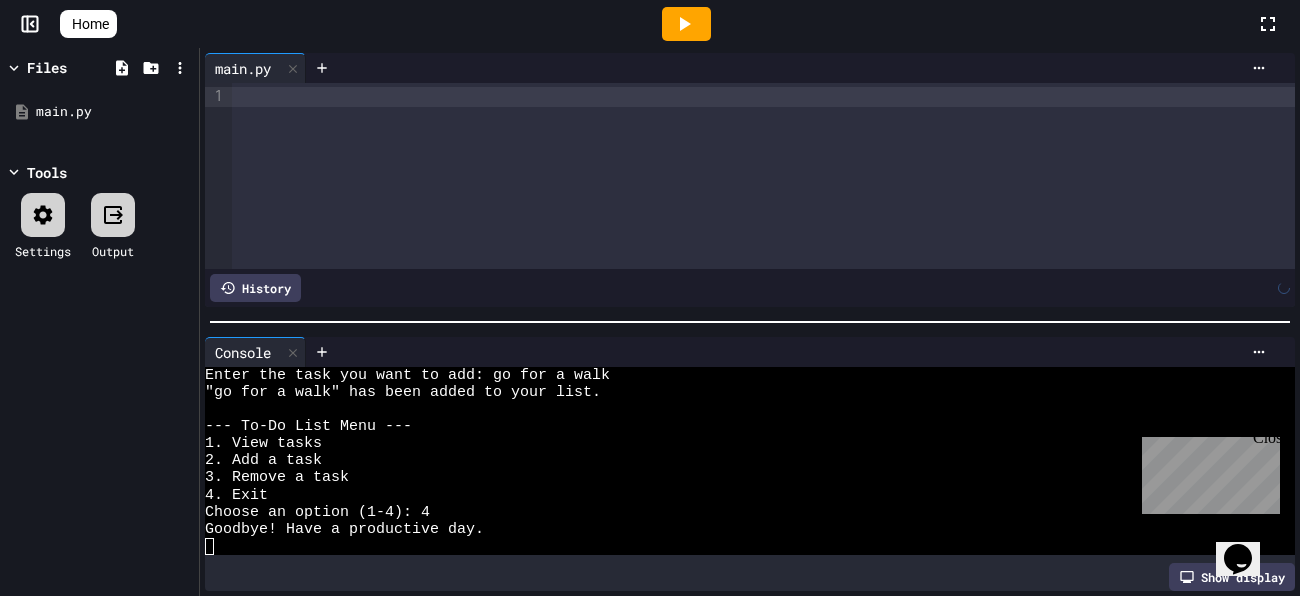 scroll, scrollTop: 0, scrollLeft: 0, axis: both 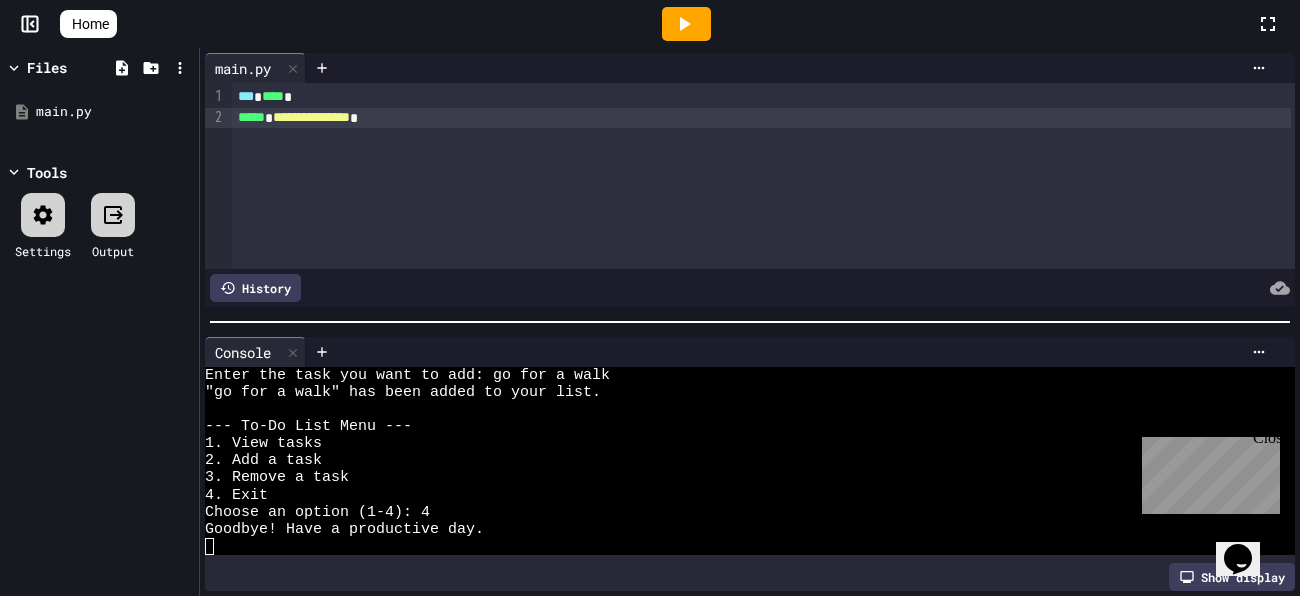 click on "**********" at bounding box center (762, 118) 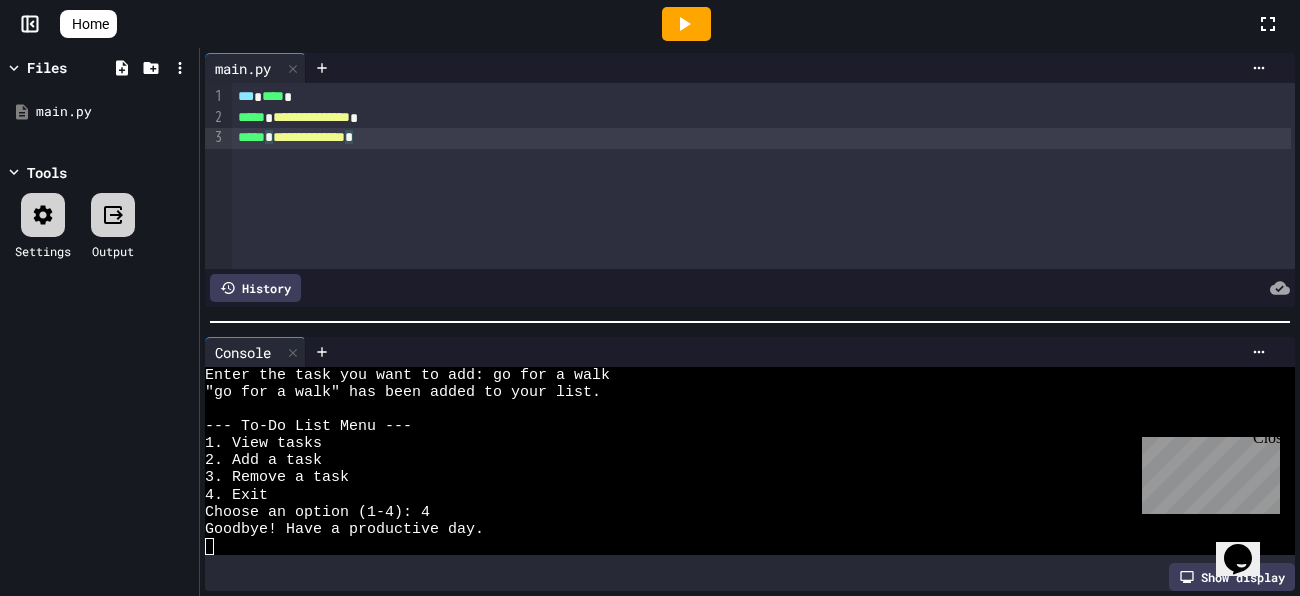 click on "**********" at bounding box center (762, 138) 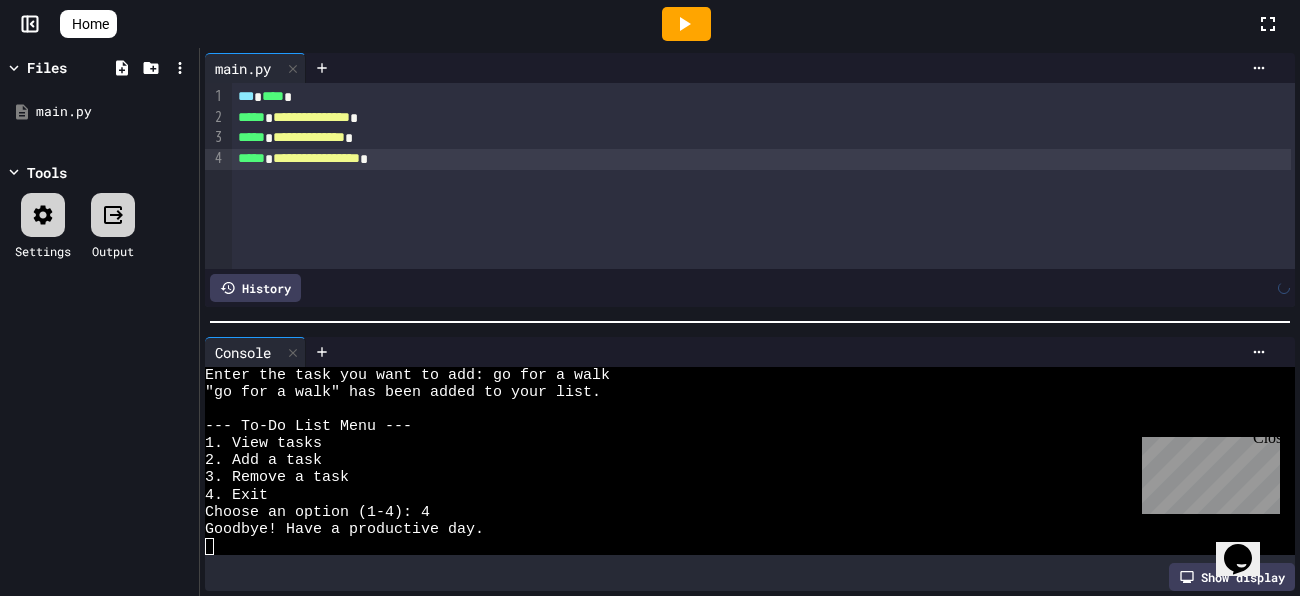 click on "**********" at bounding box center [762, 159] 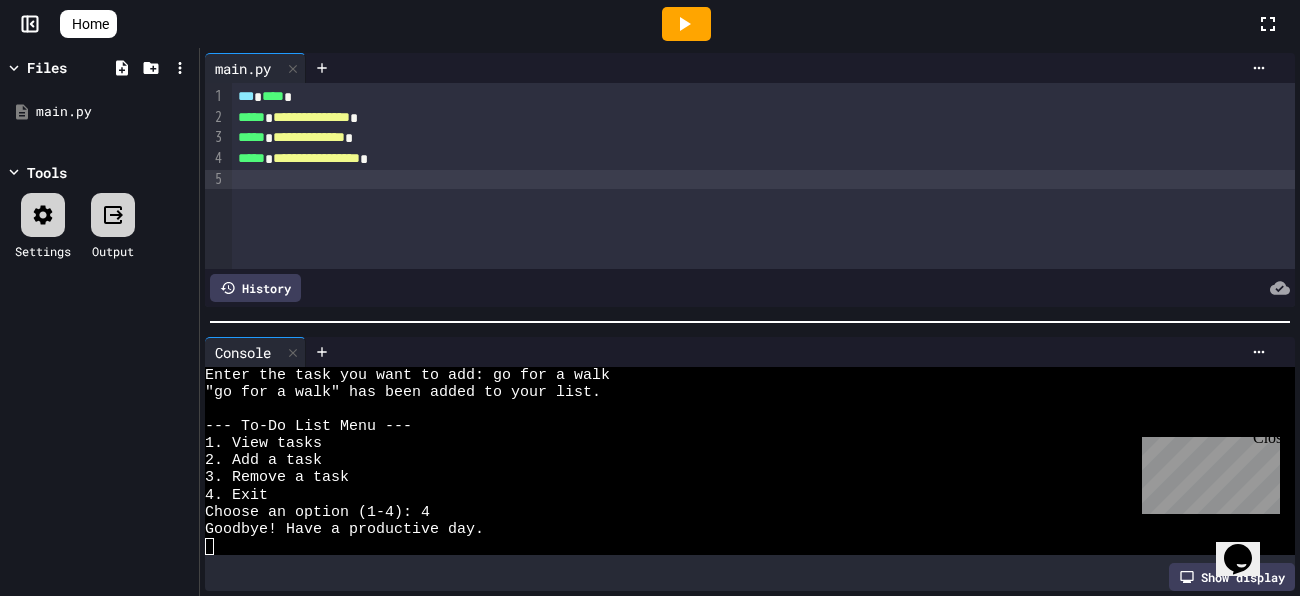 click 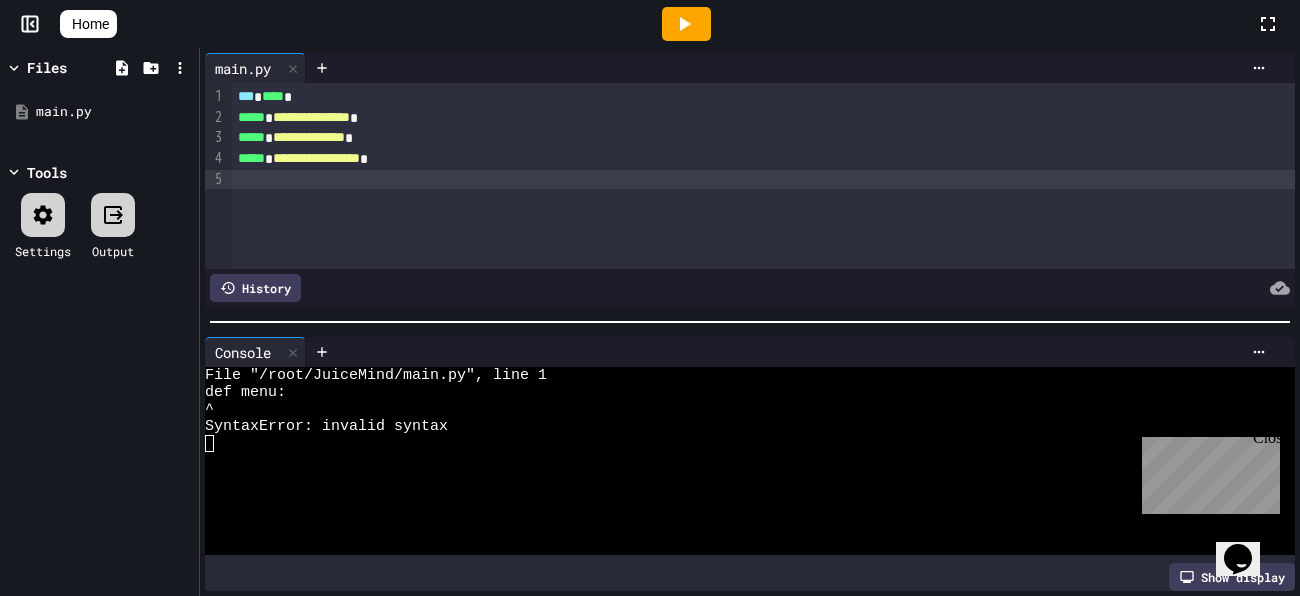 click on "****" at bounding box center (273, 96) 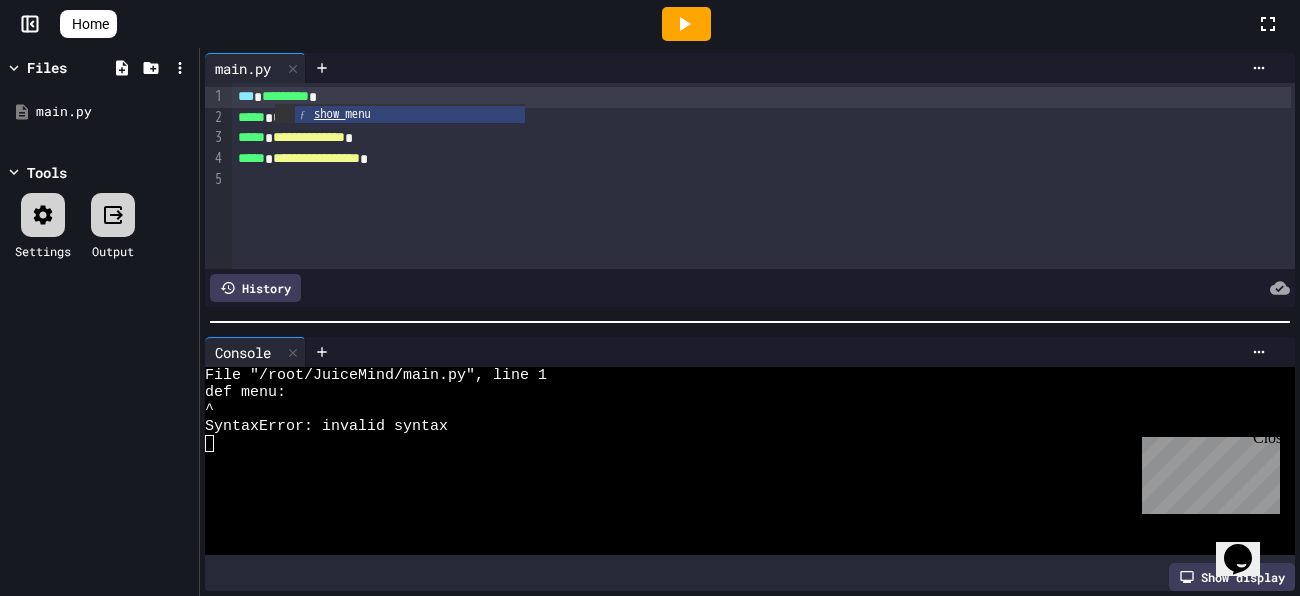 click on "***   ********* *" at bounding box center [762, 97] 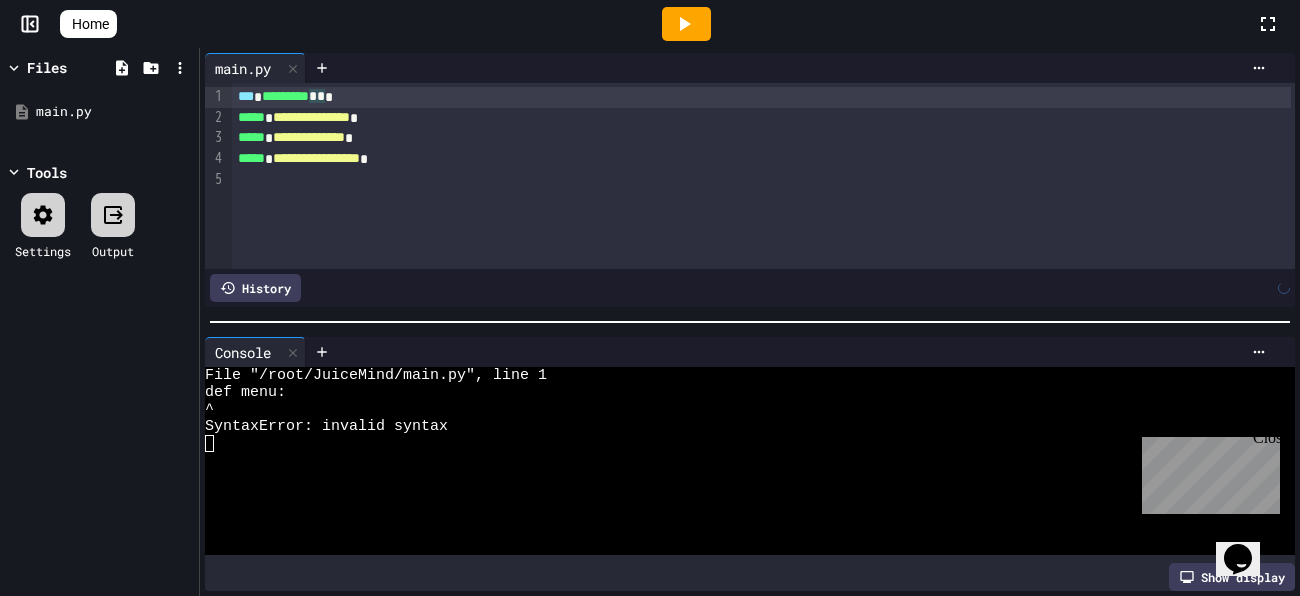 click at bounding box center (763, 180) 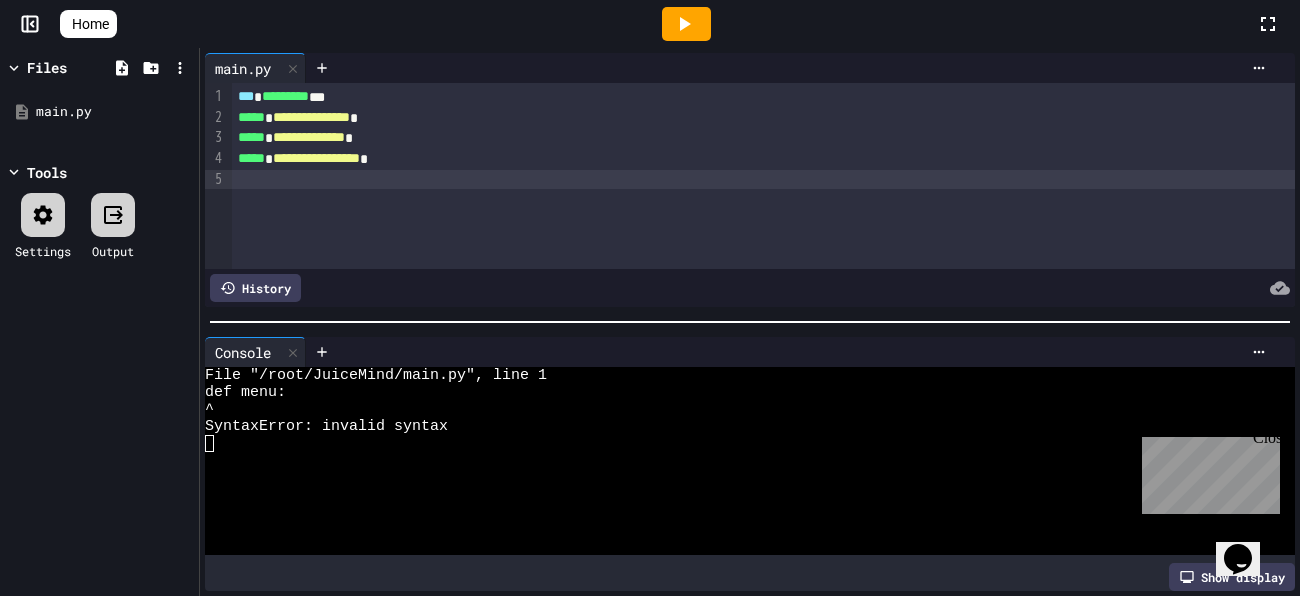 click at bounding box center (686, 24) 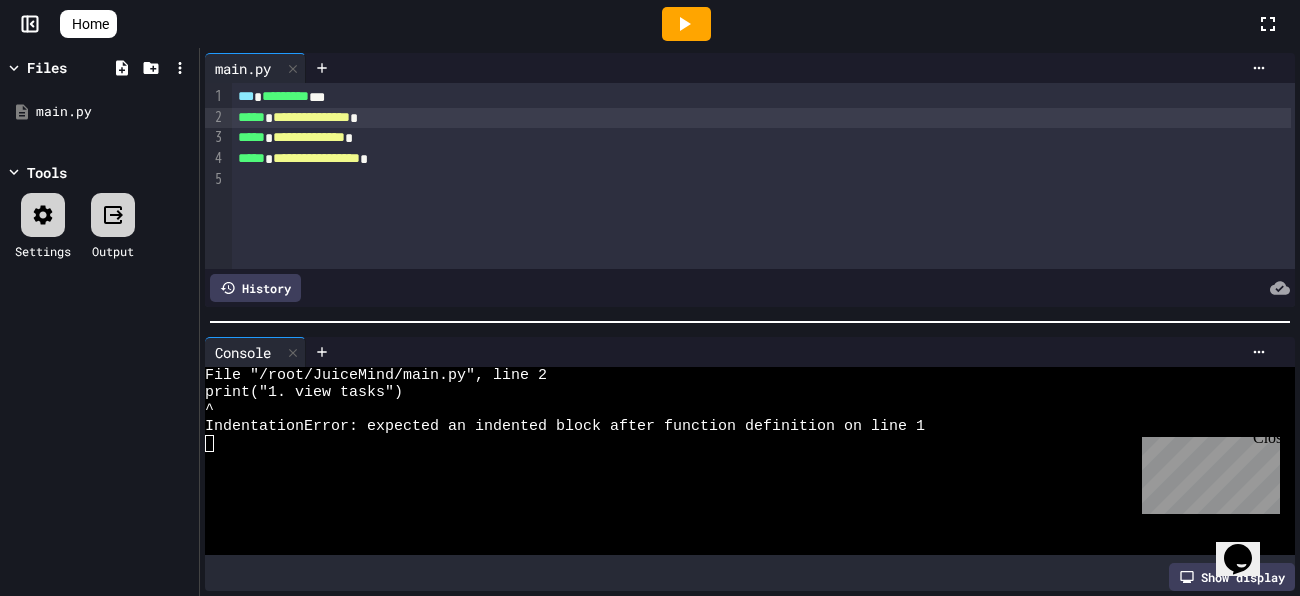 click on "*****" at bounding box center (251, 117) 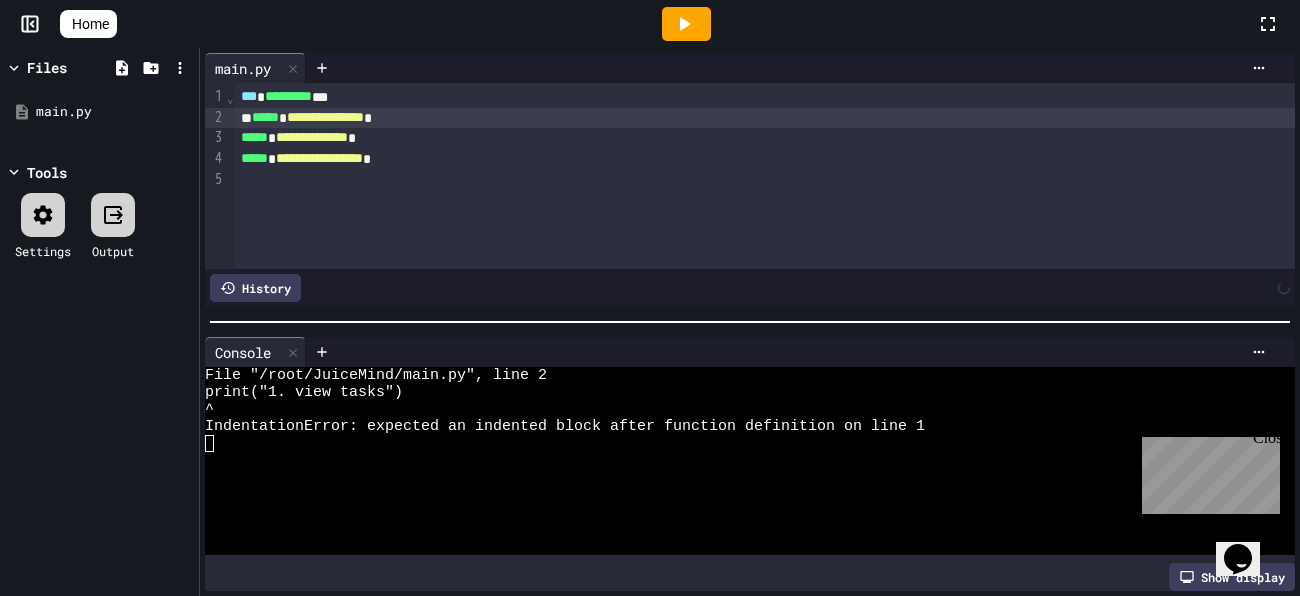 click on "*****" at bounding box center [254, 137] 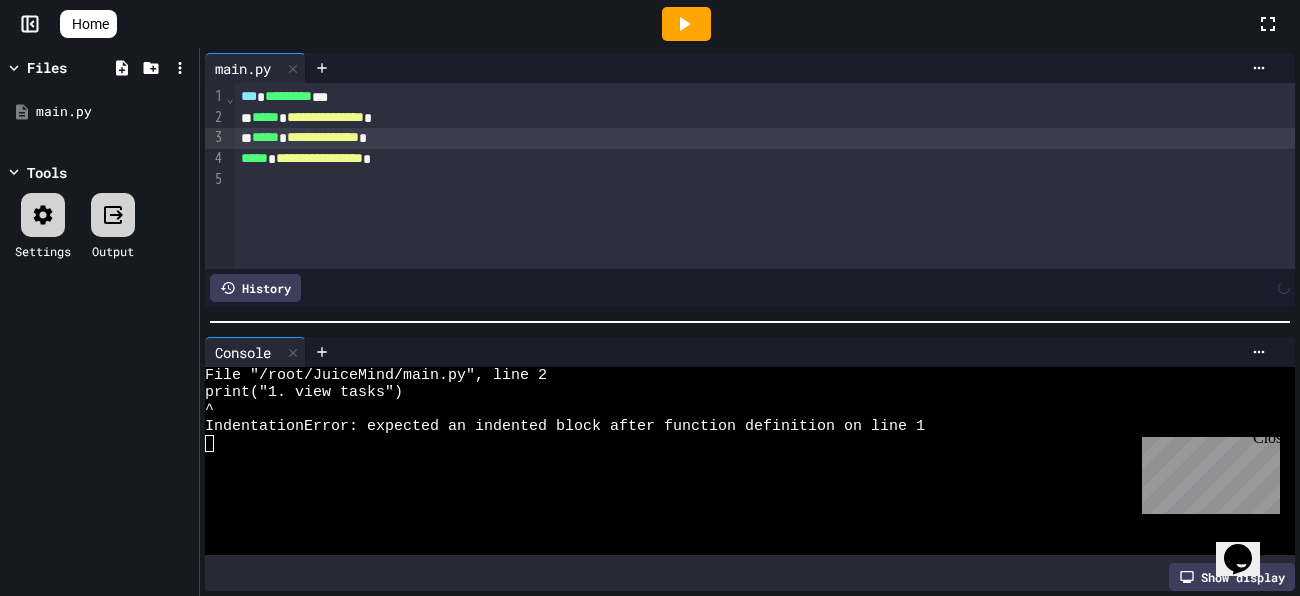 click on "*****" at bounding box center (254, 158) 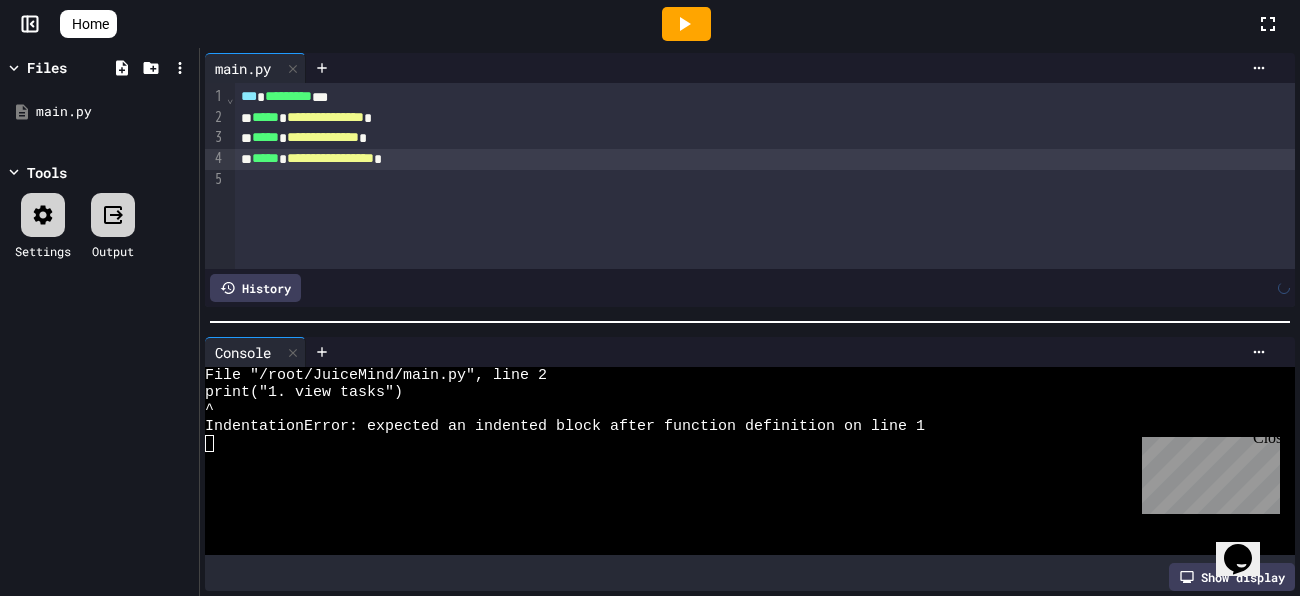 click at bounding box center [686, 24] 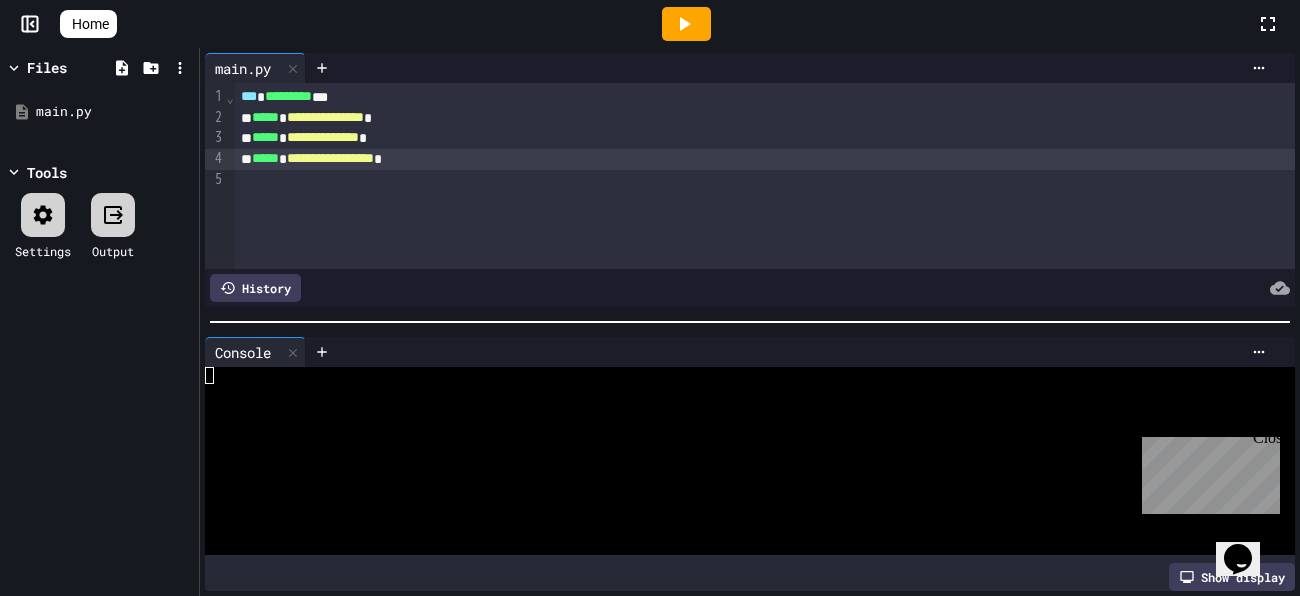 click 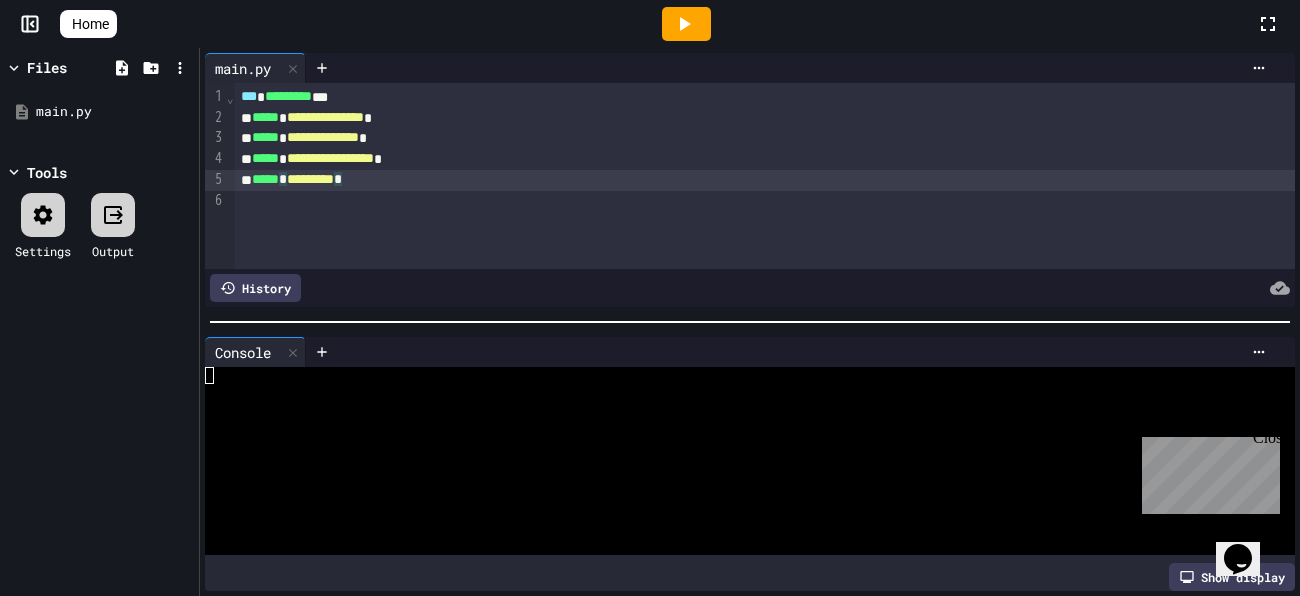 click on "***** * ********* *" at bounding box center [765, 180] 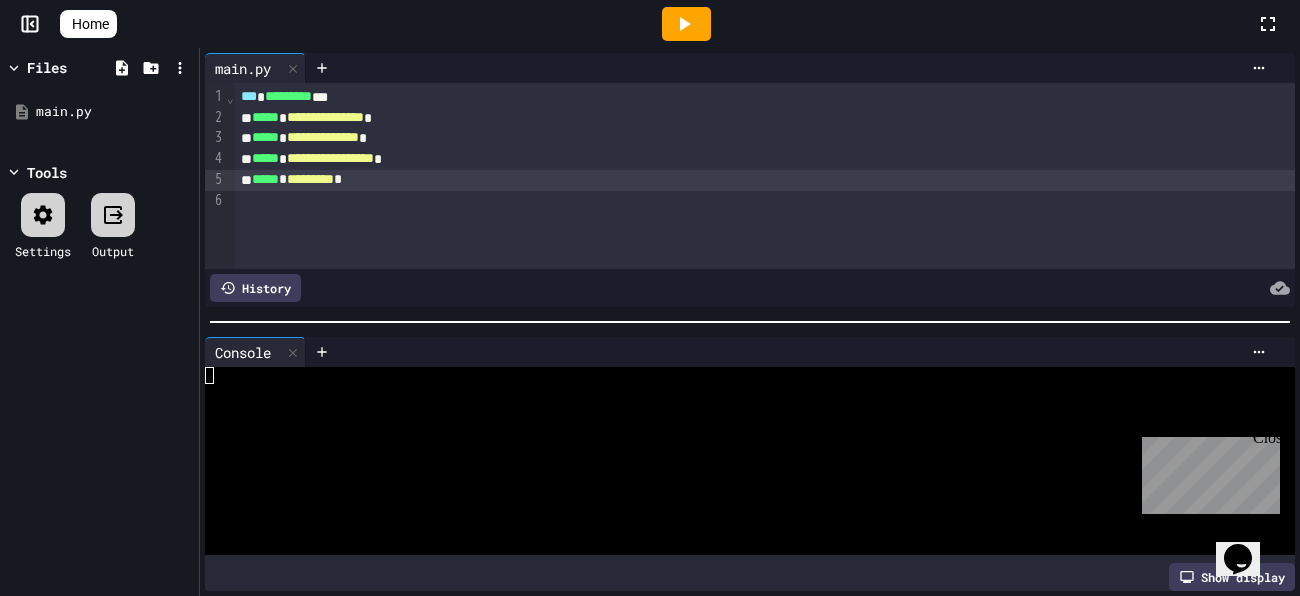 click on "***** * ********* *" at bounding box center [765, 180] 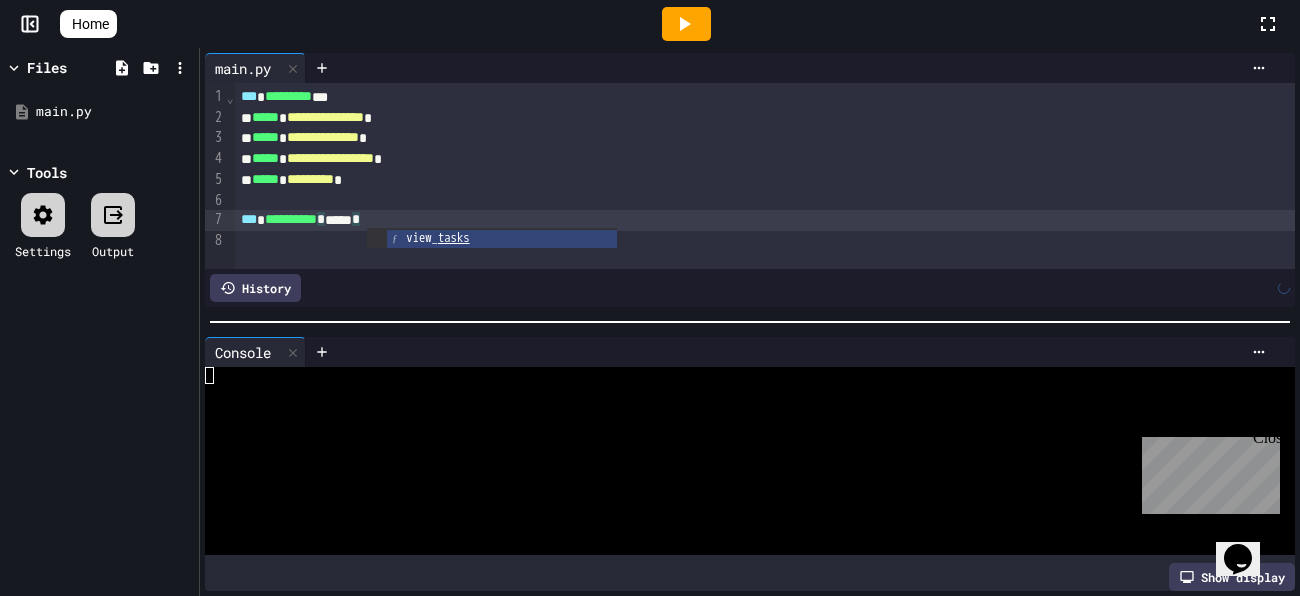 click on "**********" at bounding box center [765, 220] 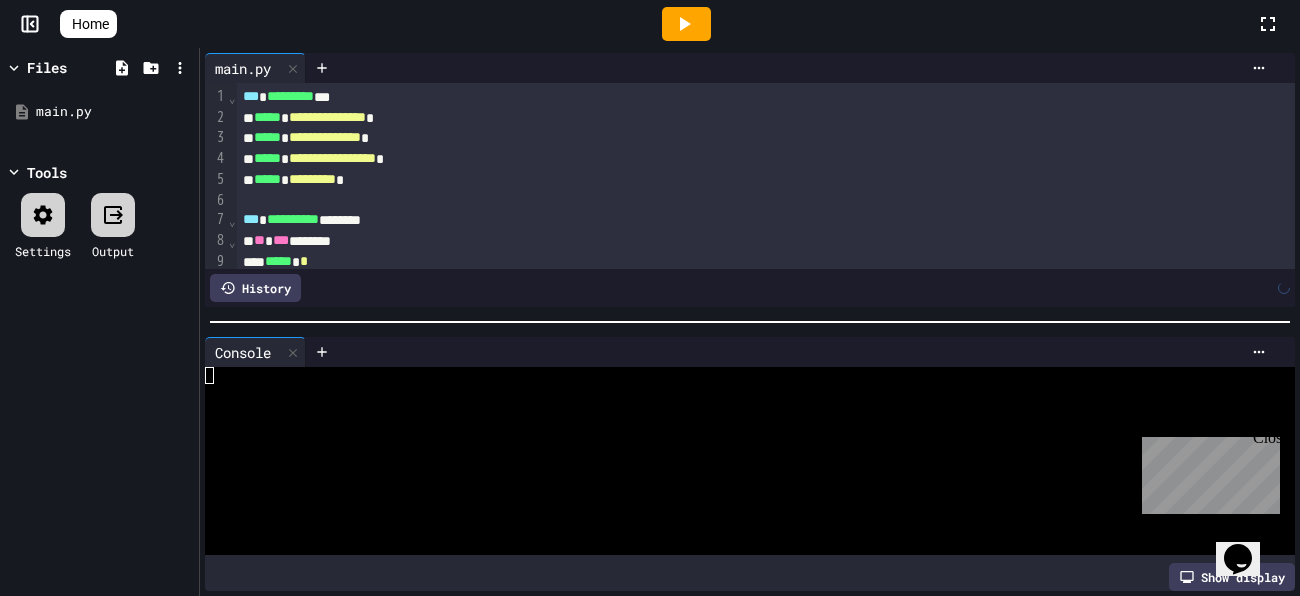 scroll, scrollTop: 25, scrollLeft: 0, axis: vertical 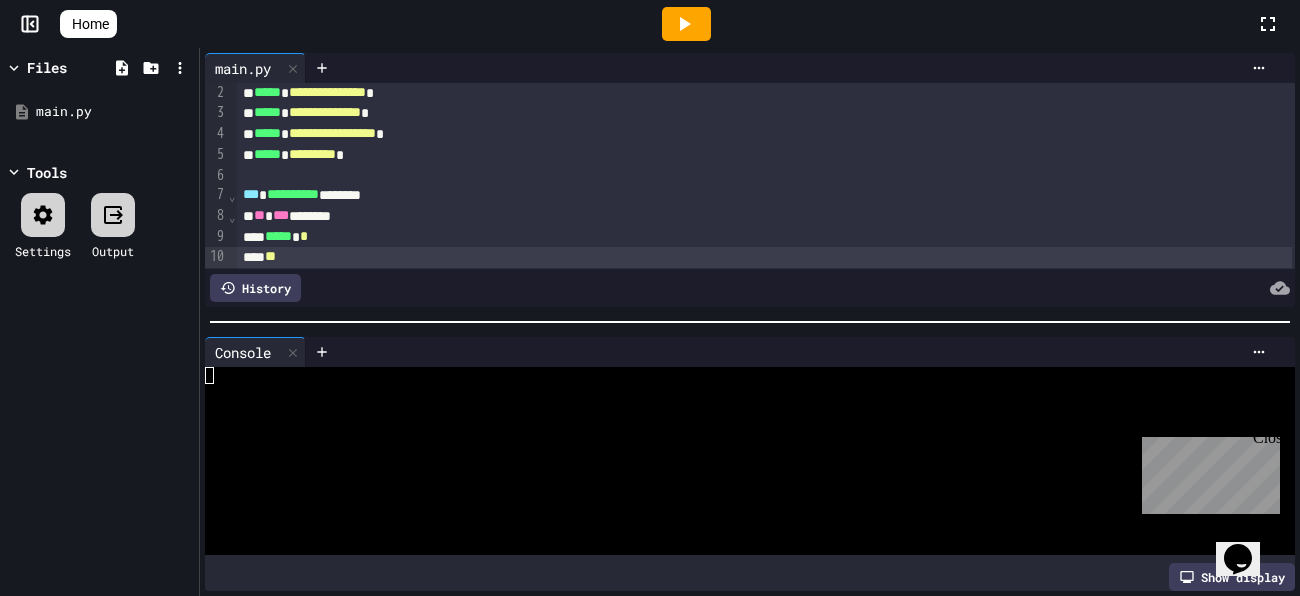 click on "***** * *" at bounding box center [764, 237] 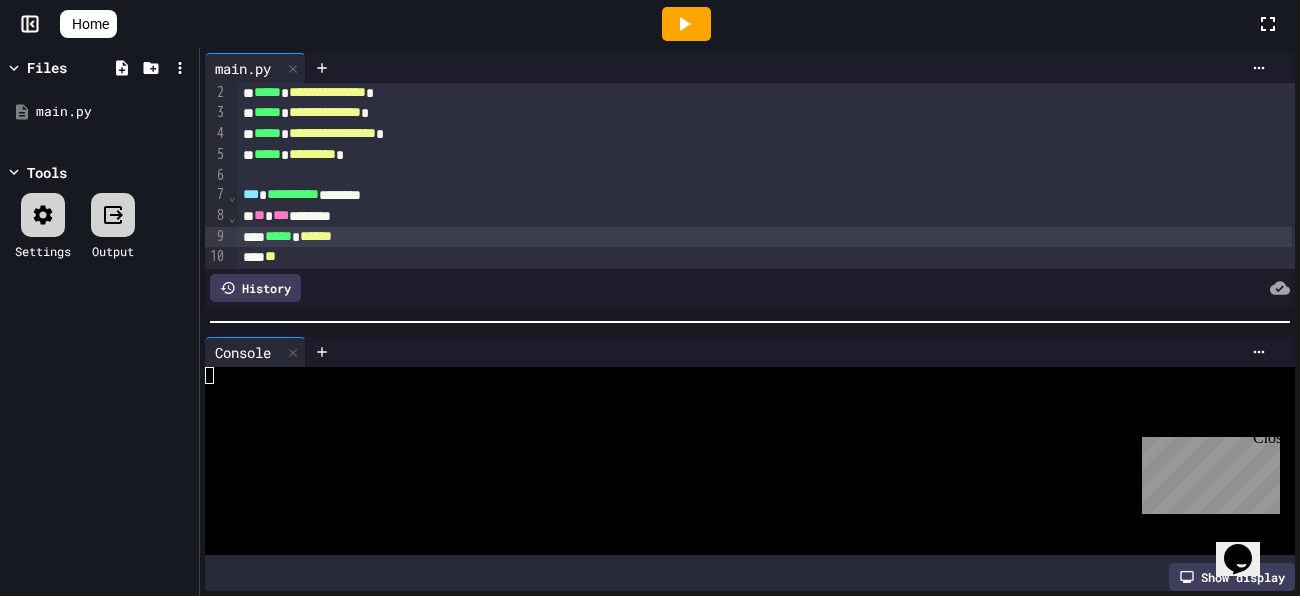 click on "***** * ******" at bounding box center (764, 237) 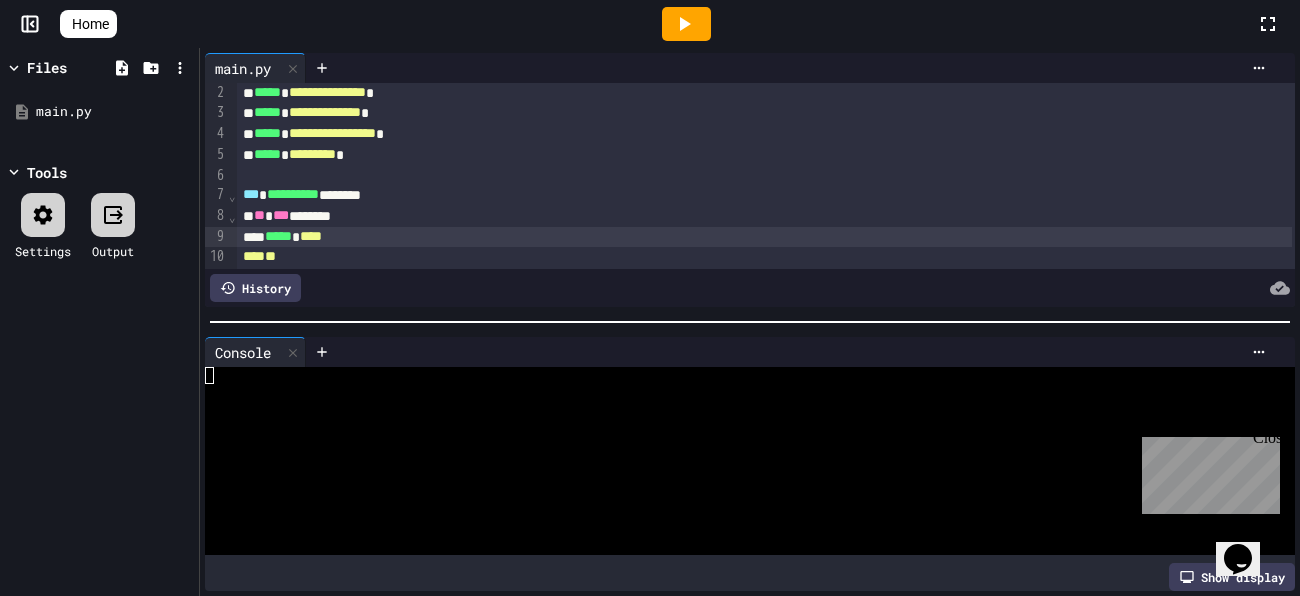 click on "**" at bounding box center (259, 256) 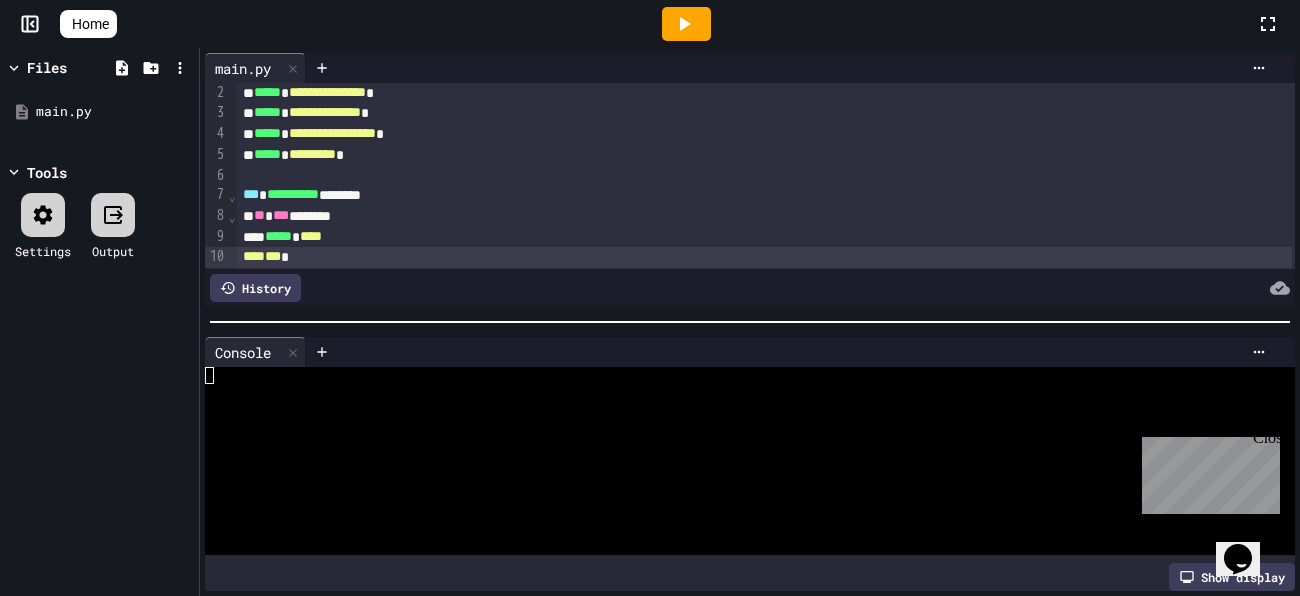 click on "***** * ****" at bounding box center (764, 237) 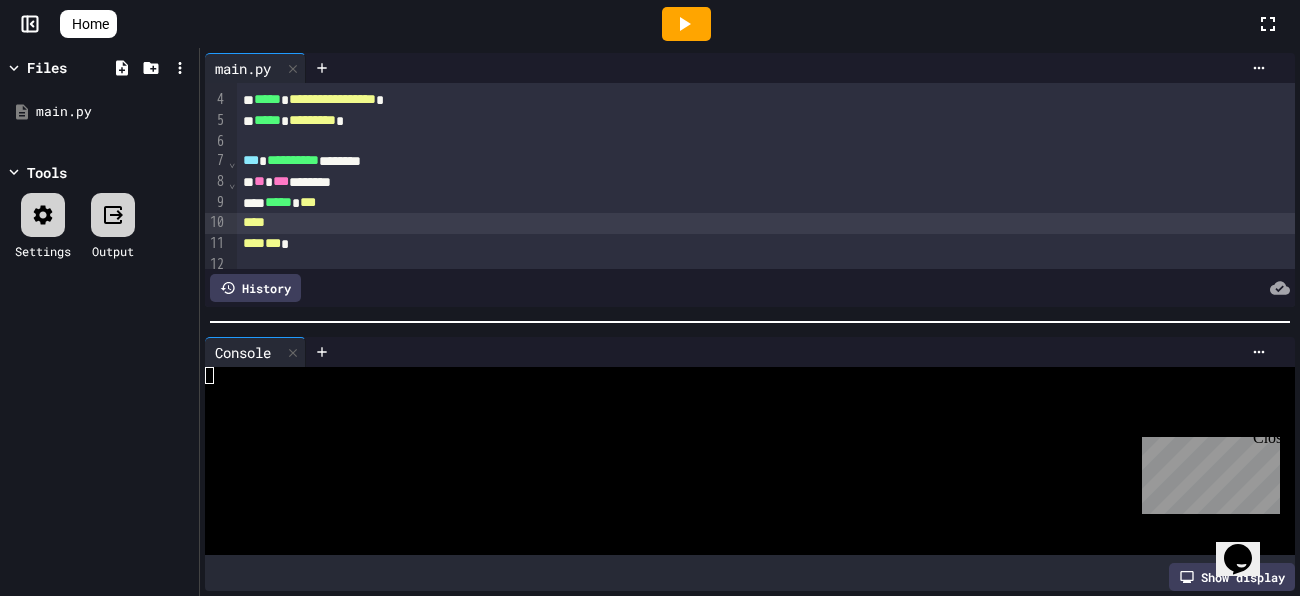 scroll, scrollTop: 57, scrollLeft: 0, axis: vertical 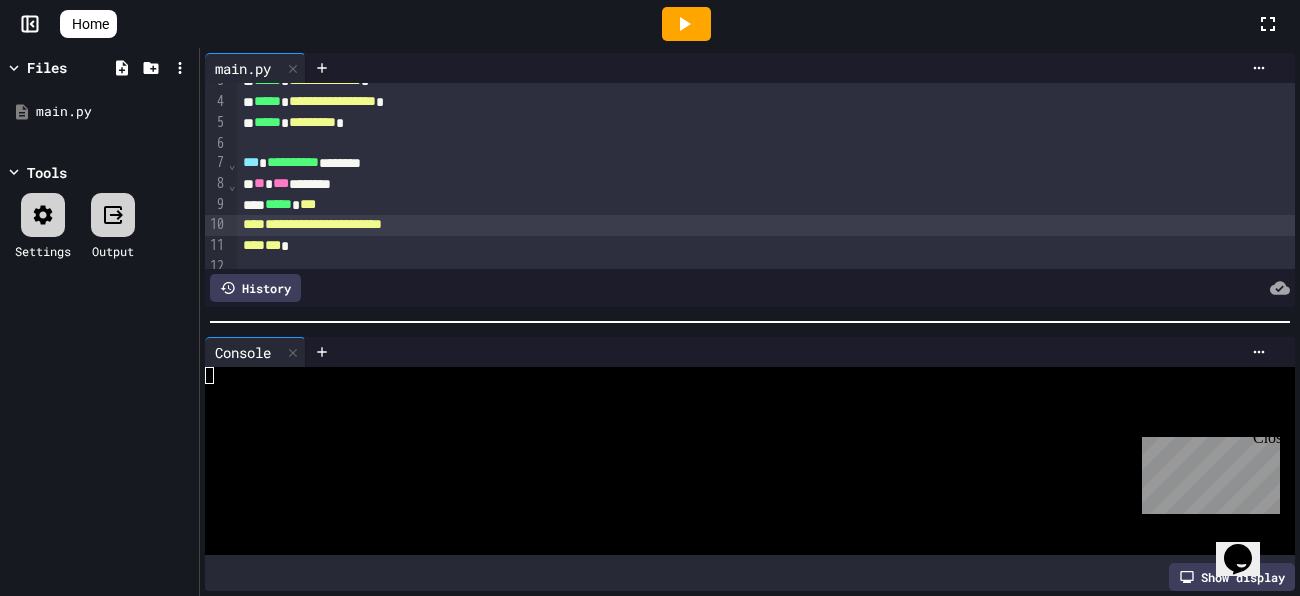 click at bounding box center [766, 266] 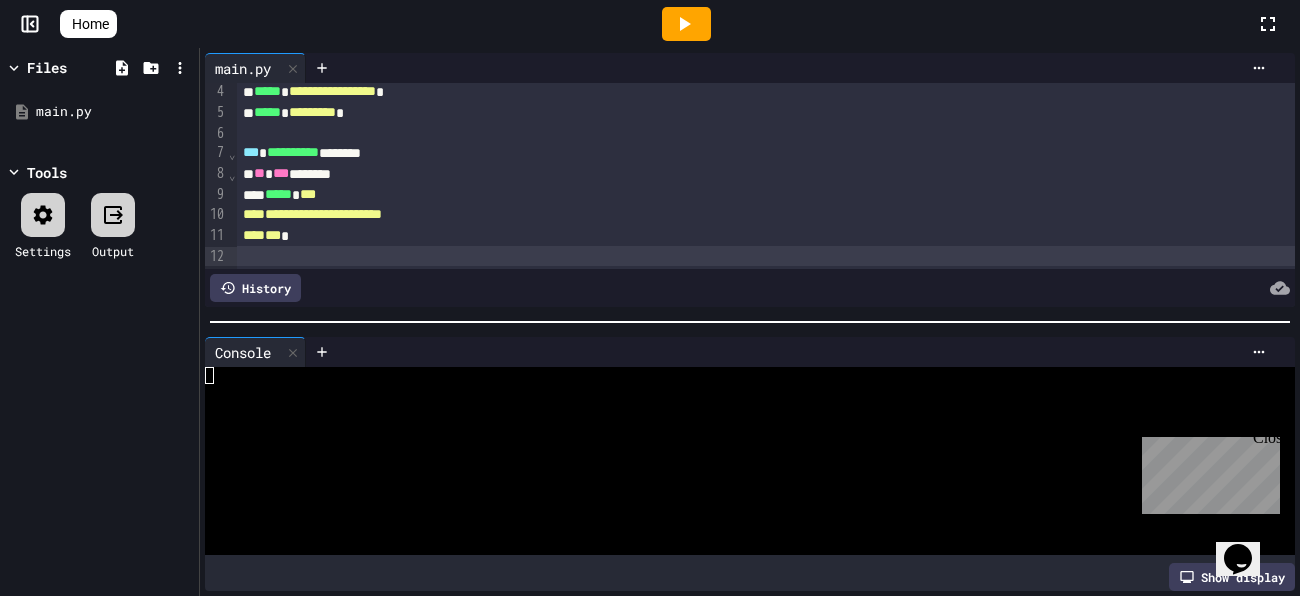 scroll, scrollTop: 66, scrollLeft: 0, axis: vertical 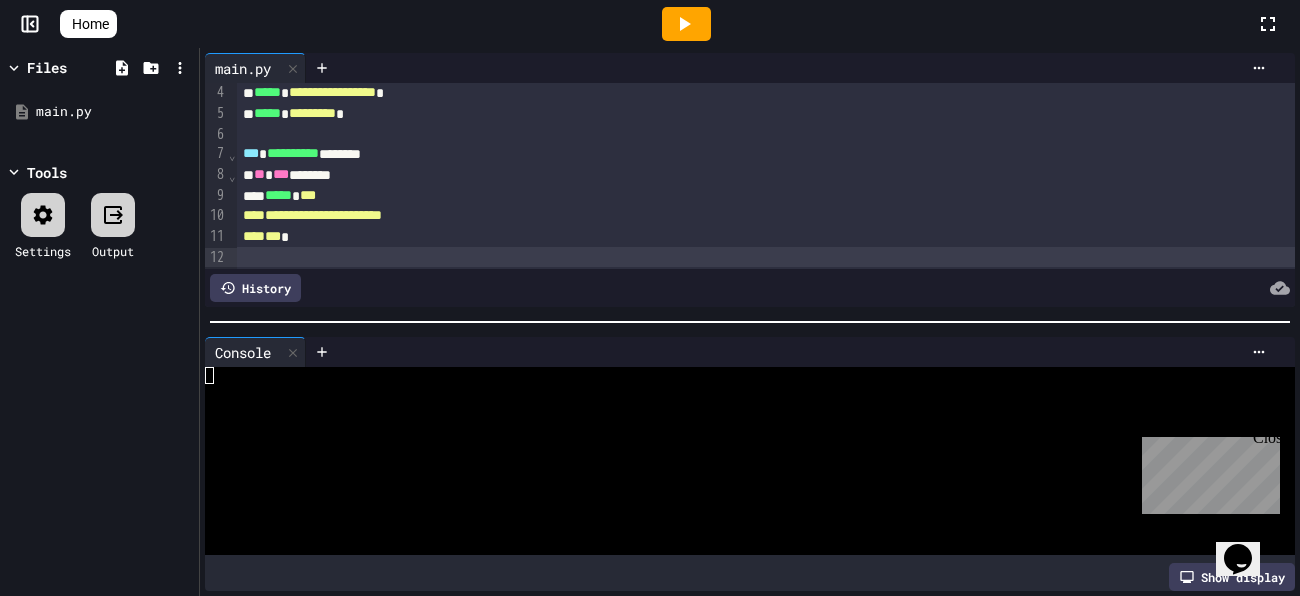 click on "*** *" at bounding box center [764, 237] 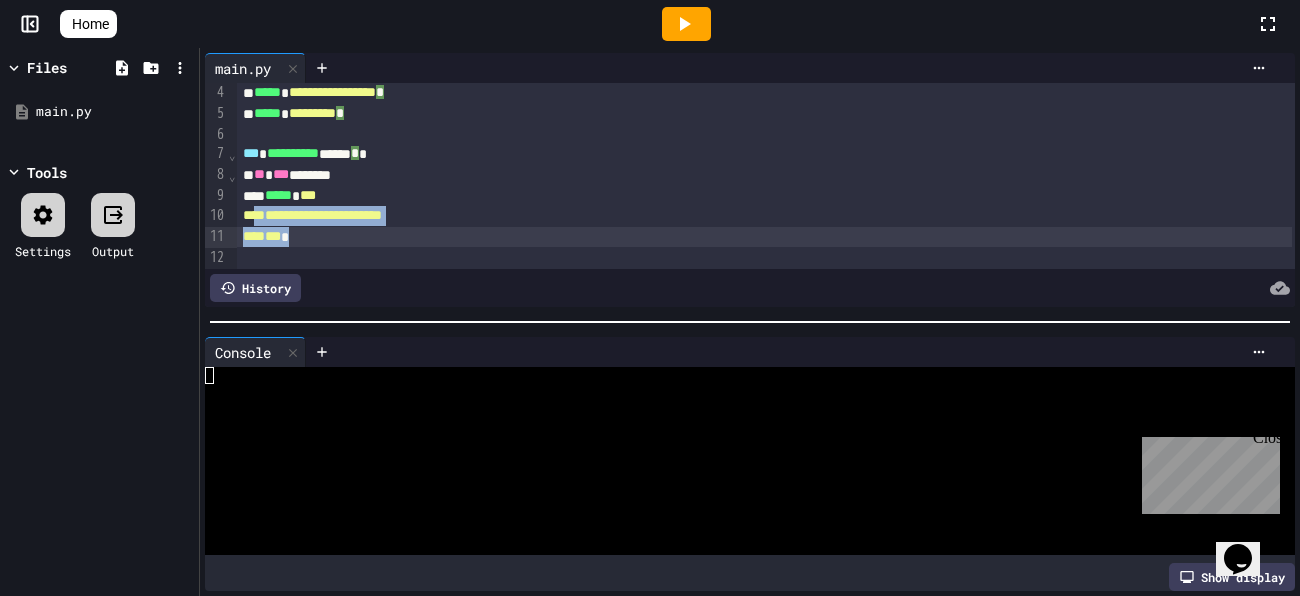 scroll, scrollTop: 66, scrollLeft: 0, axis: vertical 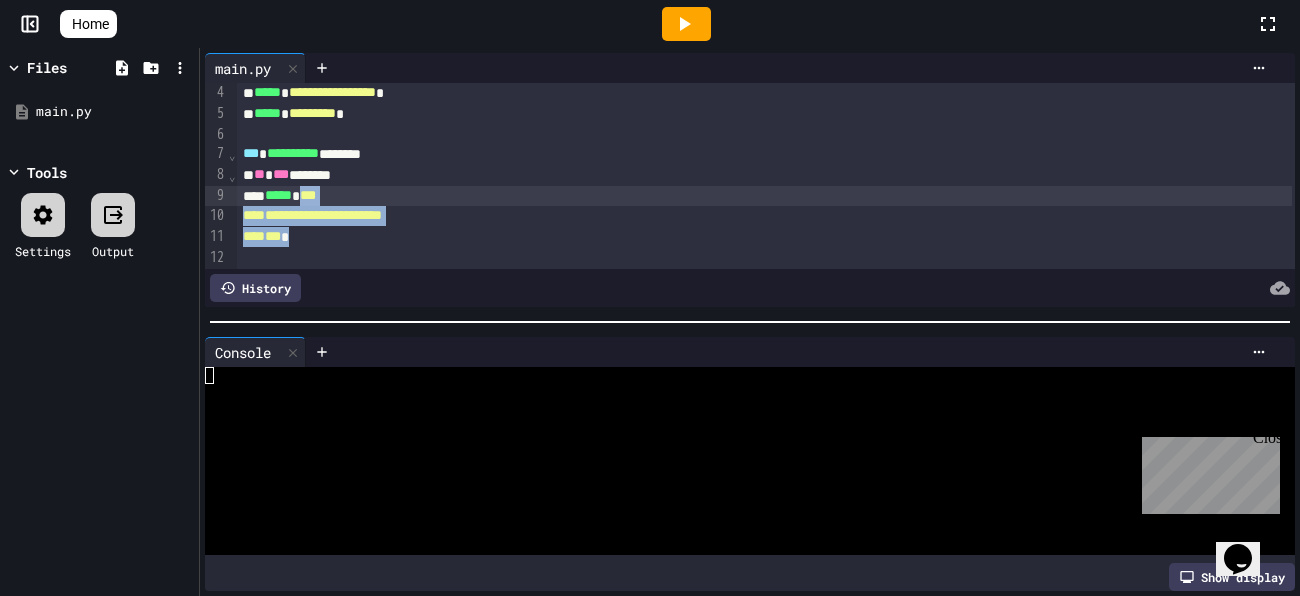 drag, startPoint x: 322, startPoint y: 241, endPoint x: 326, endPoint y: 198, distance: 43.185646 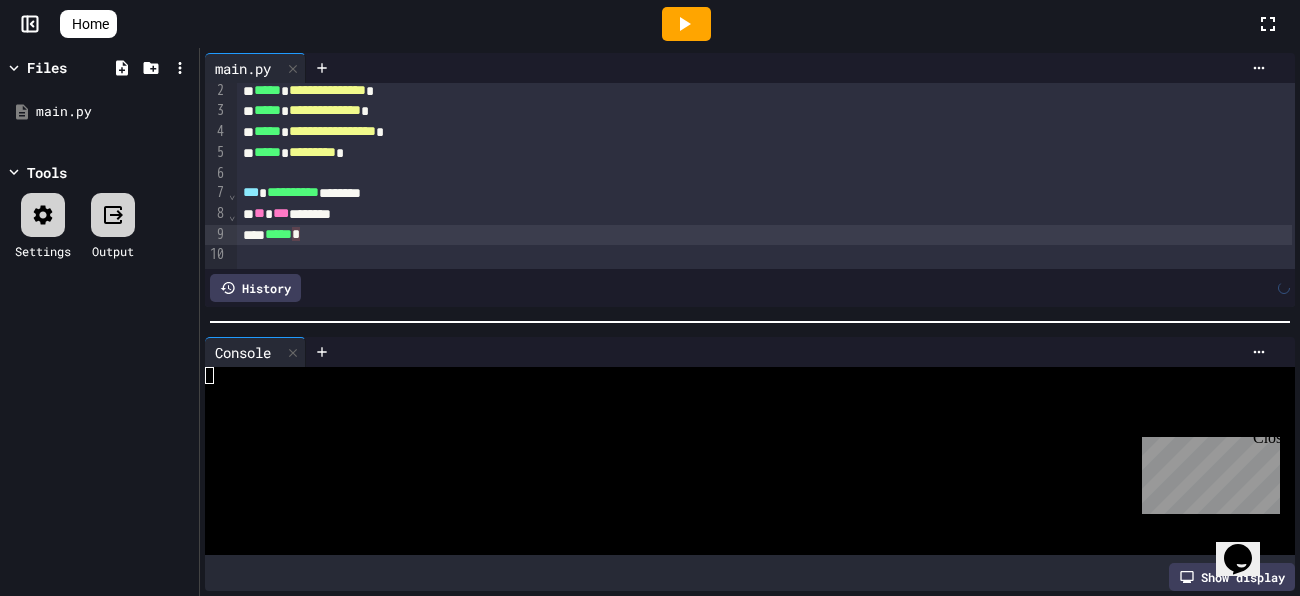 scroll, scrollTop: 27, scrollLeft: 0, axis: vertical 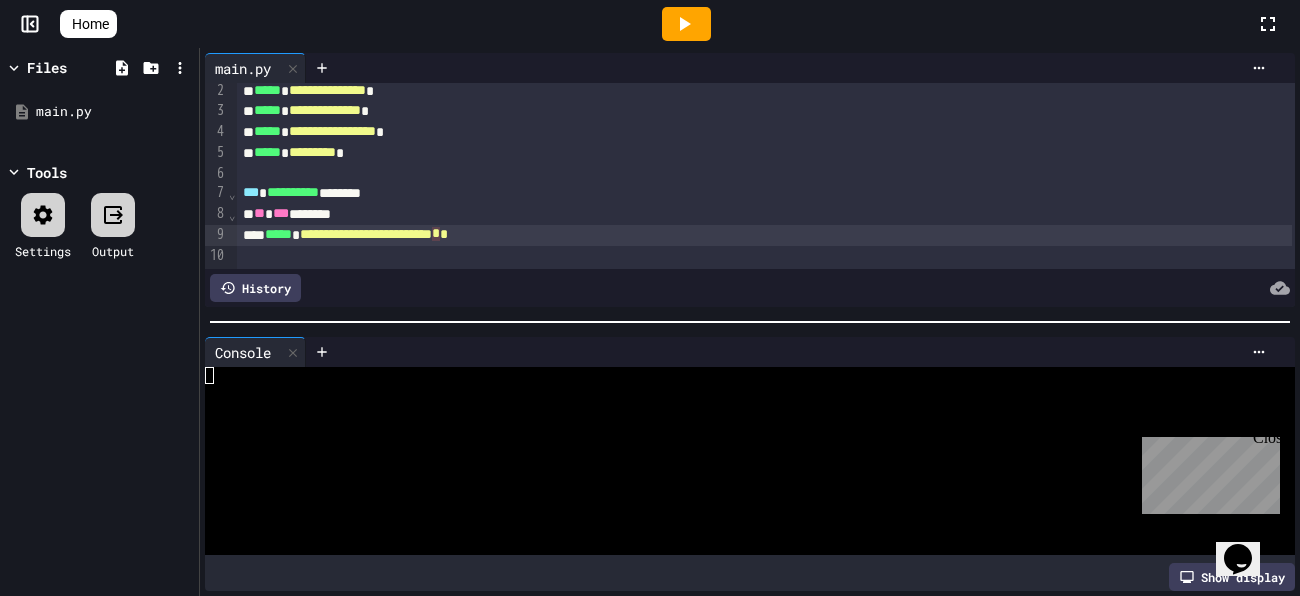 click on "**********" at bounding box center [764, 235] 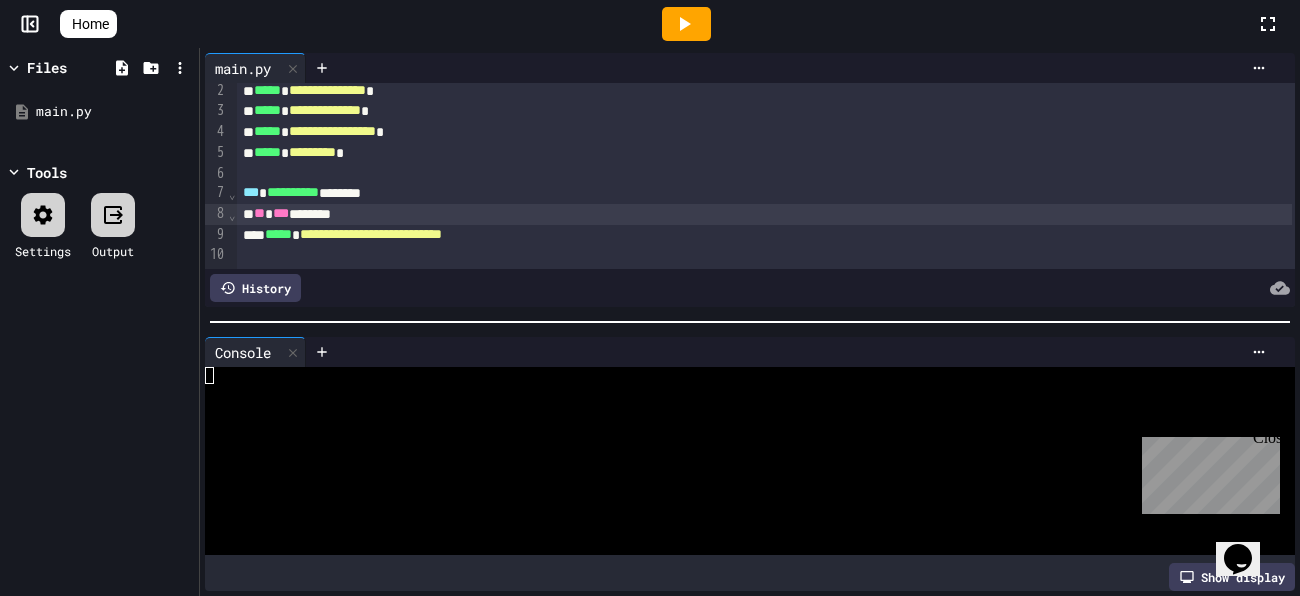 click on "**********" at bounding box center (764, 235) 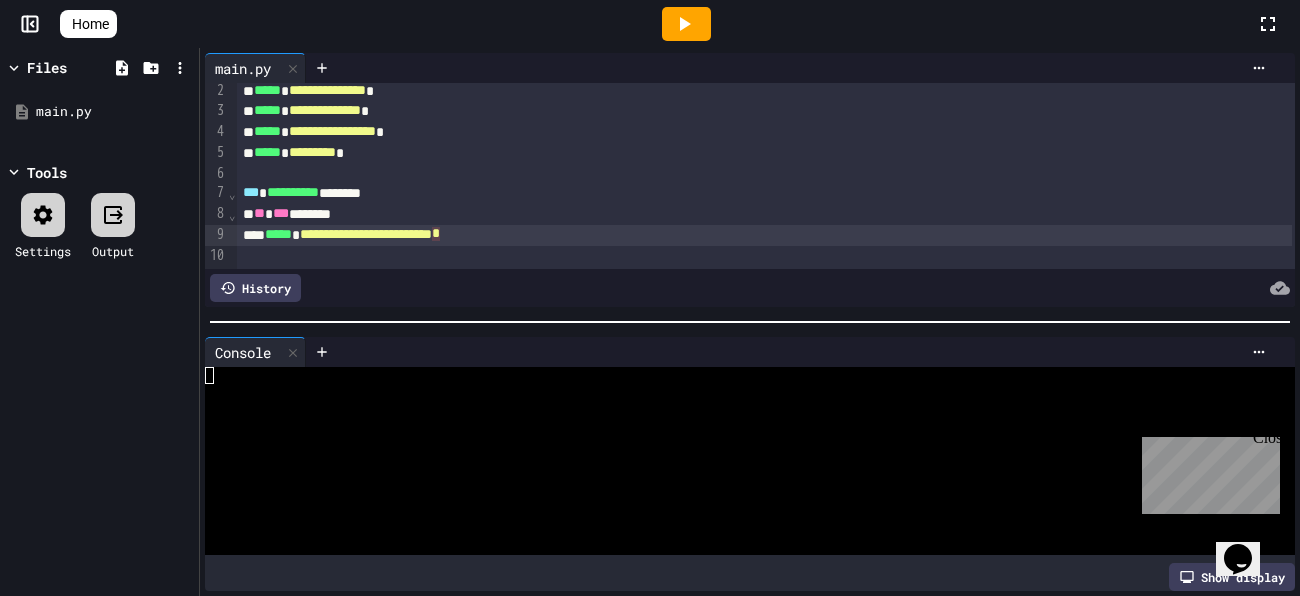 click on "*" at bounding box center (436, 234) 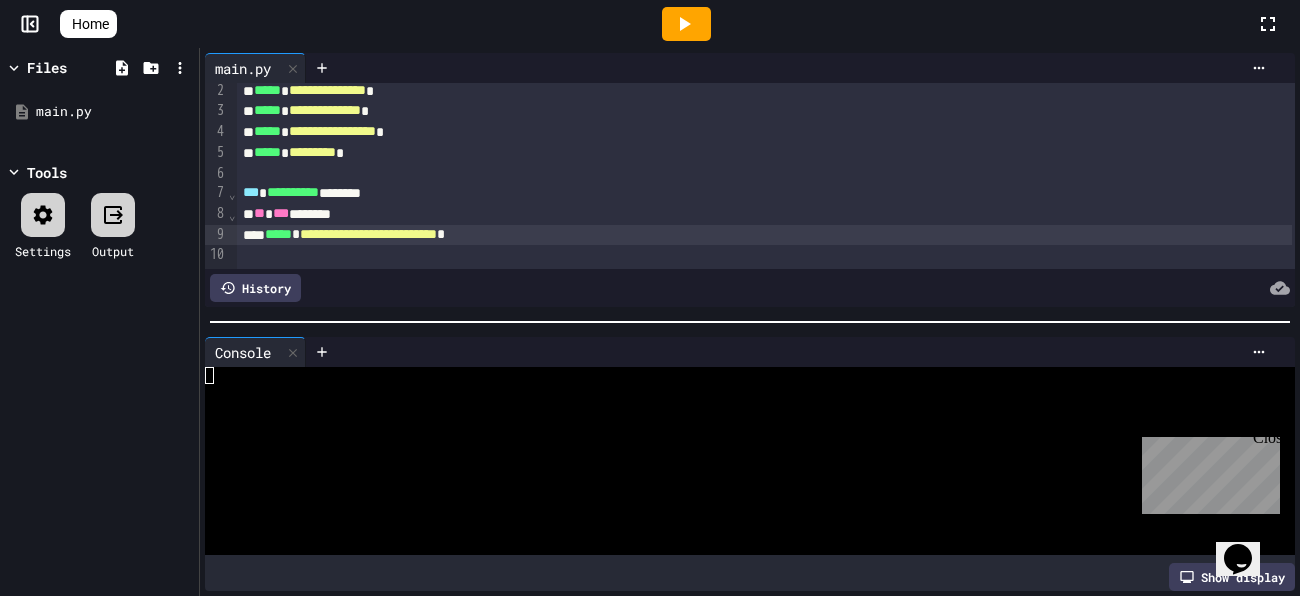 click at bounding box center (686, 24) 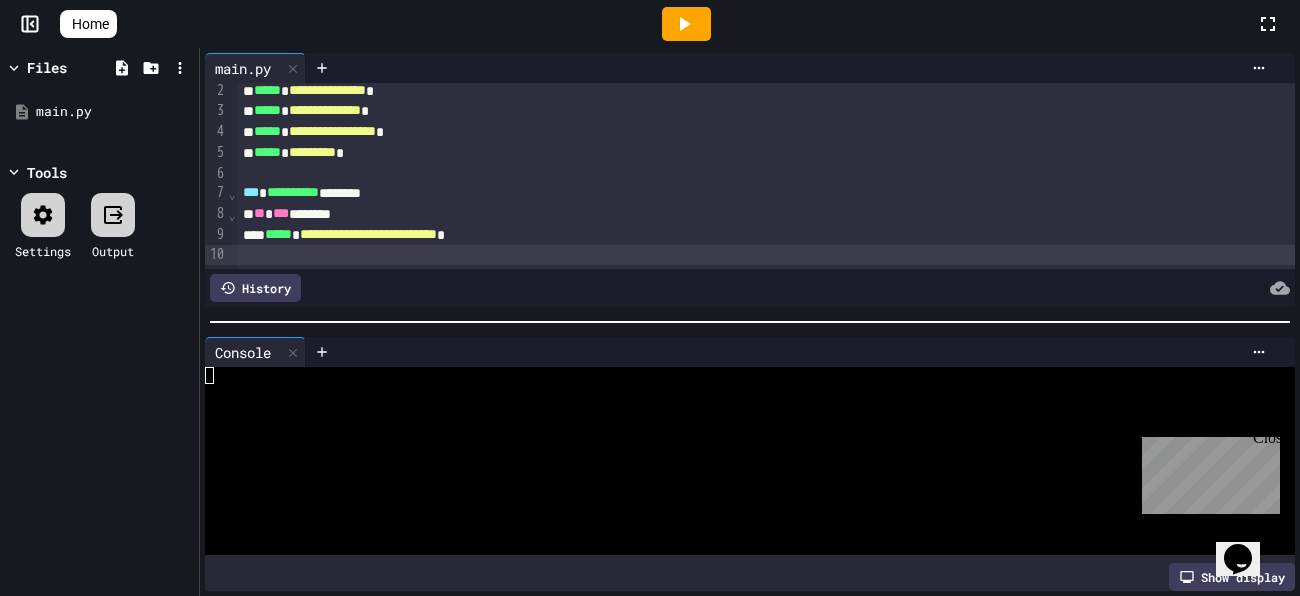 click on "**********" at bounding box center (368, 234) 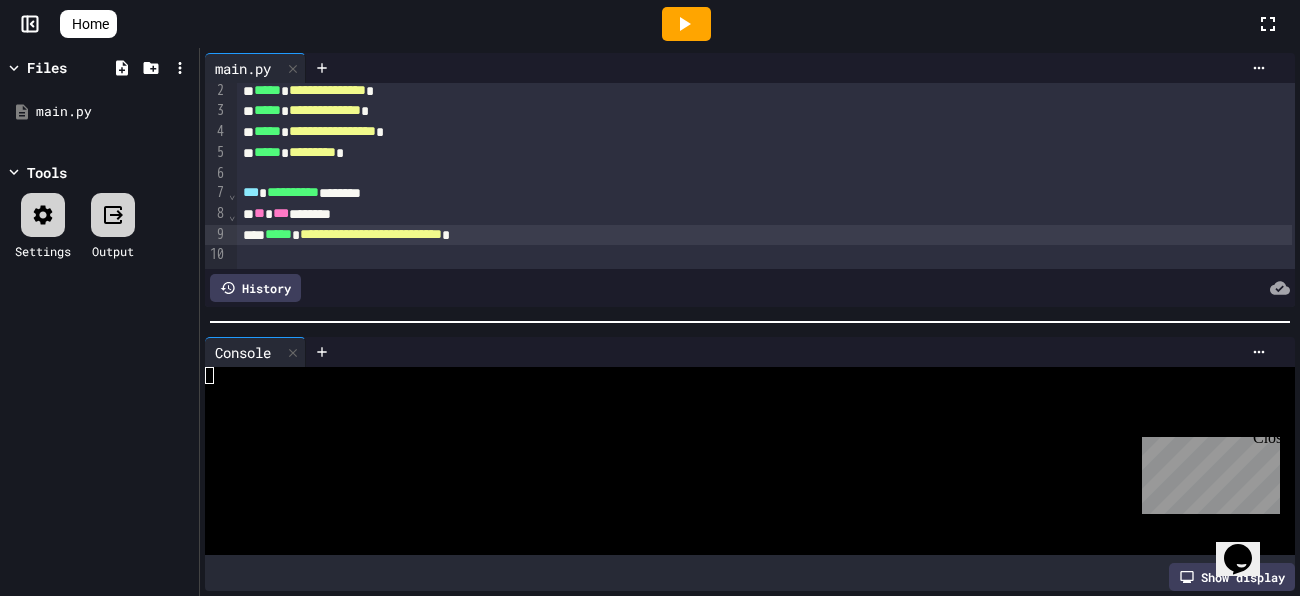 click on "**********" at bounding box center (371, 234) 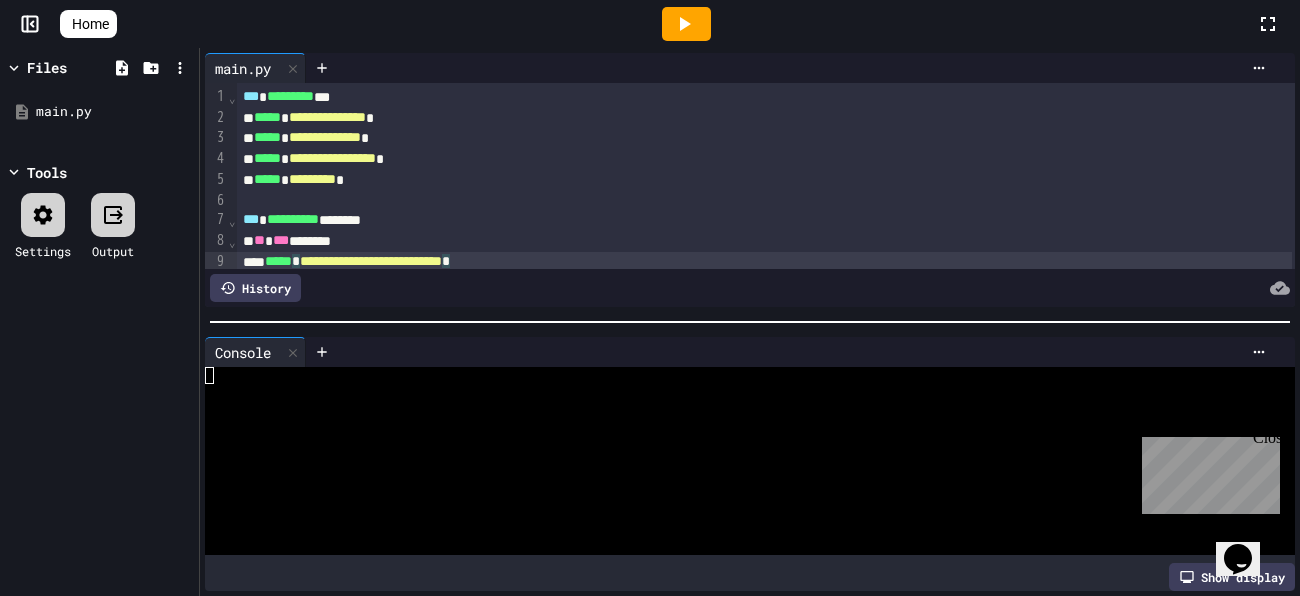 scroll, scrollTop: 26, scrollLeft: 0, axis: vertical 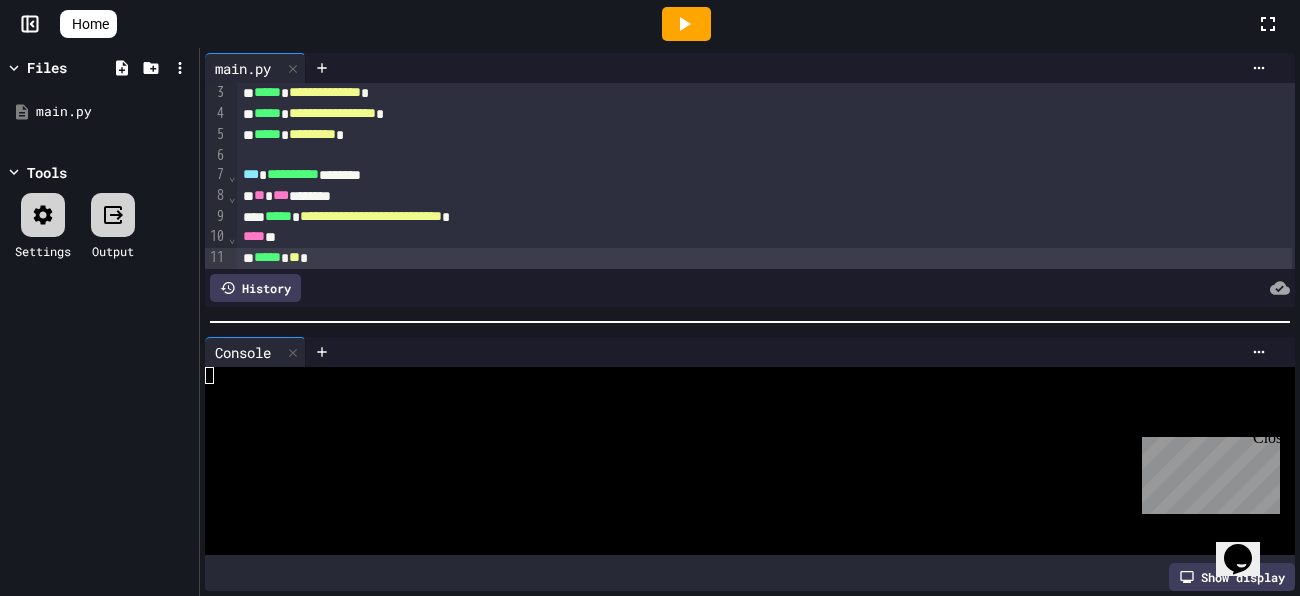 click on "**********" at bounding box center [371, 216] 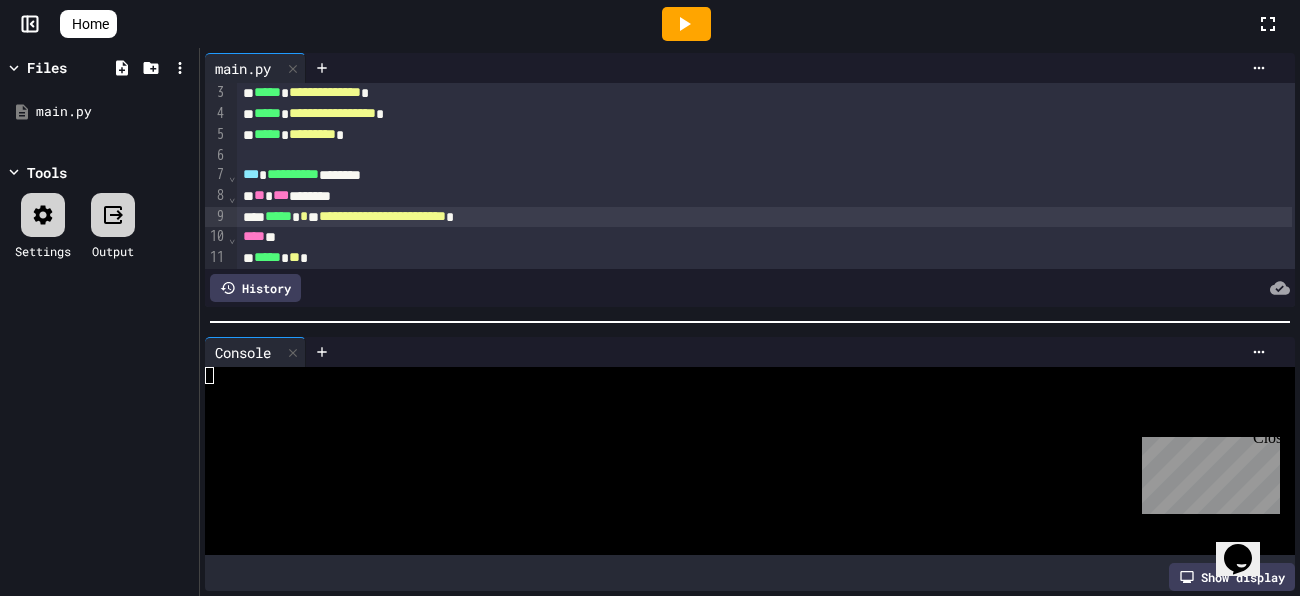 click on "**" at bounding box center [294, 257] 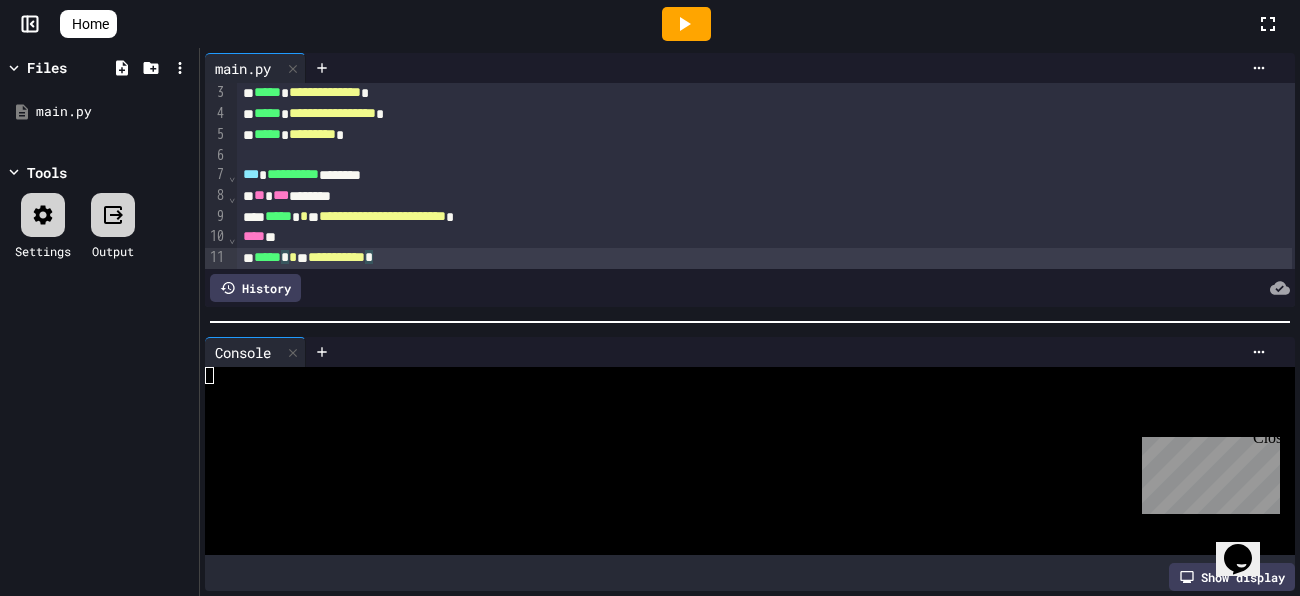 click on "**********" at bounding box center [764, 258] 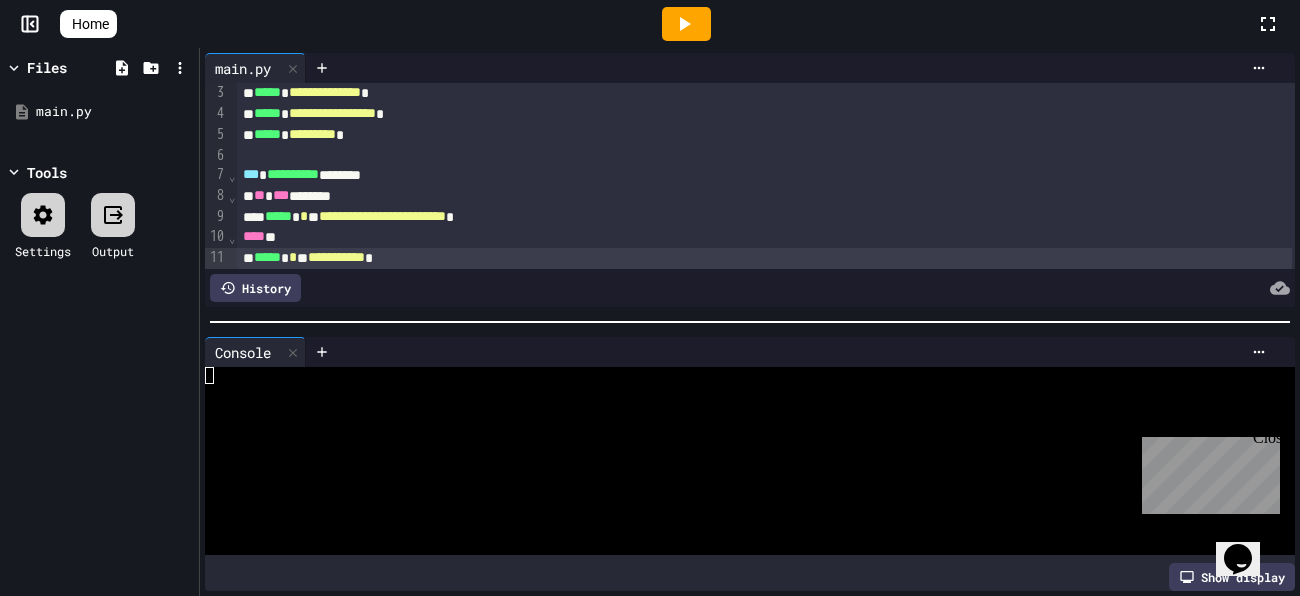 click on "**********" at bounding box center (336, 257) 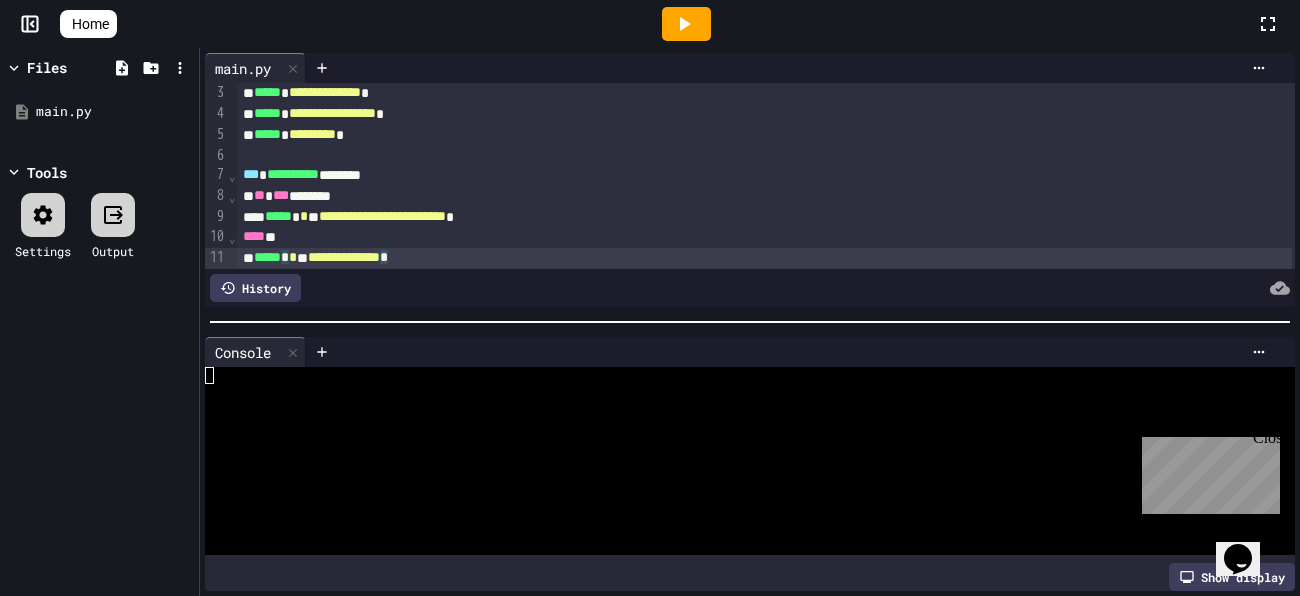 click on "**********" at bounding box center [764, 258] 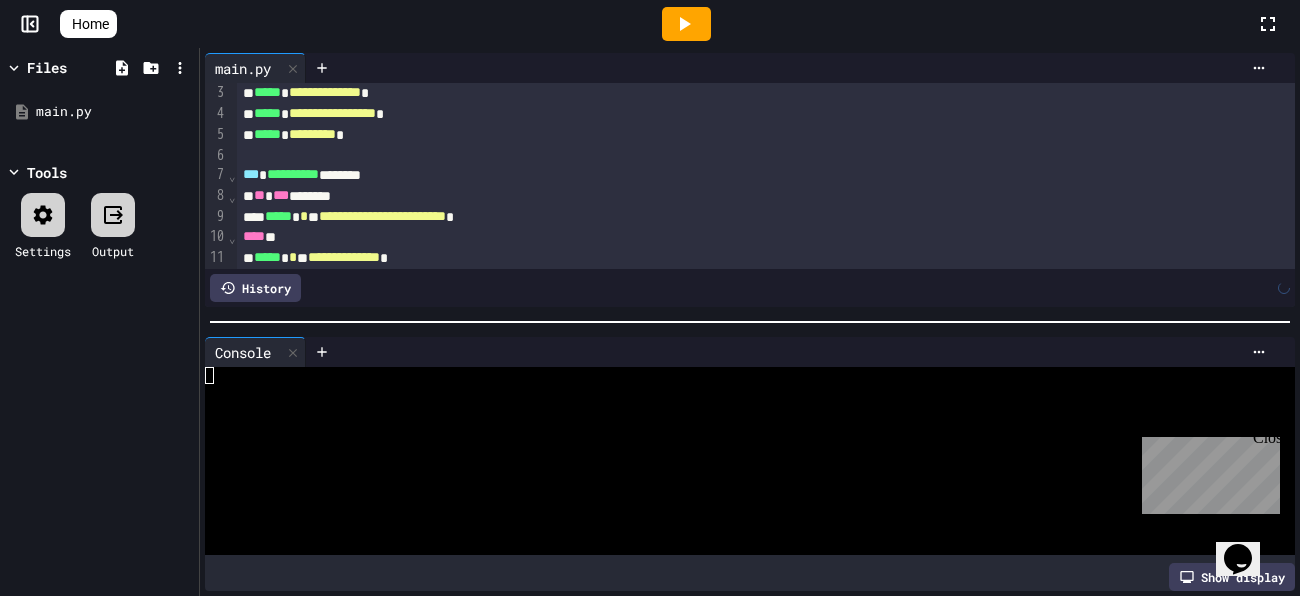 scroll, scrollTop: 66, scrollLeft: 0, axis: vertical 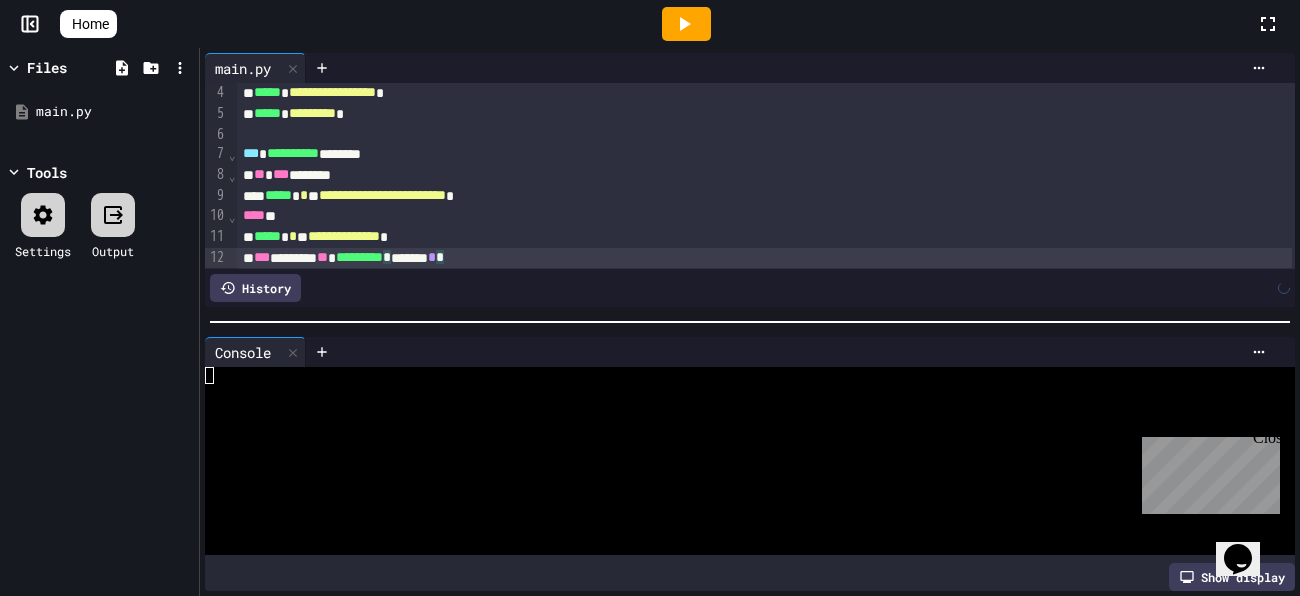 click on "History" at bounding box center (750, 288) 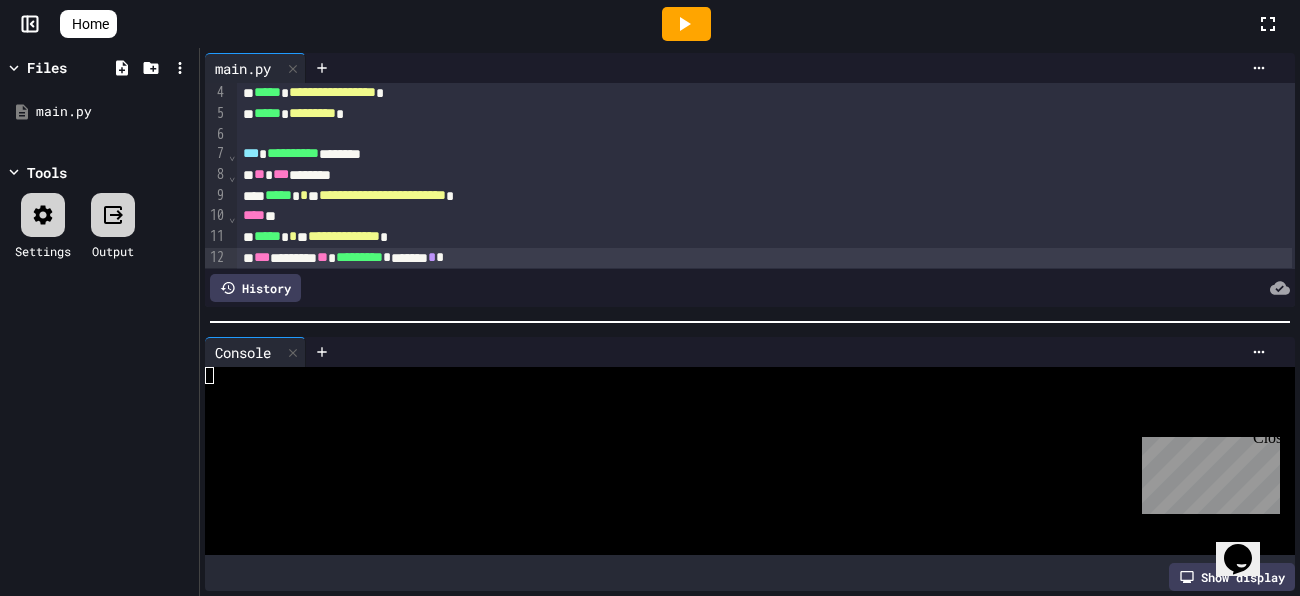 scroll, scrollTop: 88, scrollLeft: 0, axis: vertical 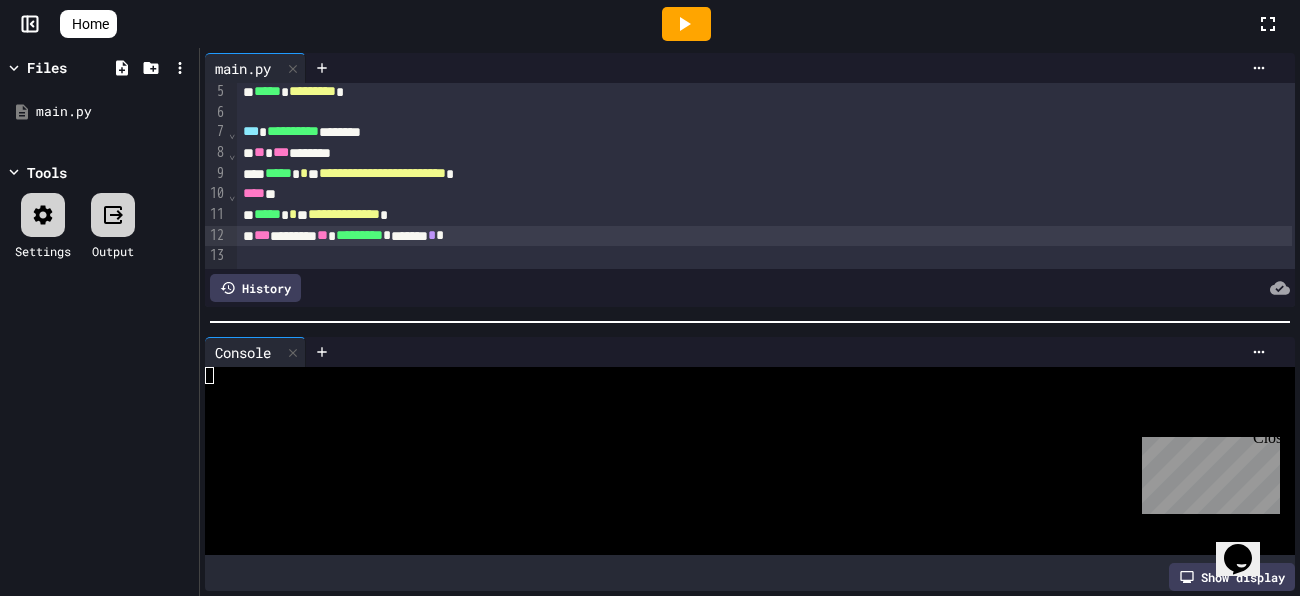 click at bounding box center [766, 256] 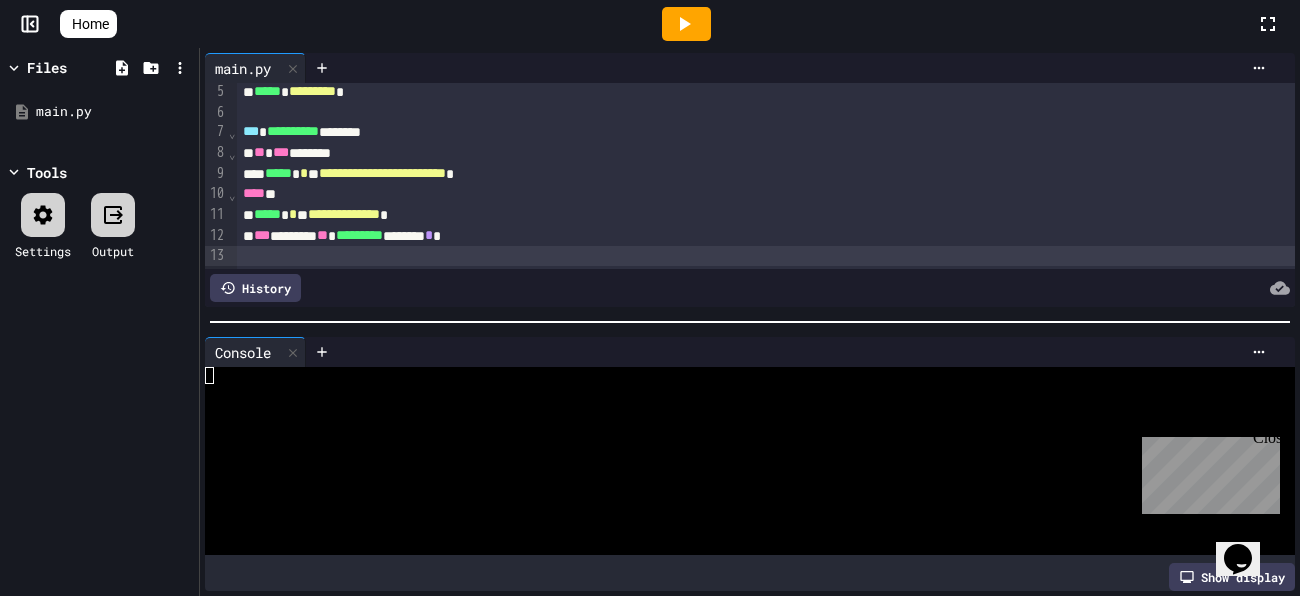 click on "*** ******* **   ********* ******* * *" at bounding box center [764, 236] 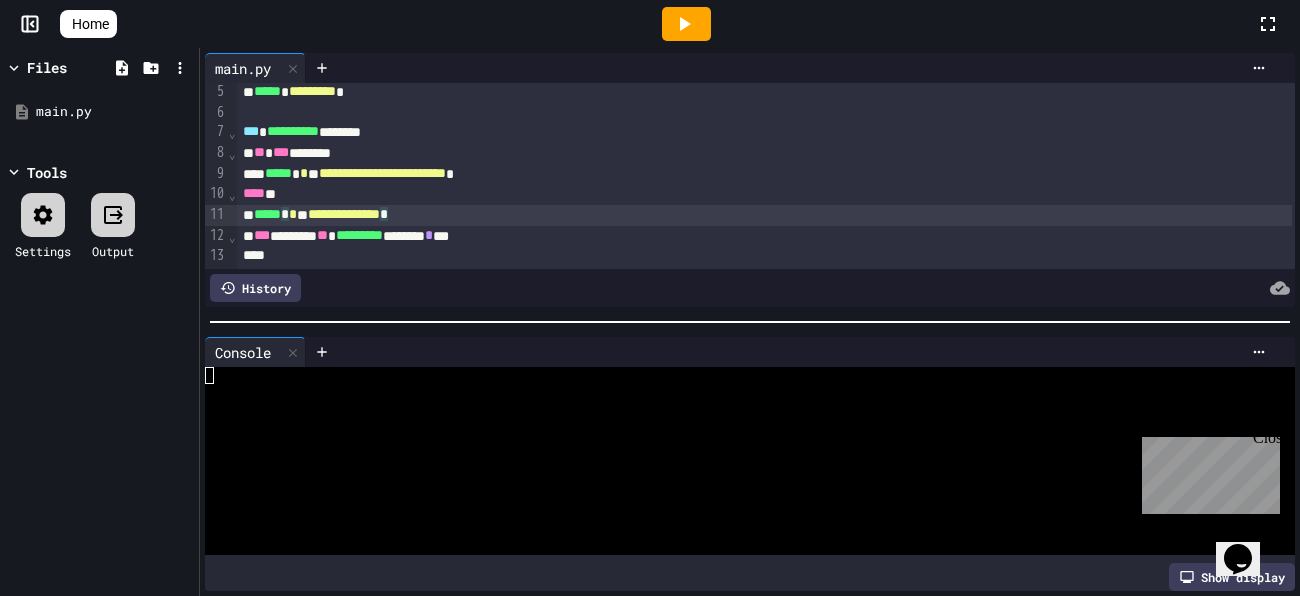 click on "**********" at bounding box center [764, 215] 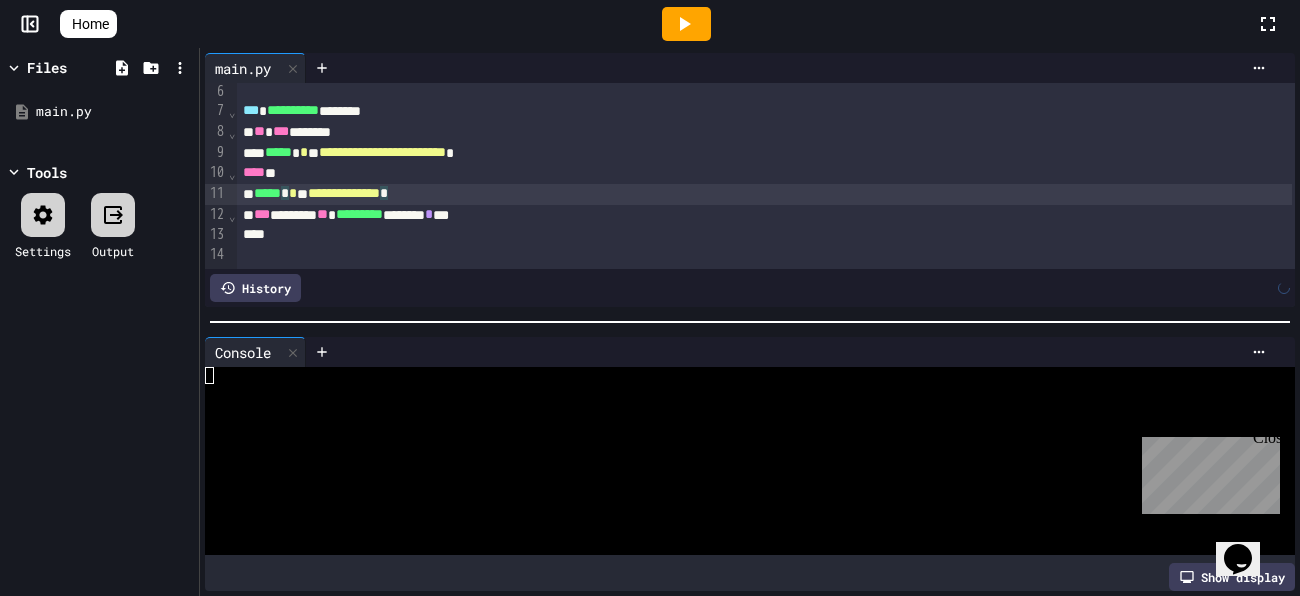 scroll, scrollTop: 109, scrollLeft: 0, axis: vertical 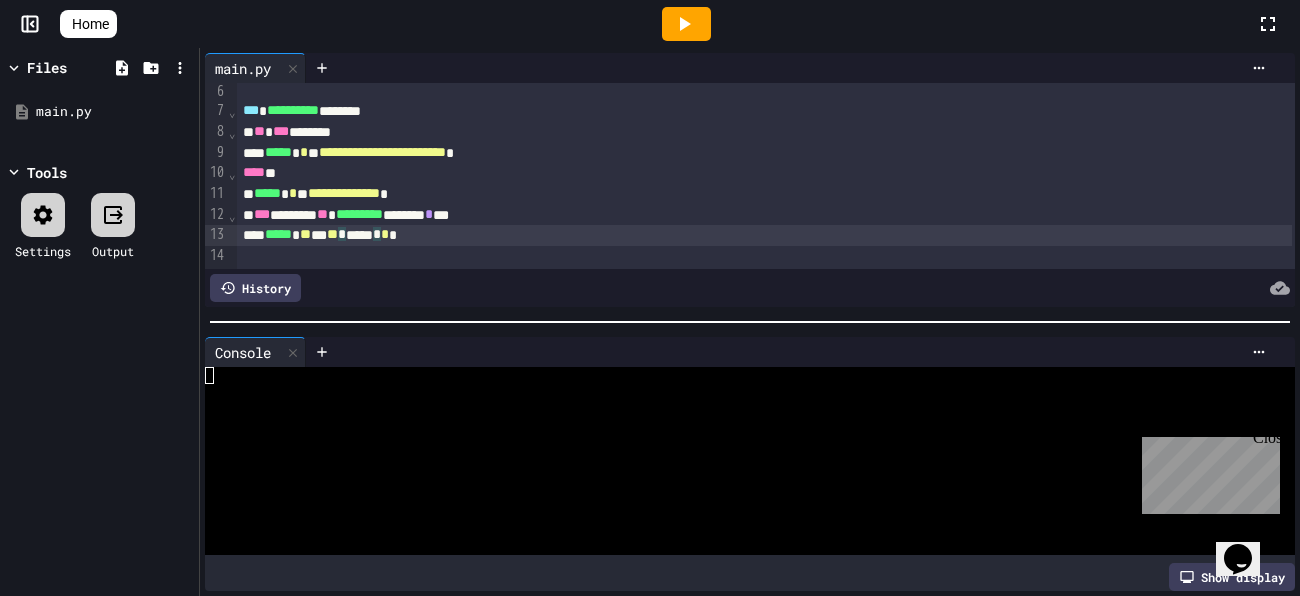 click on "***** * ** *** * * ***** * * *" at bounding box center [764, 235] 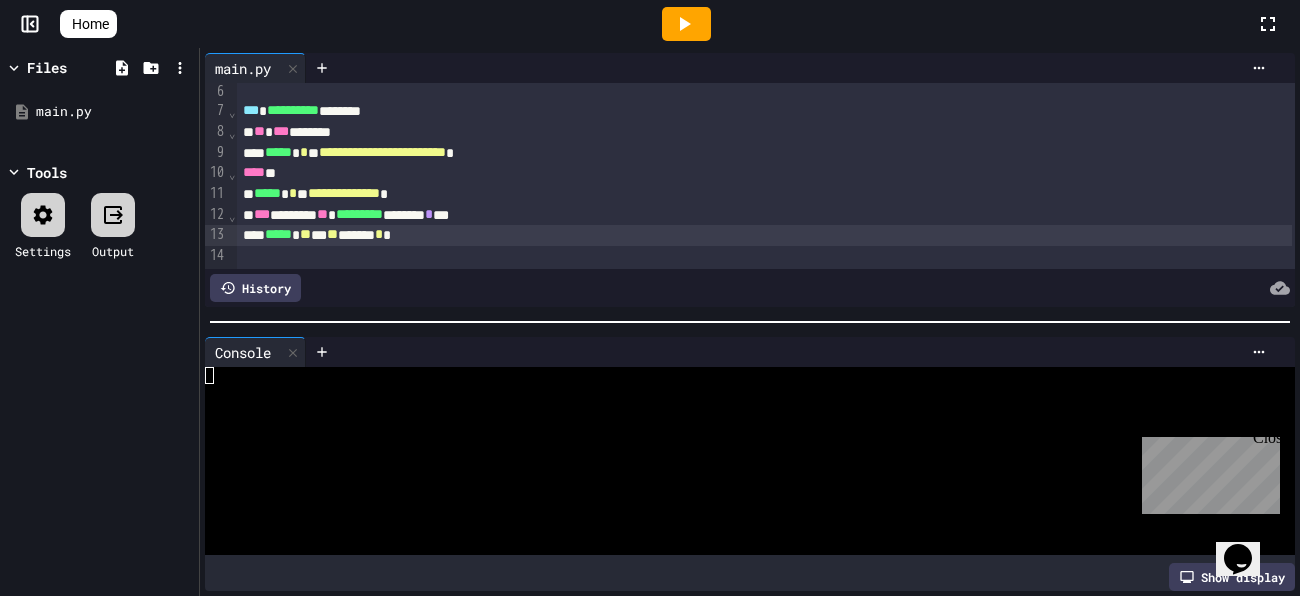 click on "***** * ** *** * ******* * *" at bounding box center (764, 235) 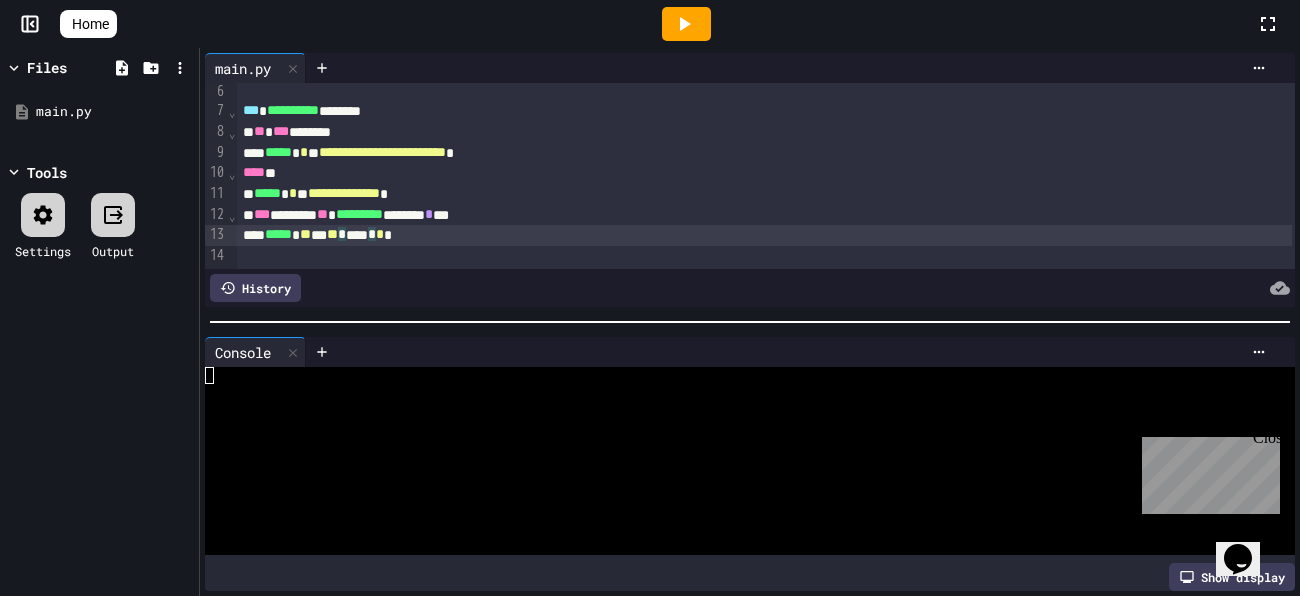 click 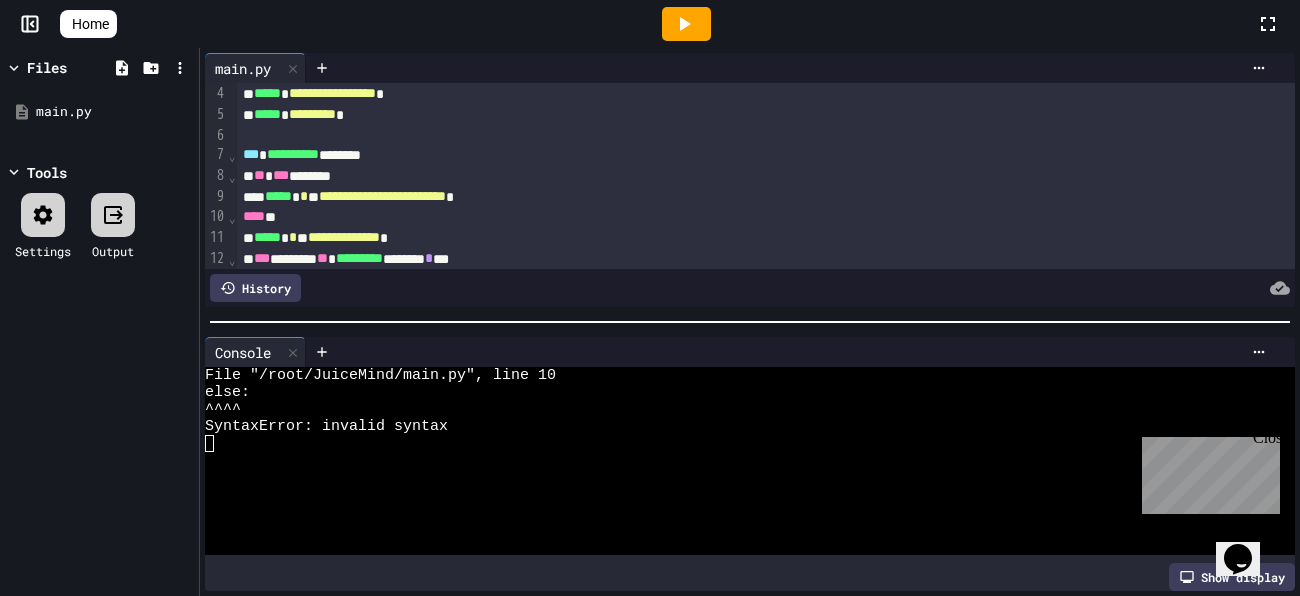 scroll, scrollTop: 62, scrollLeft: 0, axis: vertical 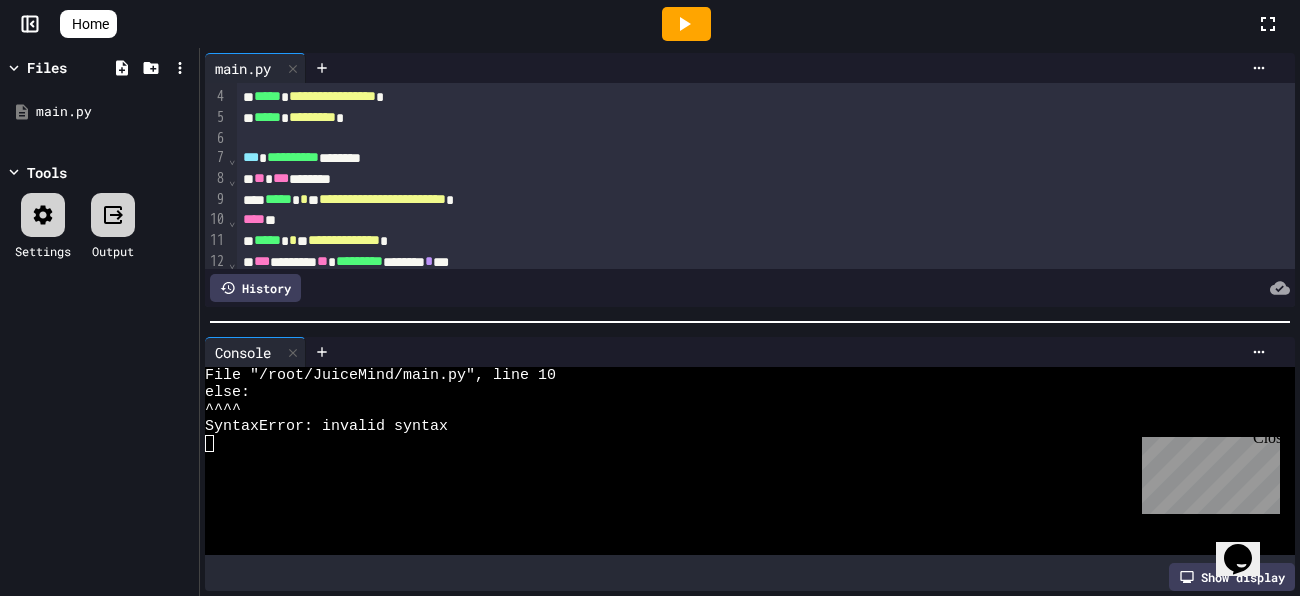 click on "**** *" at bounding box center (764, 220) 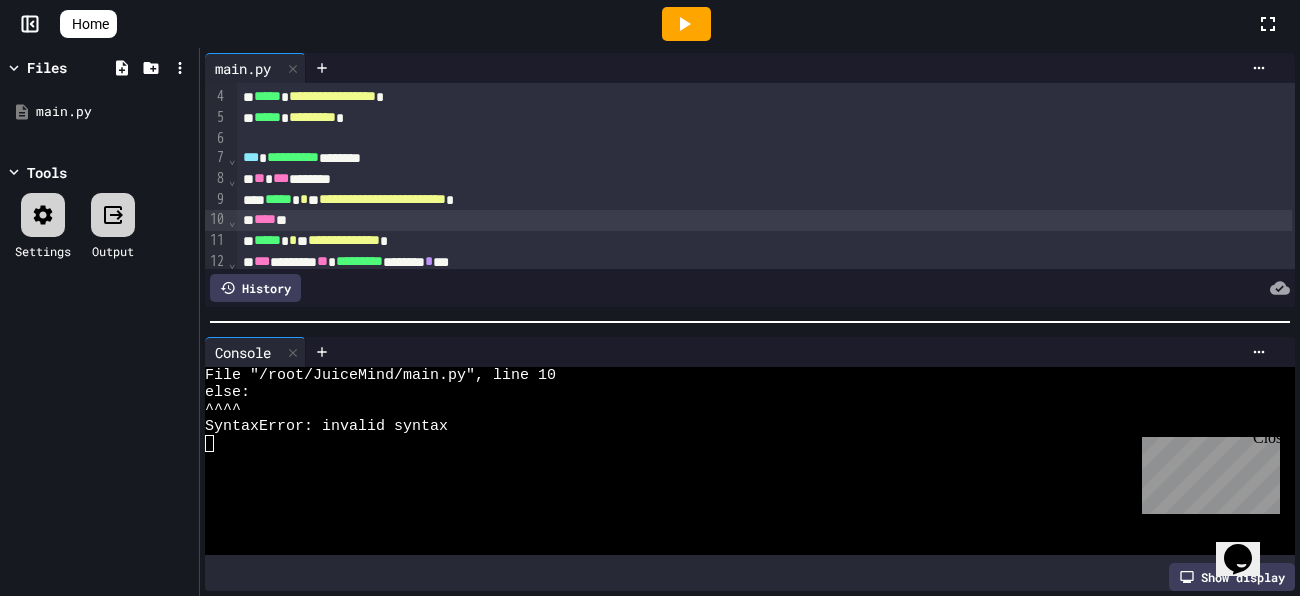 click on "**********" at bounding box center (764, 241) 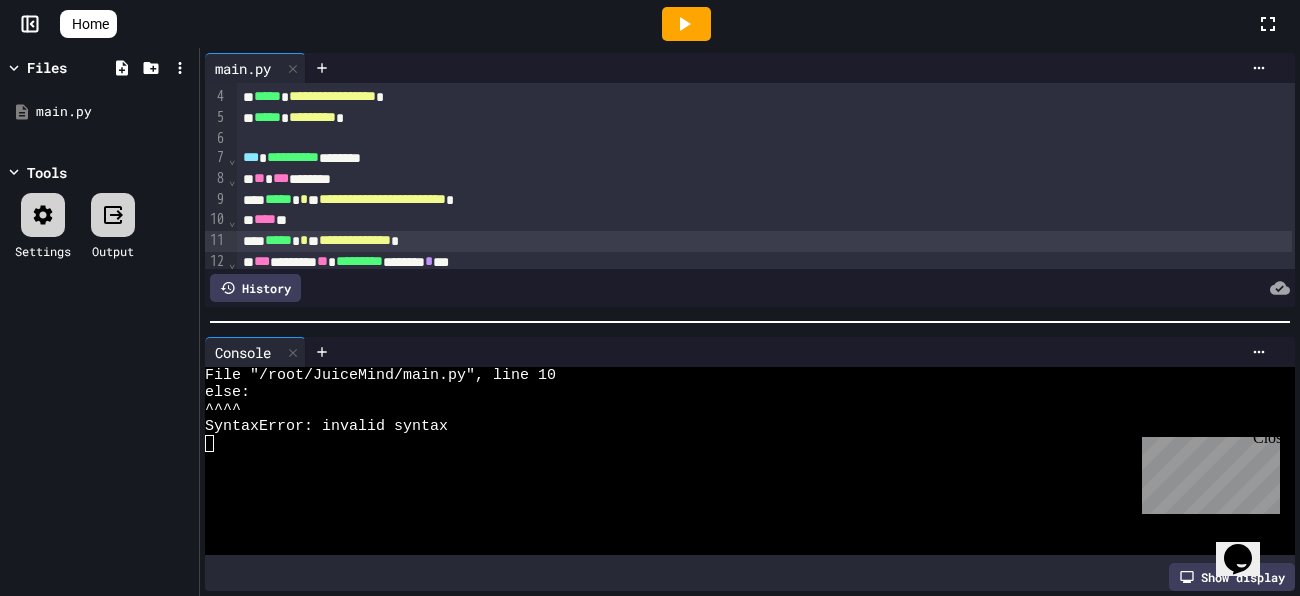 click on "***" at bounding box center (262, 261) 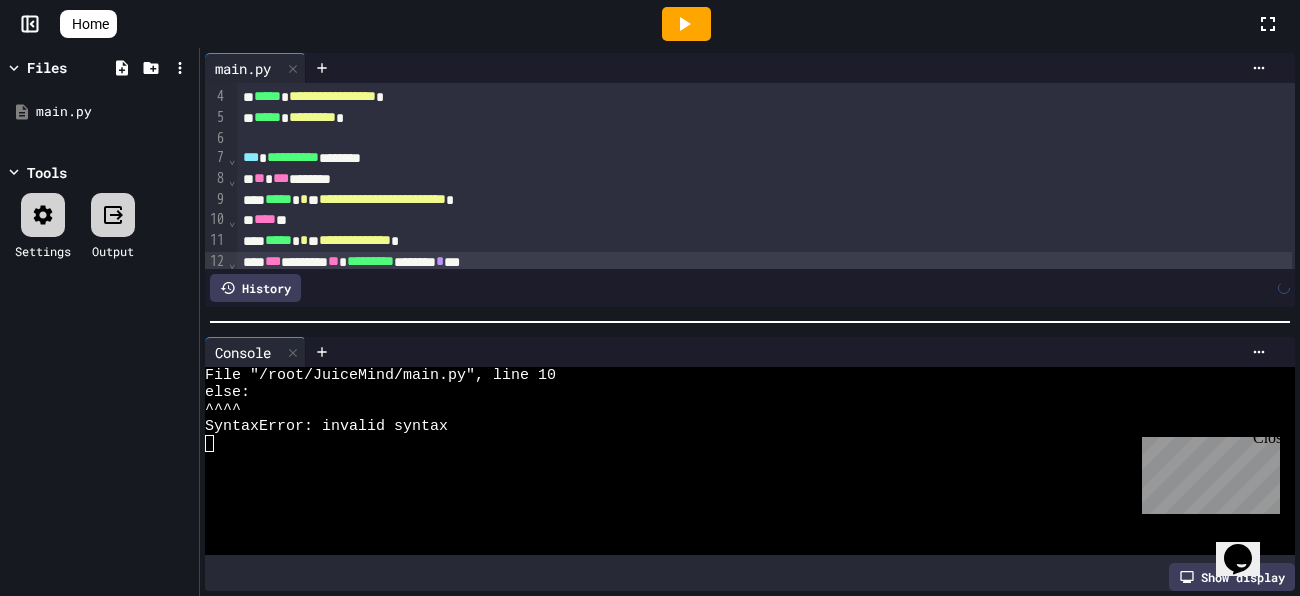 scroll, scrollTop: 109, scrollLeft: 0, axis: vertical 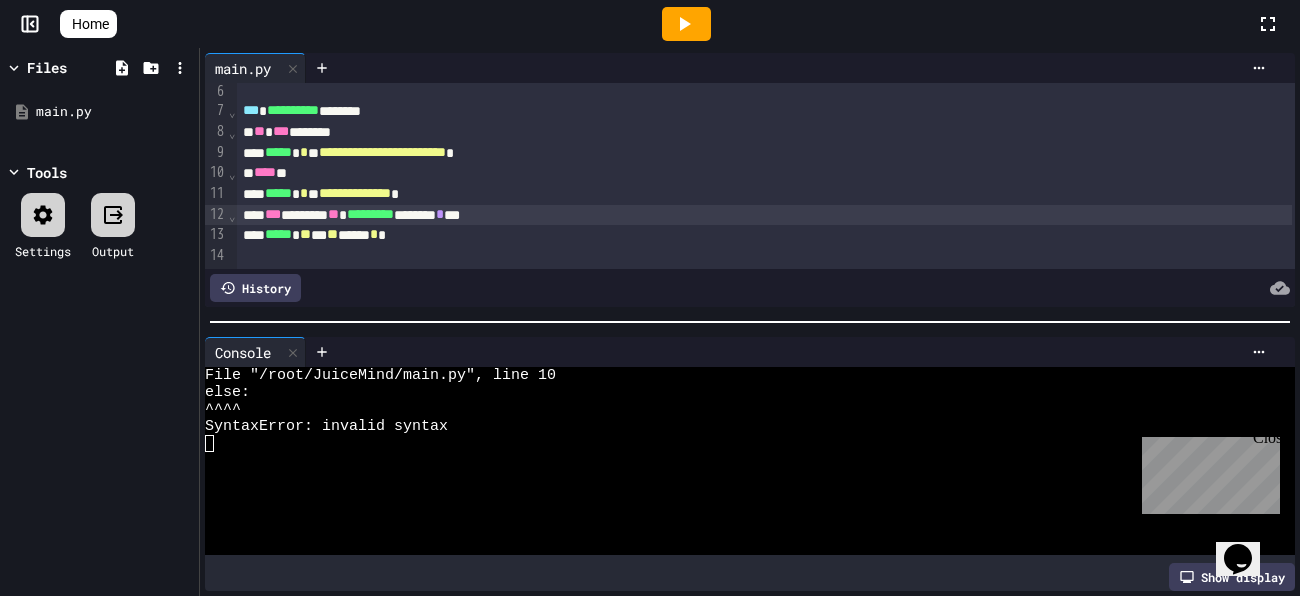 click at bounding box center (686, 24) 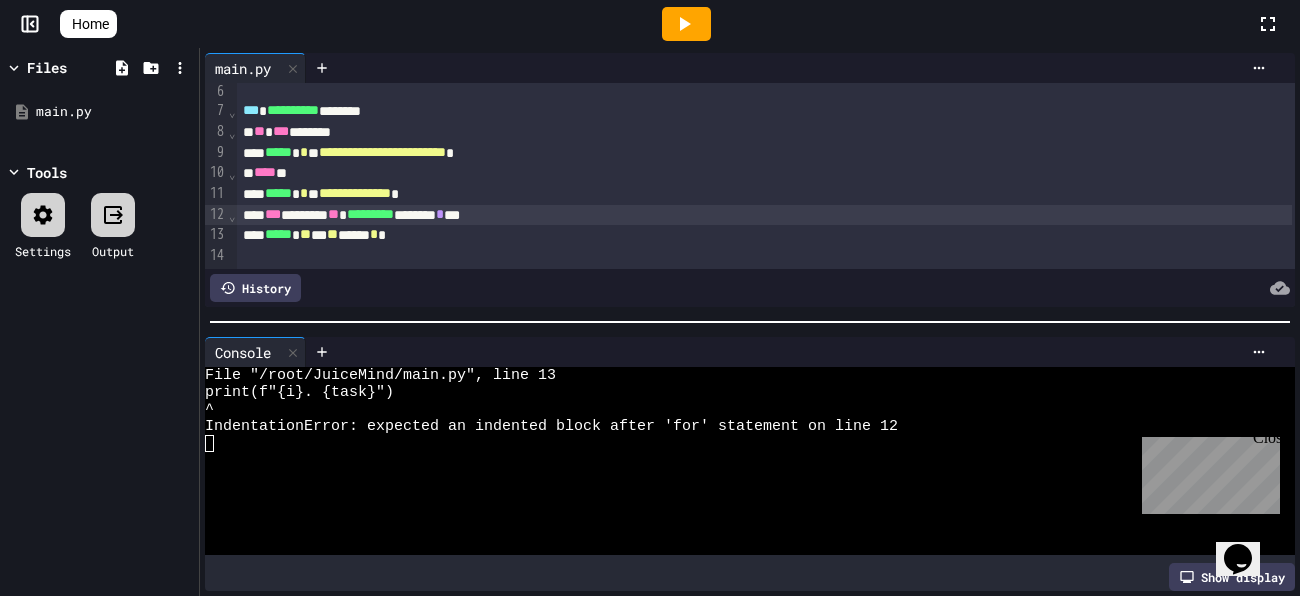 click on "***** * ** *** * ****** * *" at bounding box center [764, 235] 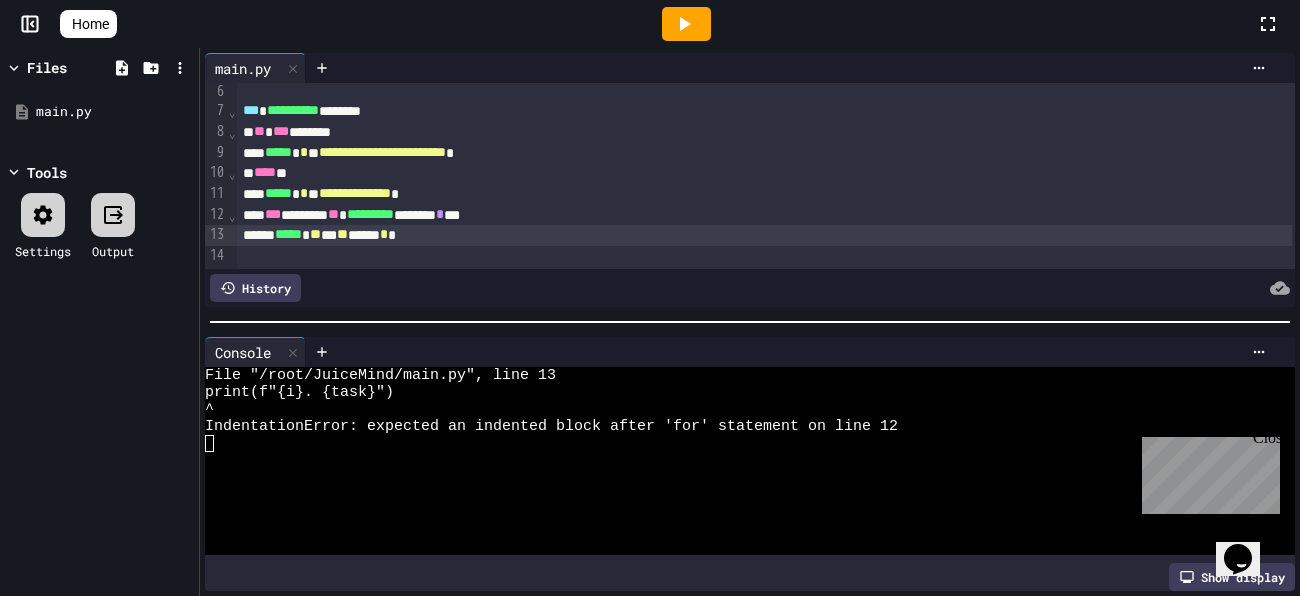 click at bounding box center (686, 24) 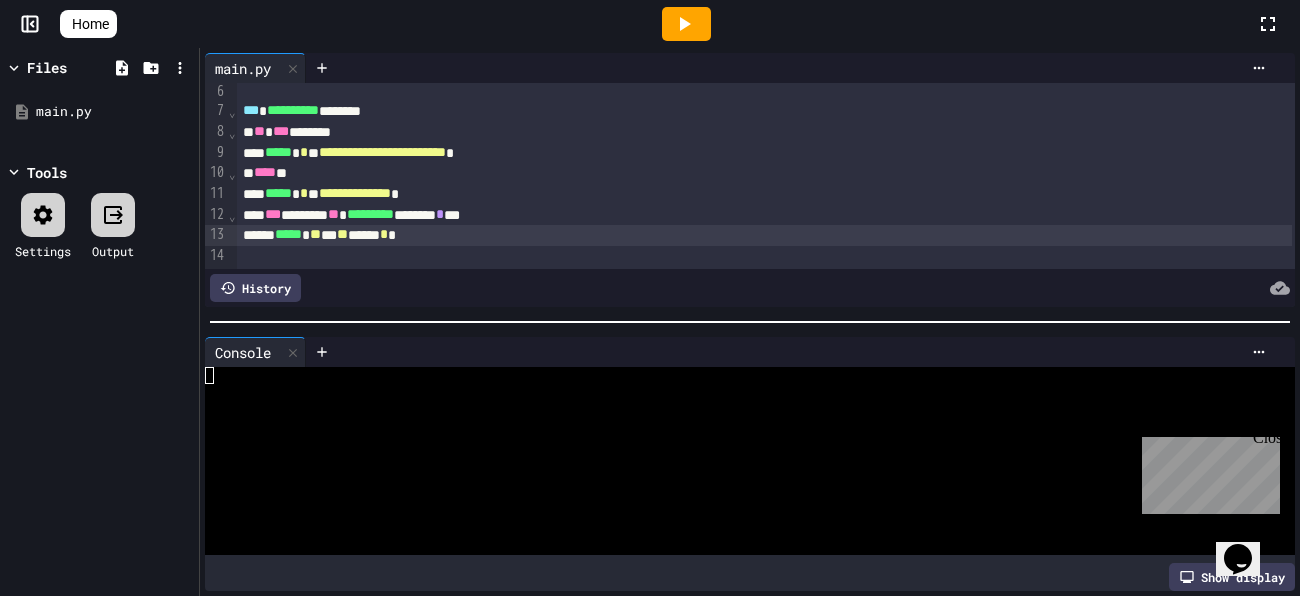 click on "***** * ** *** * ****** * *" at bounding box center [764, 235] 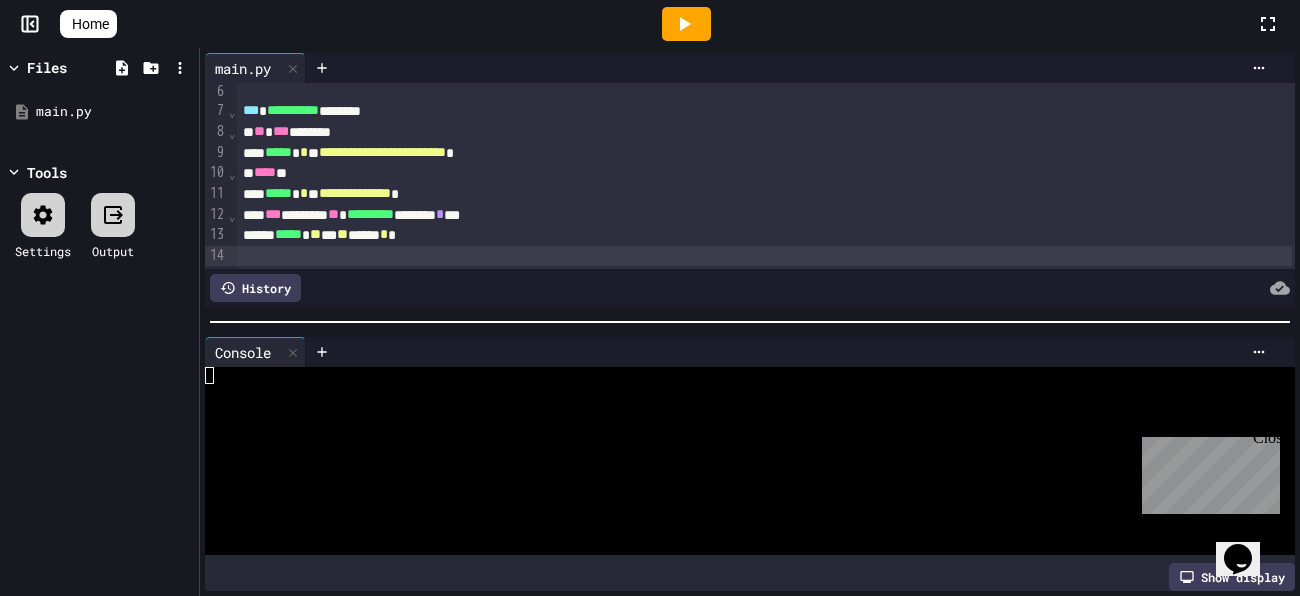 scroll, scrollTop: 129, scrollLeft: 0, axis: vertical 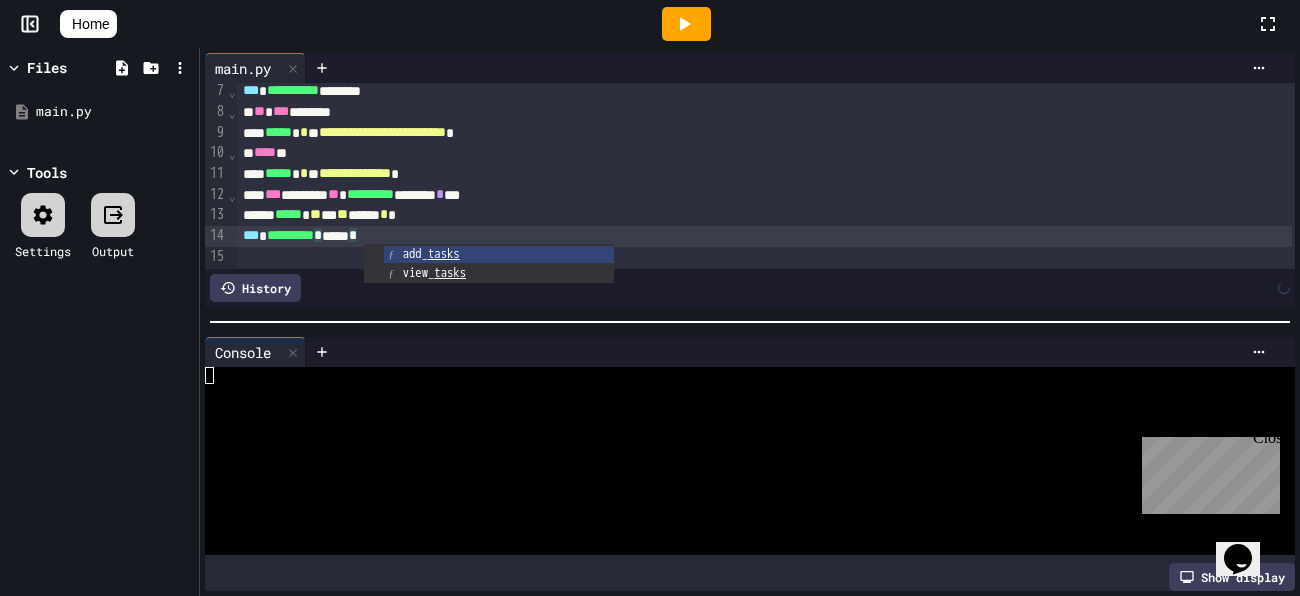click on "***   ********* * ***** *" at bounding box center [764, 236] 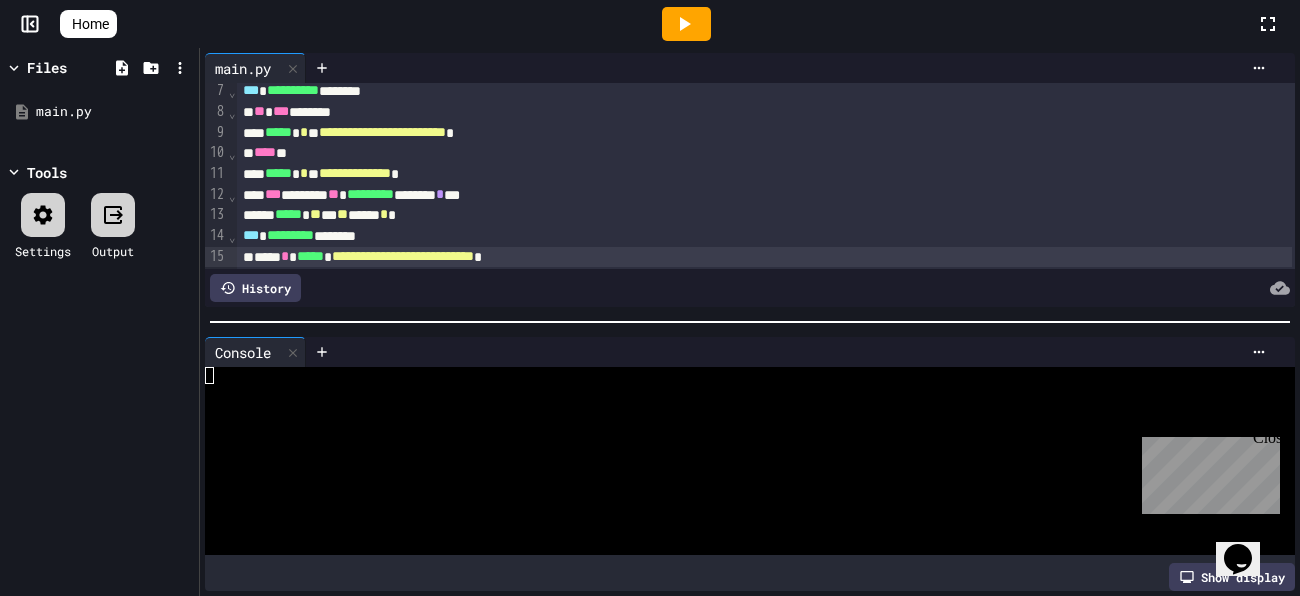 click on "**********" at bounding box center [764, 257] 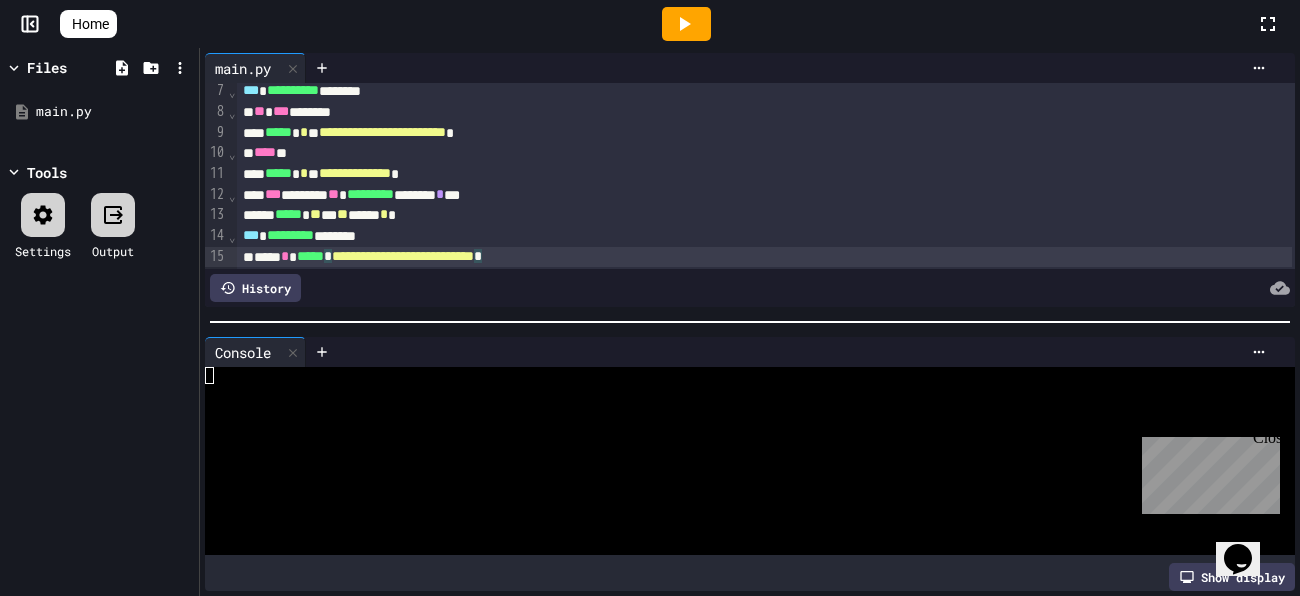 scroll, scrollTop: 149, scrollLeft: 0, axis: vertical 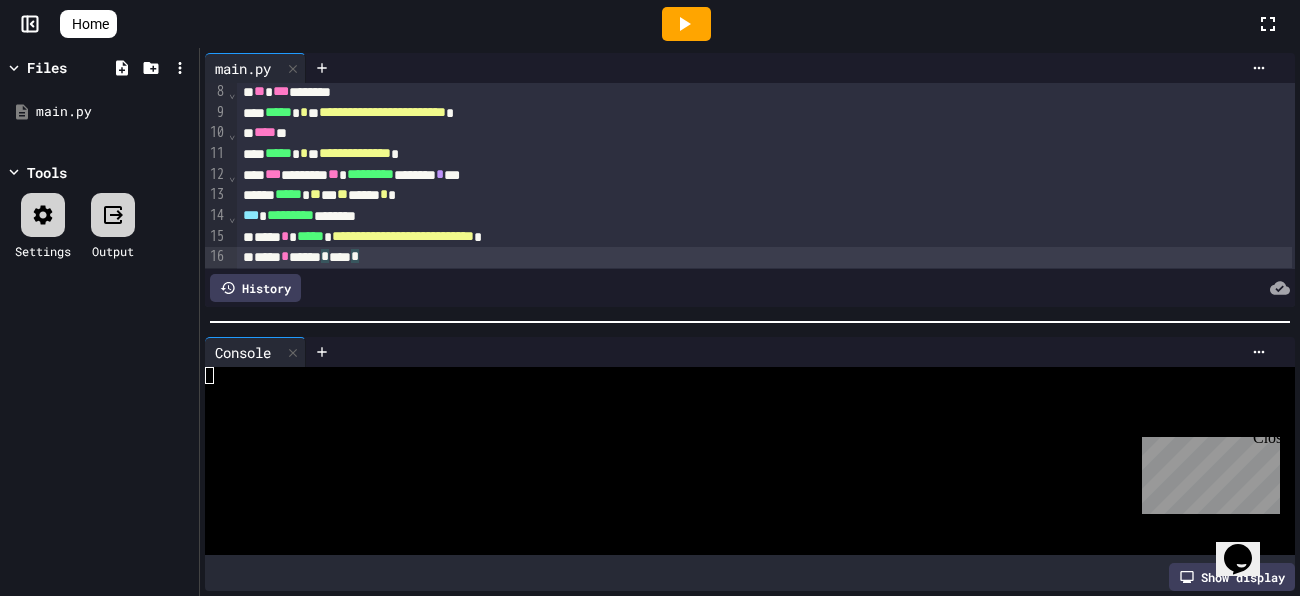 click on "***** * ****** * **** *" at bounding box center [764, 257] 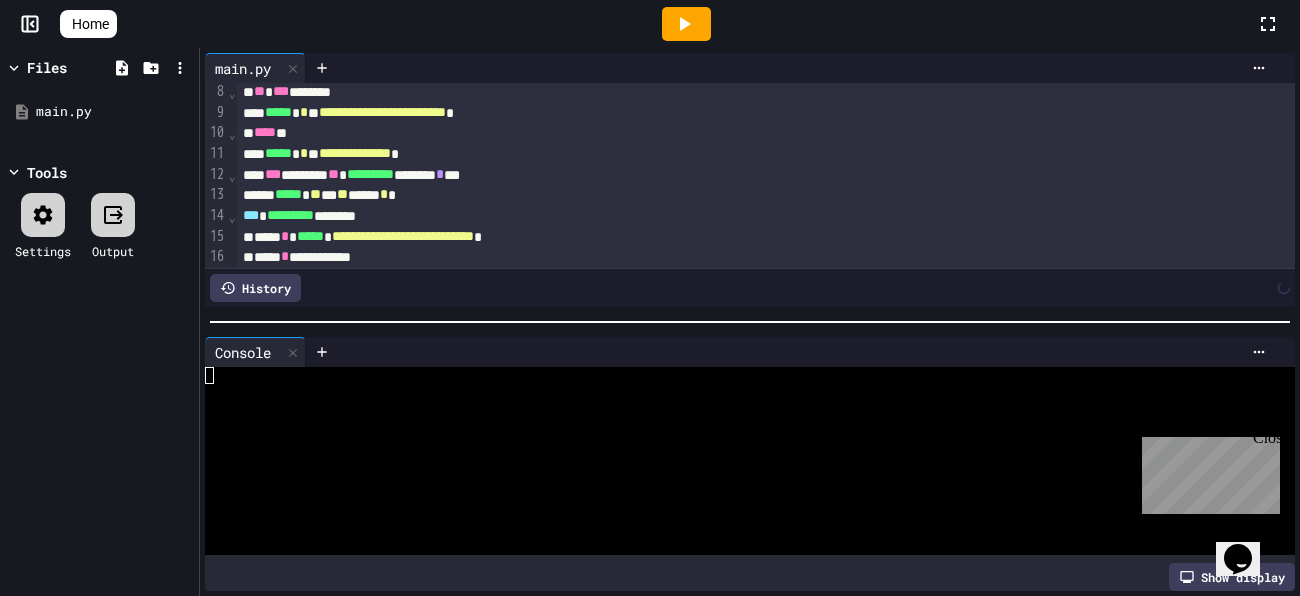 scroll, scrollTop: 170, scrollLeft: 0, axis: vertical 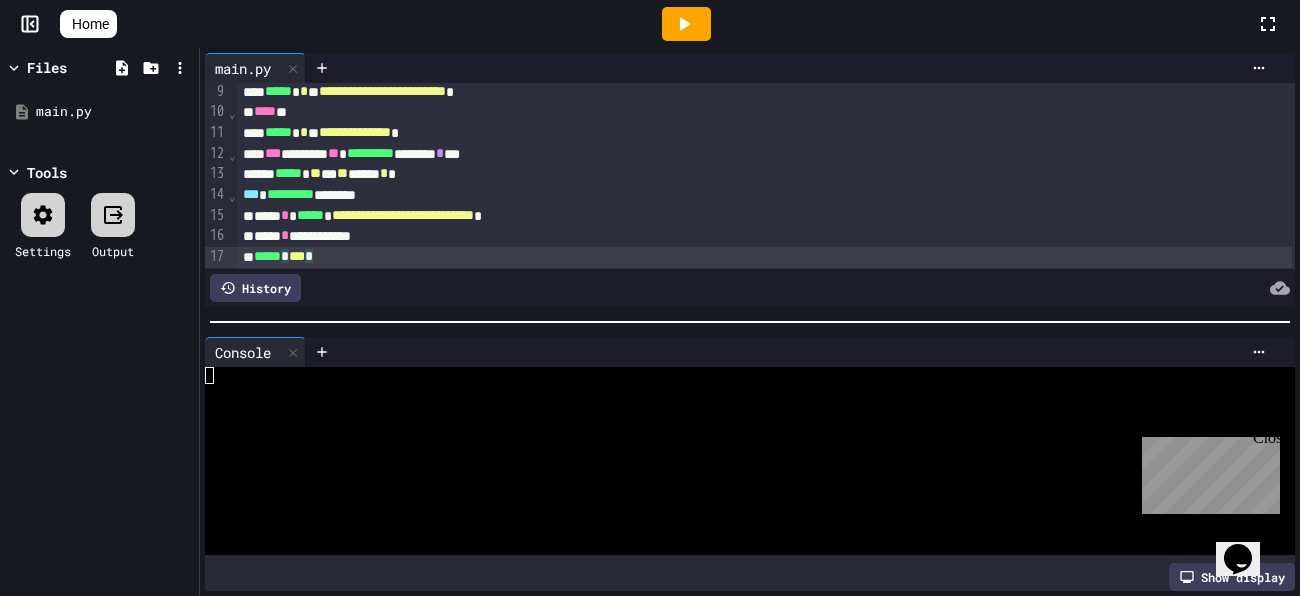 click on "***" at bounding box center (297, 256) 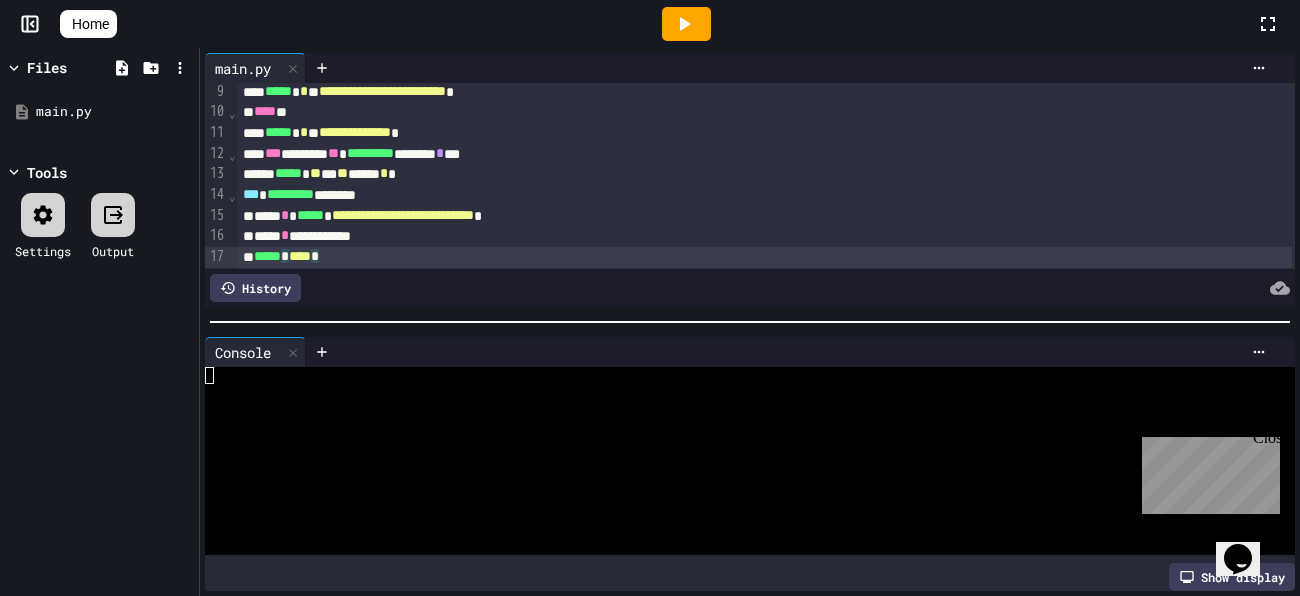 click on "****" at bounding box center (300, 256) 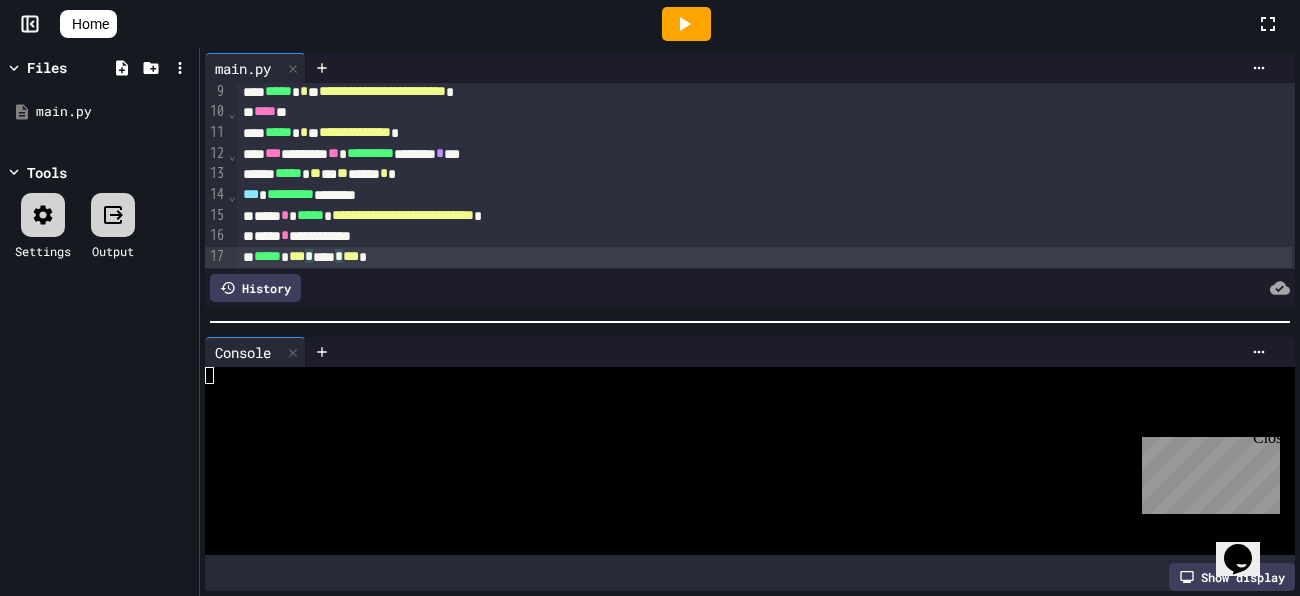 click on "***" at bounding box center [351, 256] 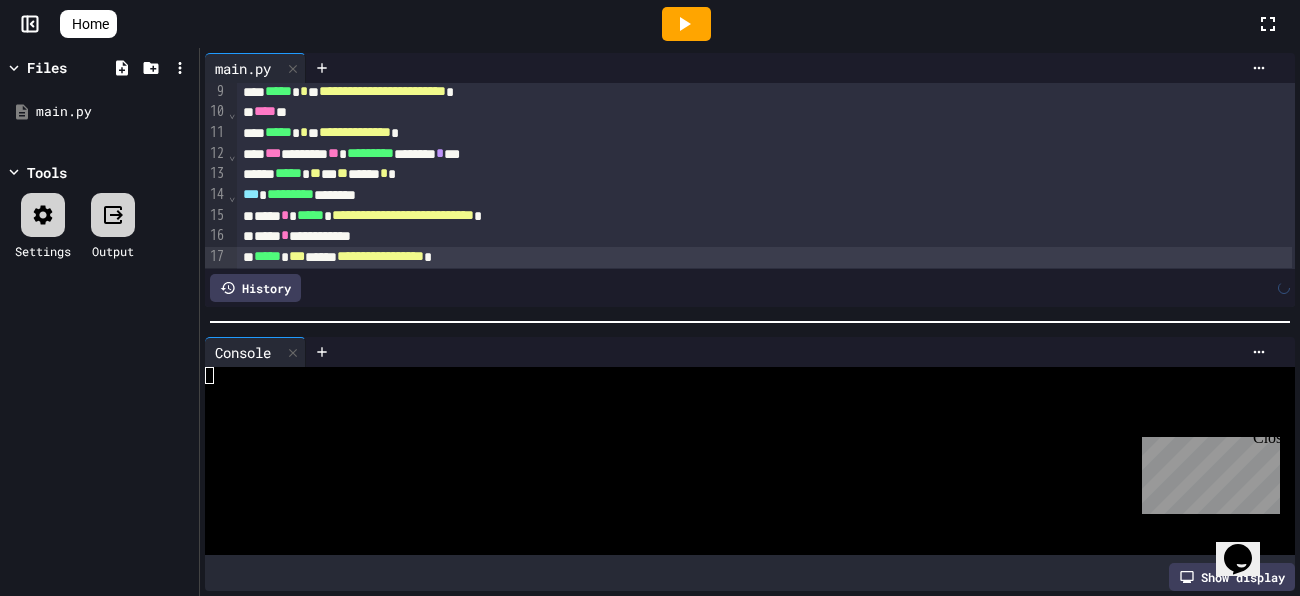 click on "**********" at bounding box center (764, 257) 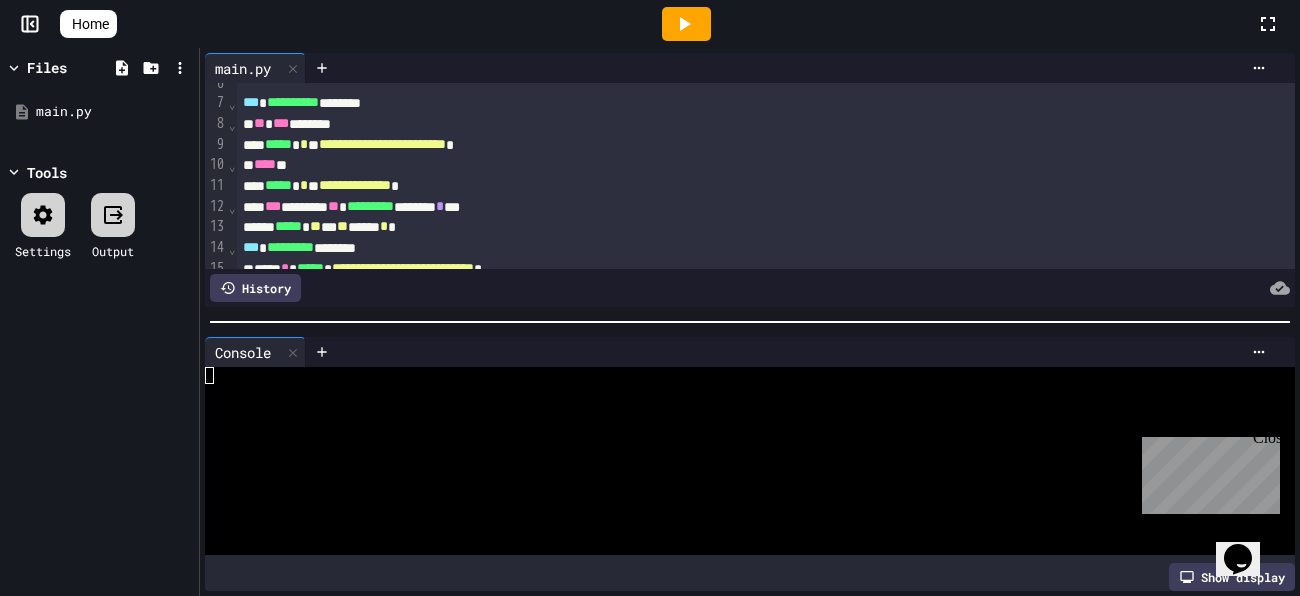 scroll, scrollTop: 213, scrollLeft: 0, axis: vertical 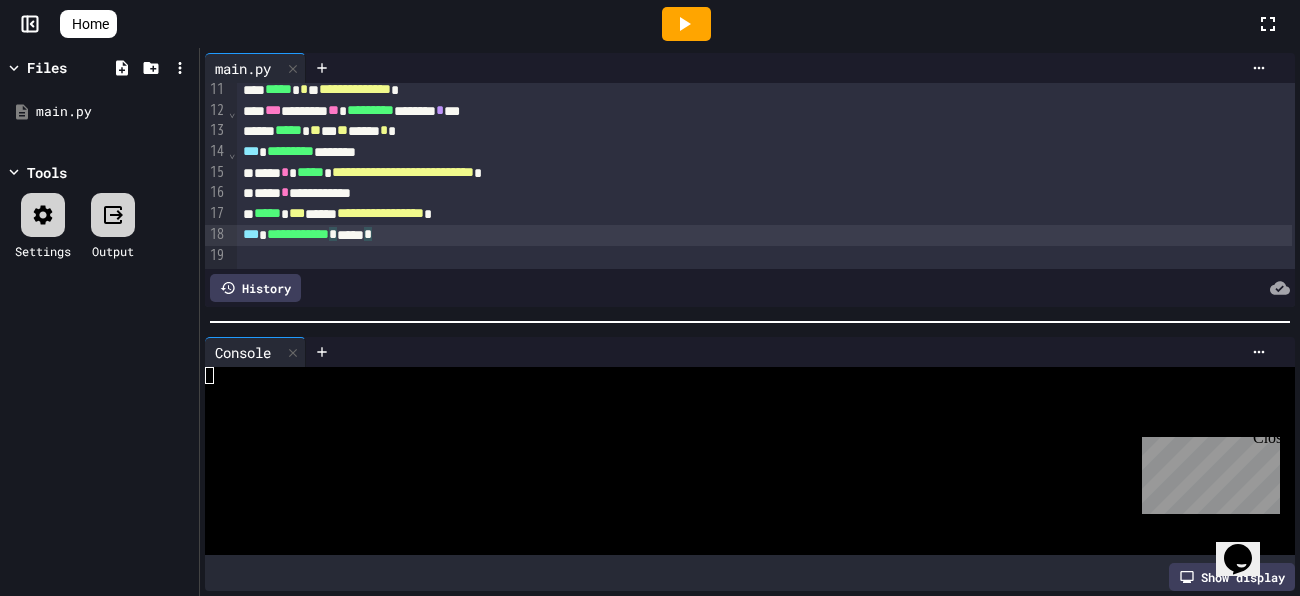 click on "**********" at bounding box center (764, 235) 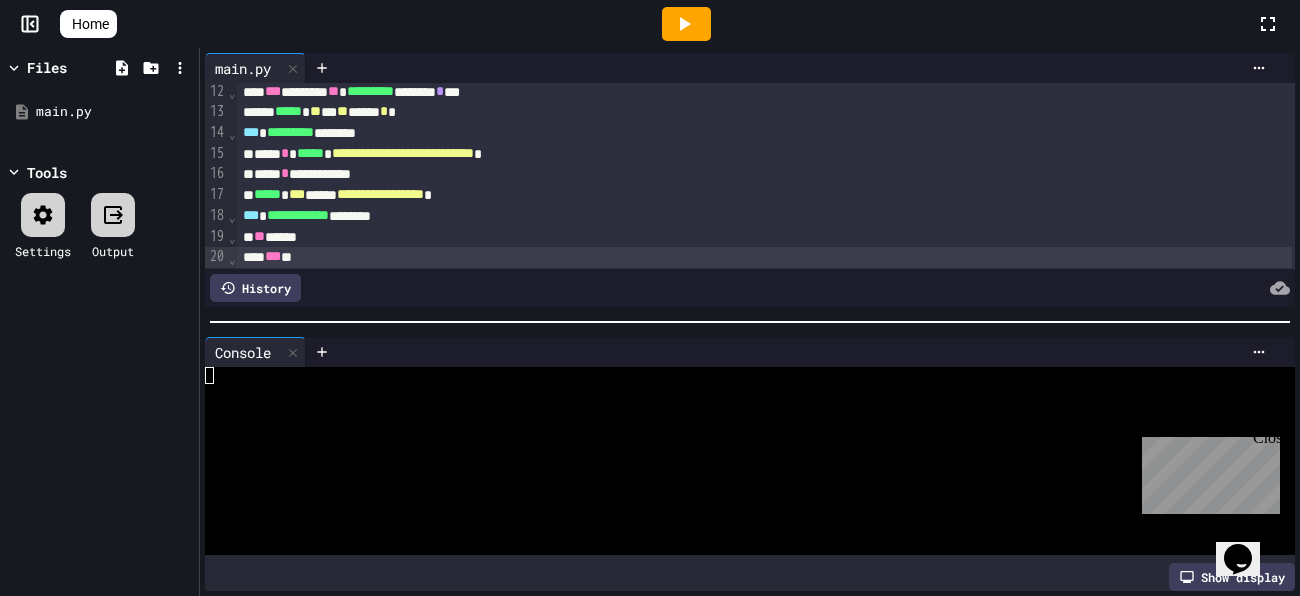 scroll, scrollTop: 253, scrollLeft: 0, axis: vertical 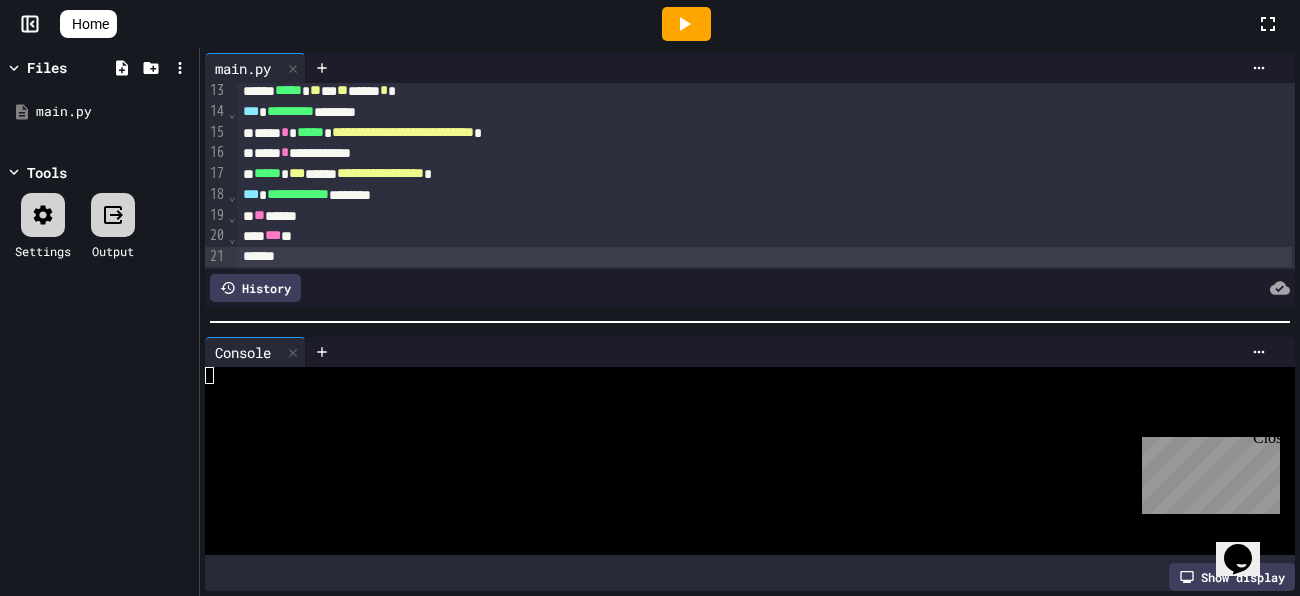 click on "** *****" at bounding box center [764, 216] 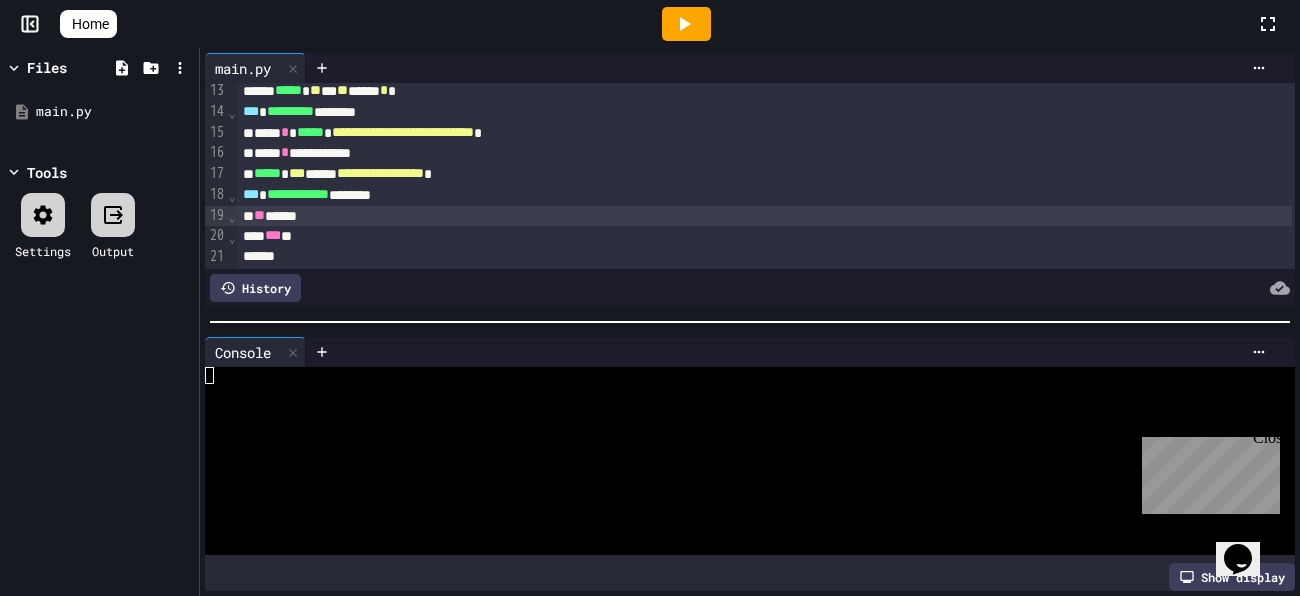 click on "** *****" at bounding box center (764, 216) 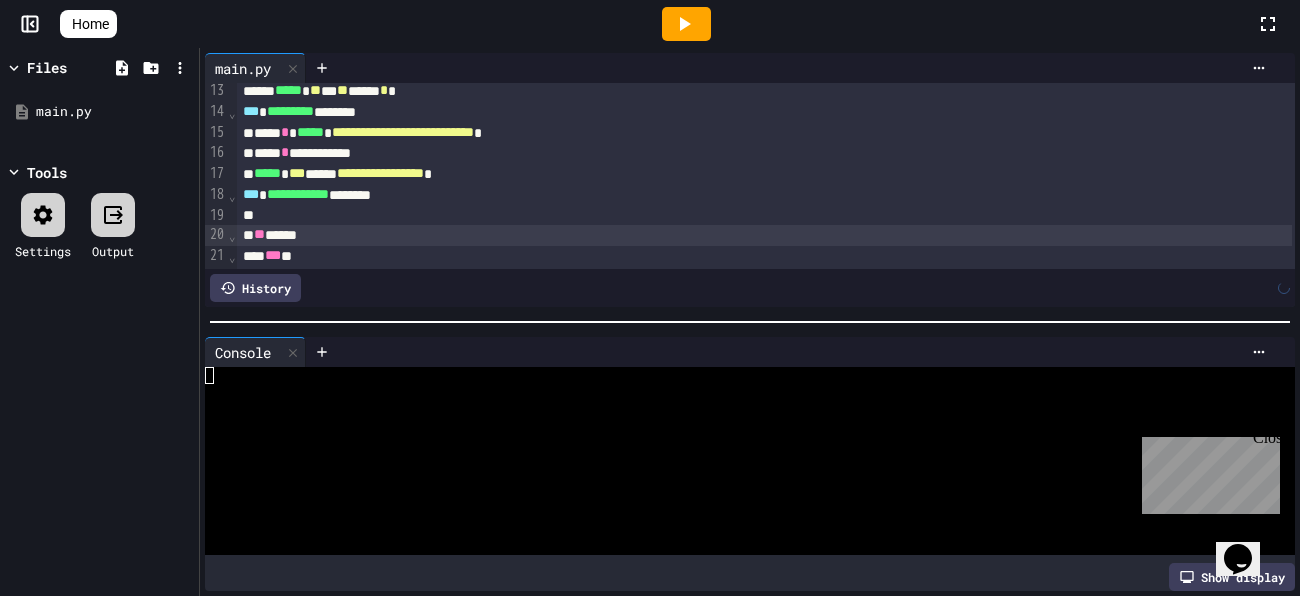 click at bounding box center (764, 216) 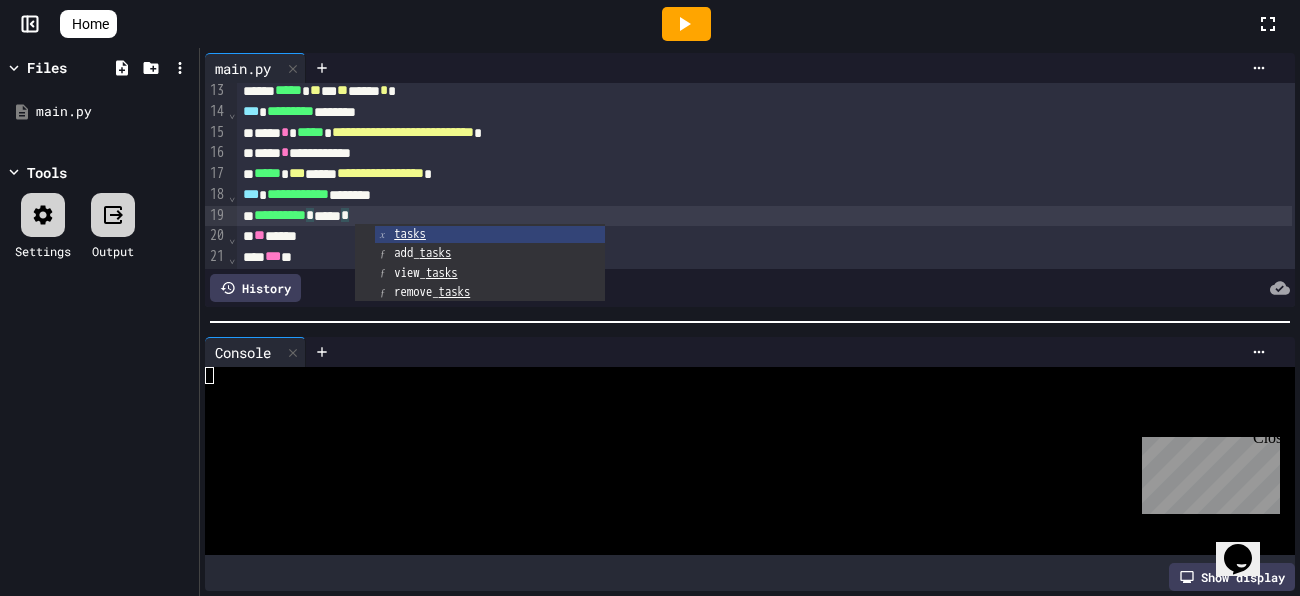 click 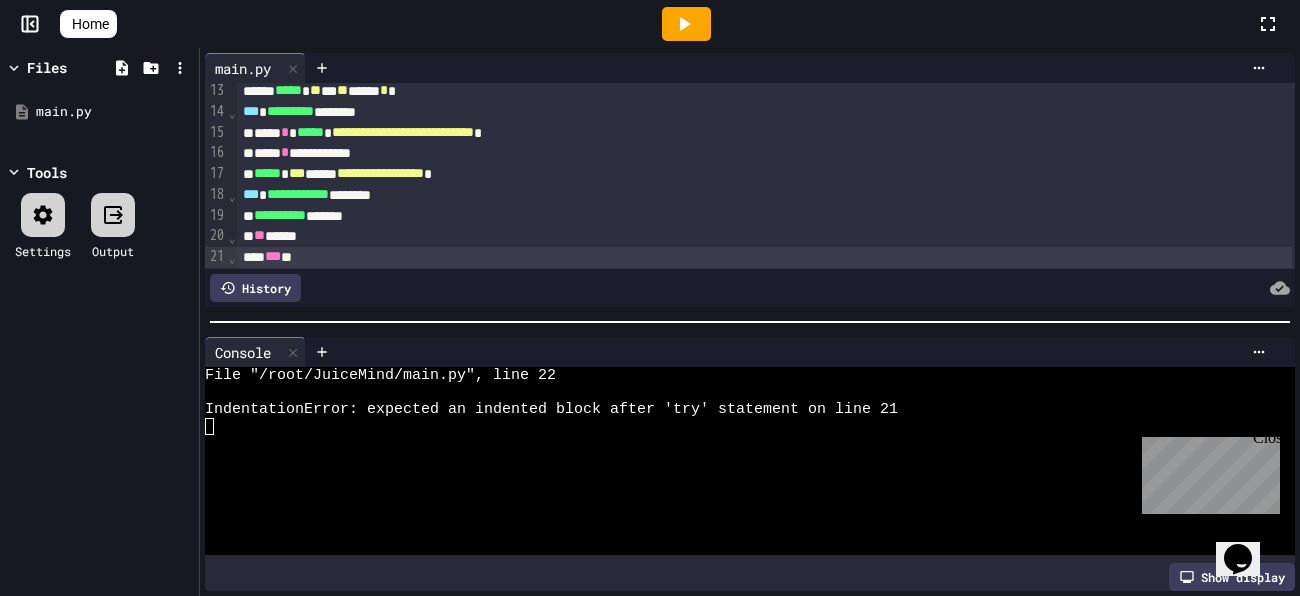 click on "*** *" at bounding box center (764, 257) 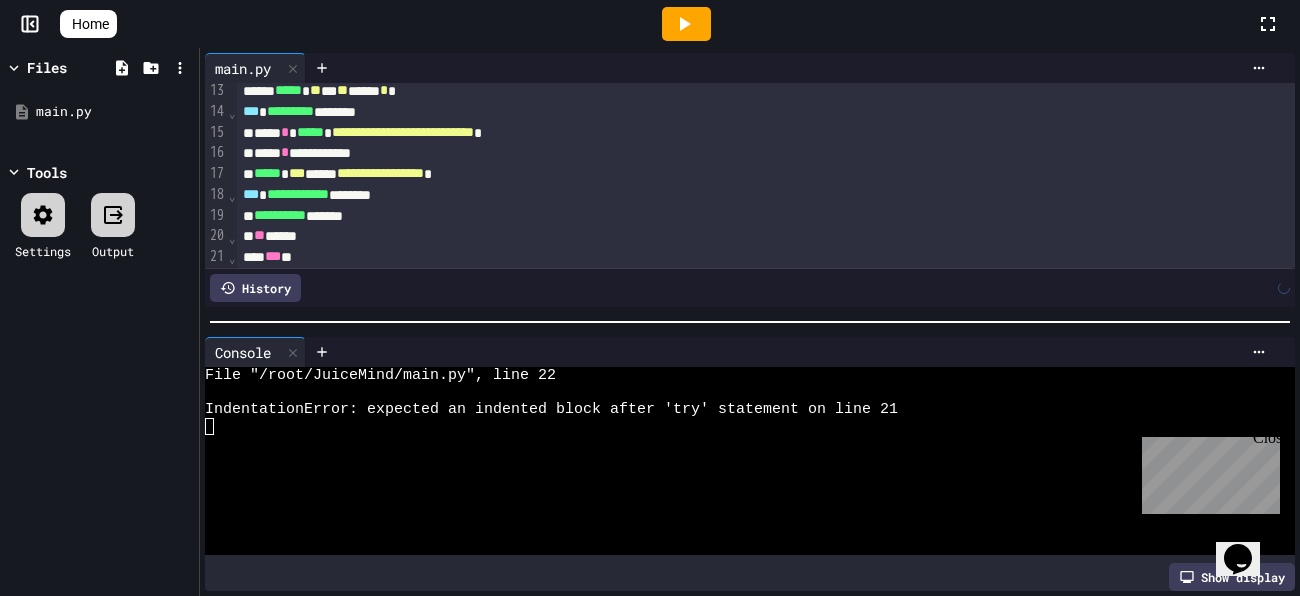 scroll, scrollTop: 274, scrollLeft: 0, axis: vertical 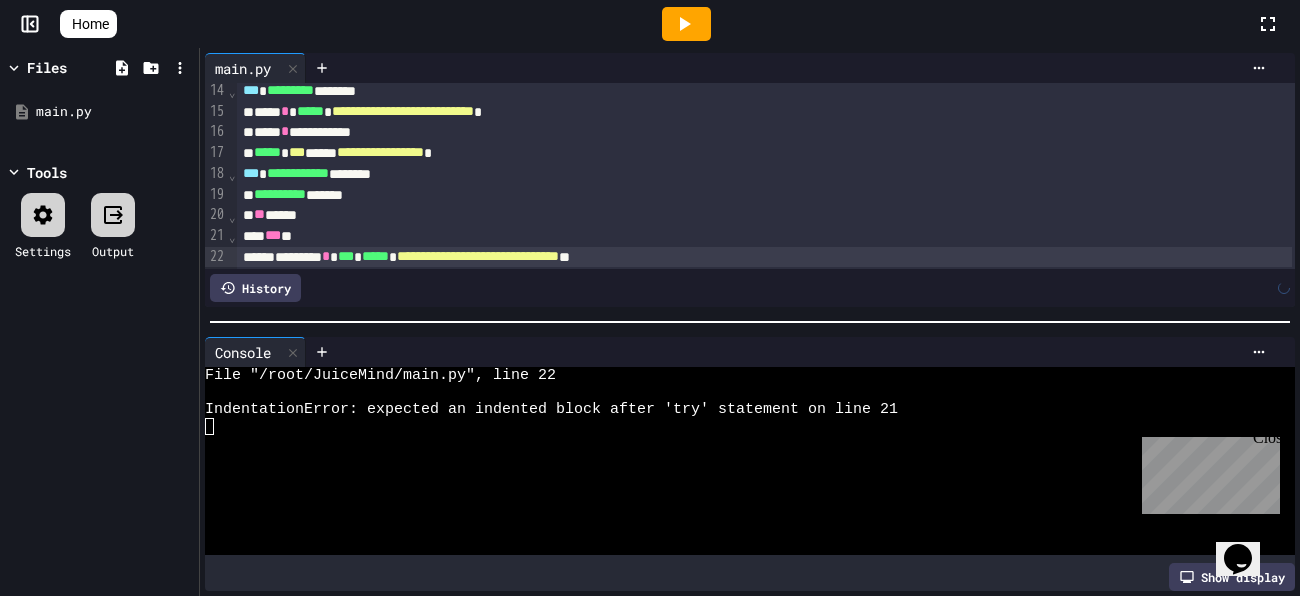 click on "**********" at bounding box center (764, 257) 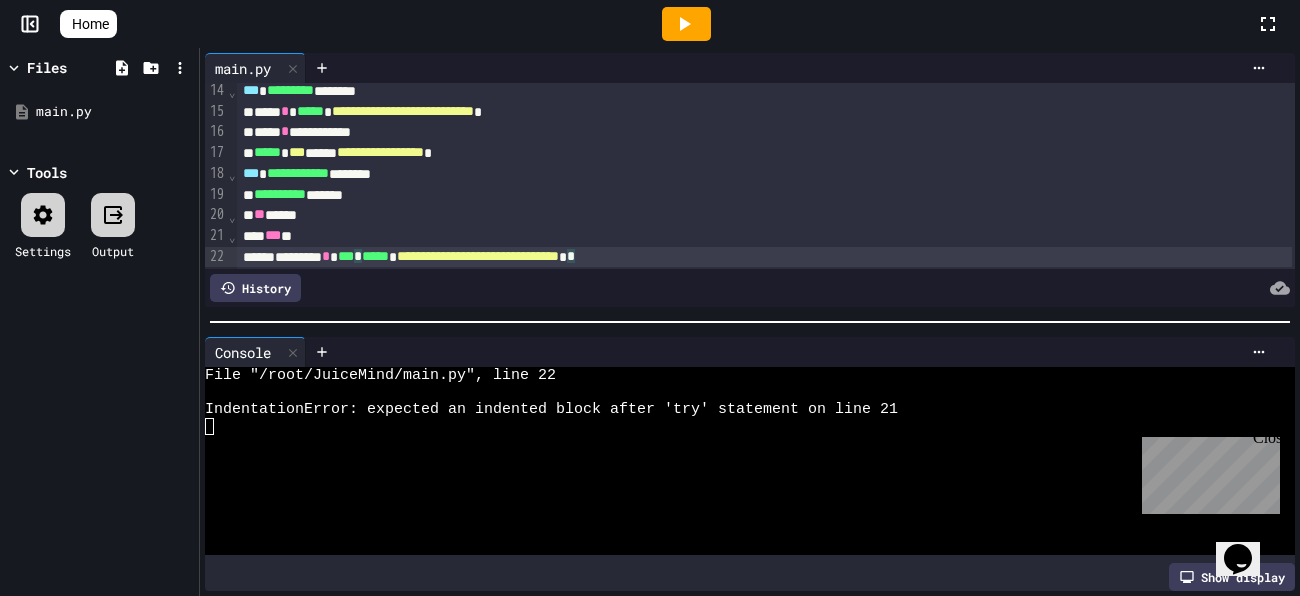 scroll, scrollTop: 295, scrollLeft: 0, axis: vertical 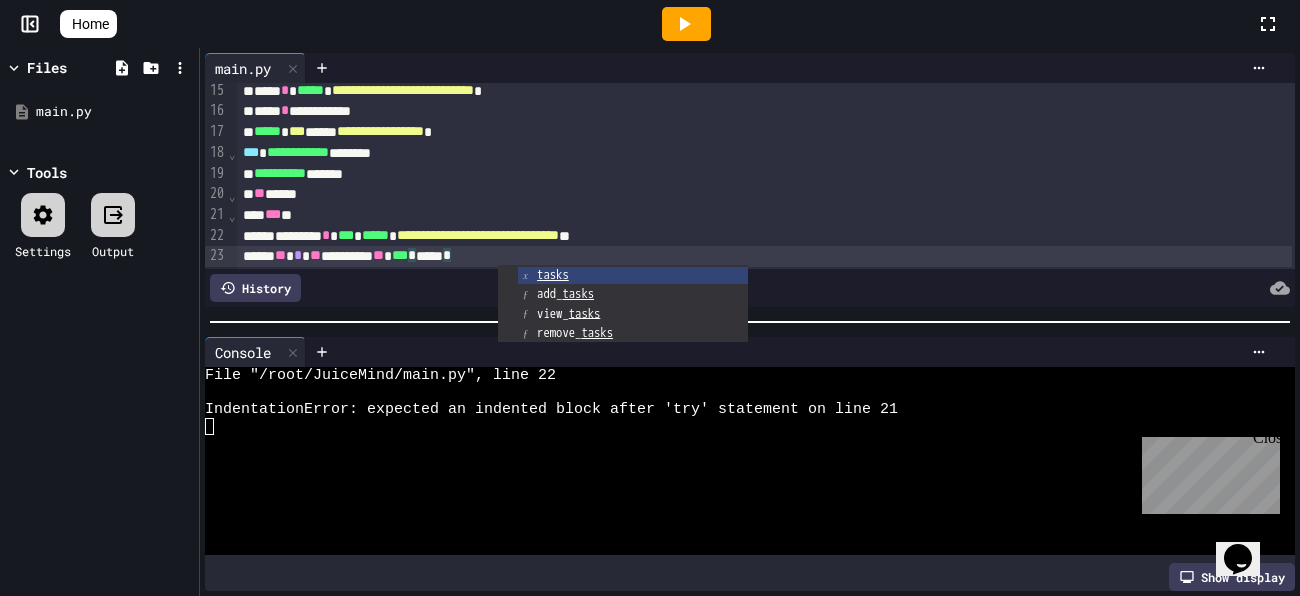click on "**   *   ** ******** **   *** * ***** *" at bounding box center [764, 256] 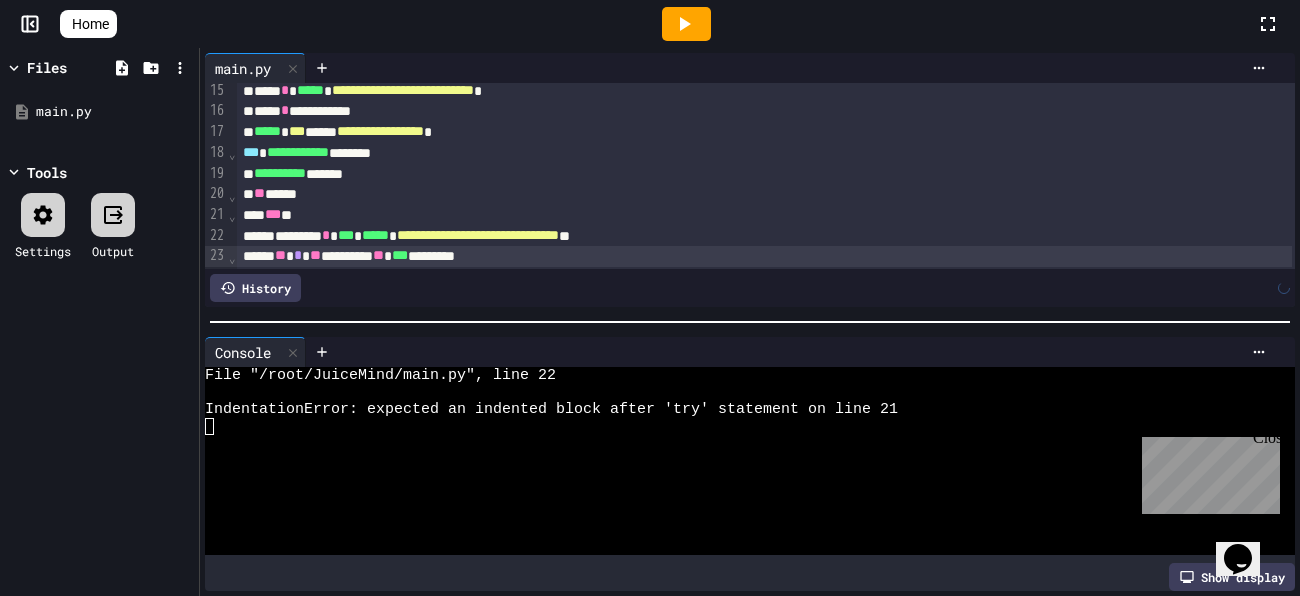 scroll, scrollTop: 315, scrollLeft: 0, axis: vertical 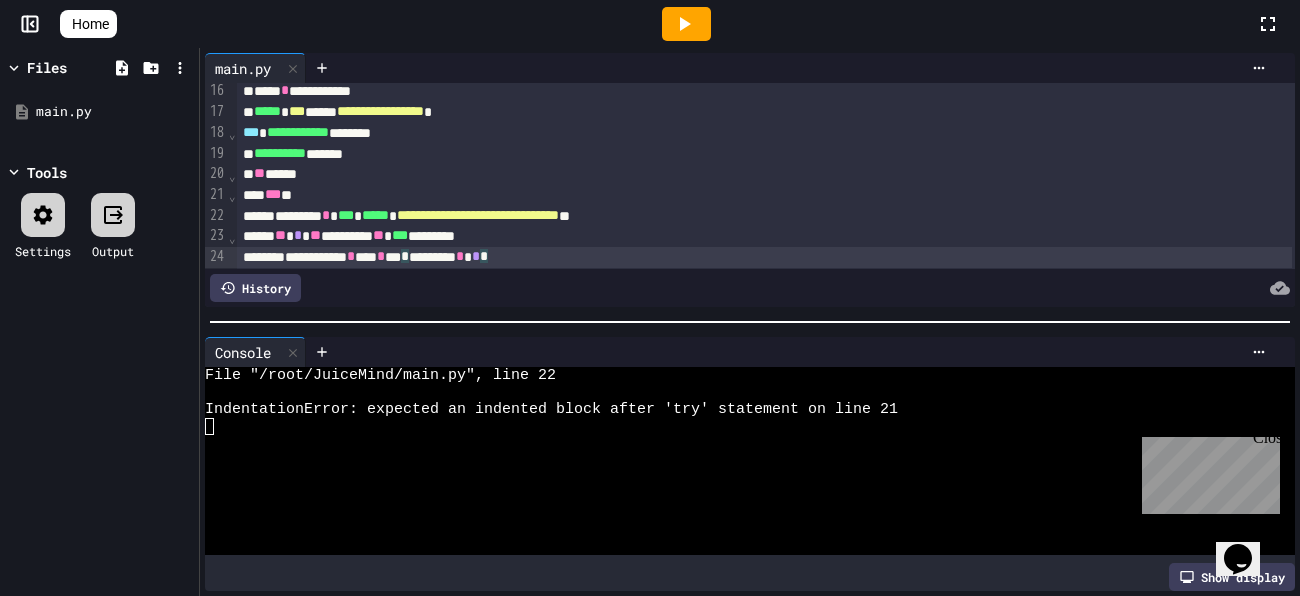 click at bounding box center (686, 24) 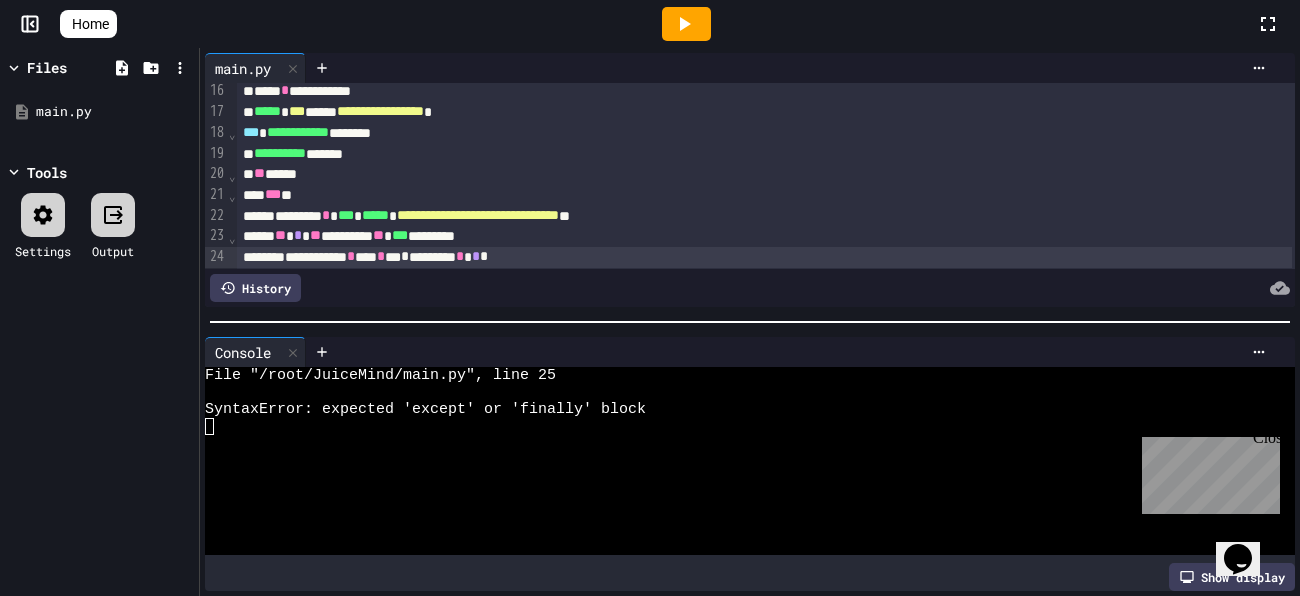 click on "**********" at bounding box center [764, 257] 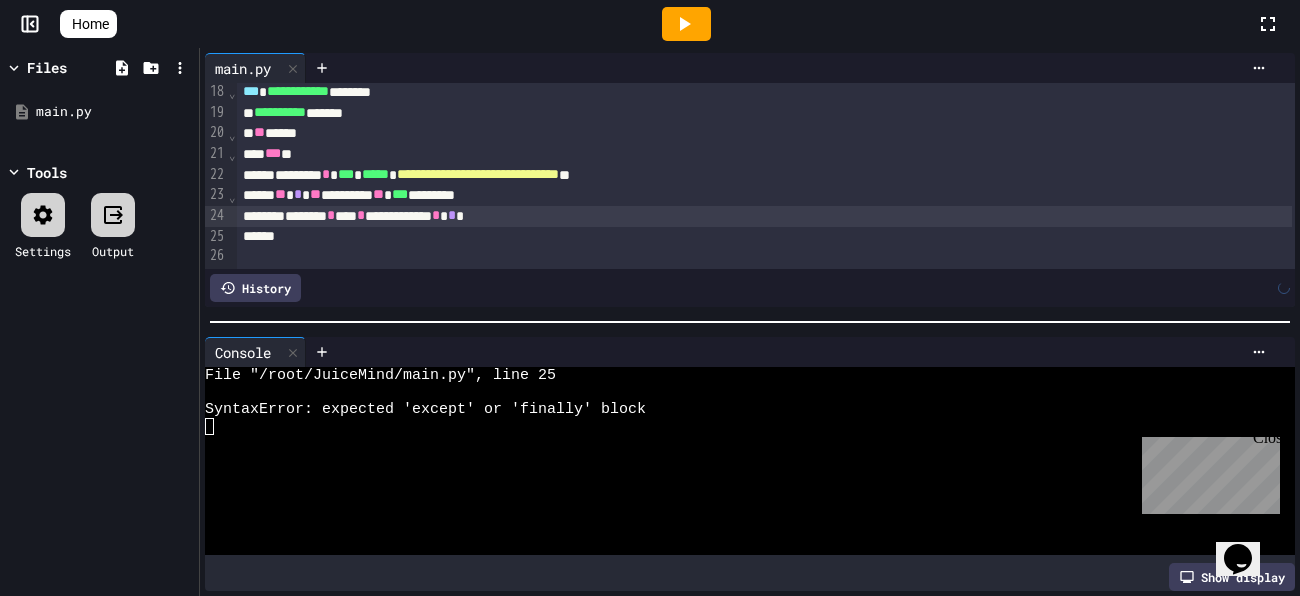 scroll, scrollTop: 348, scrollLeft: 0, axis: vertical 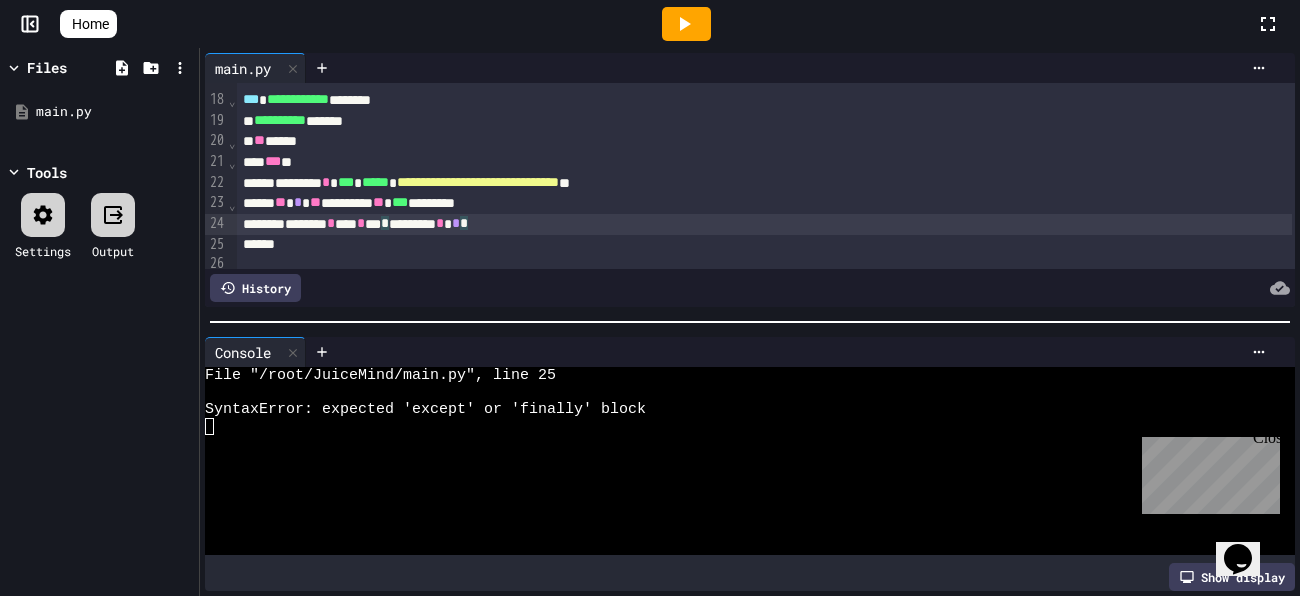 click on "******* * *** * *** * ******** *   * *" at bounding box center [764, 224] 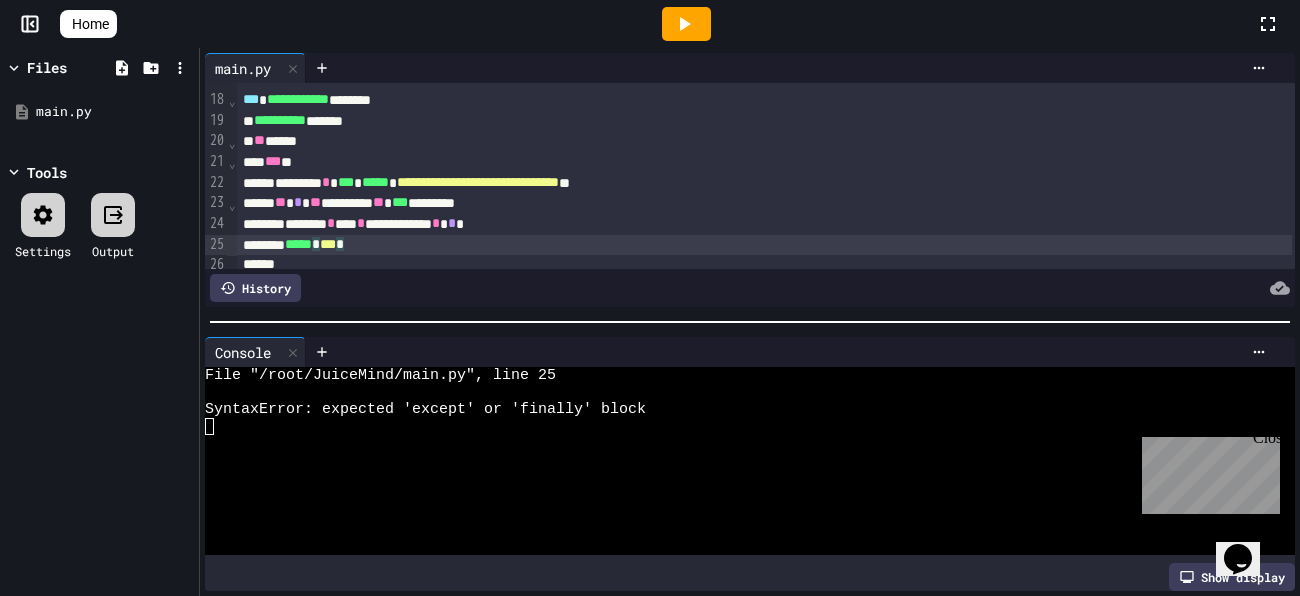 click on "***" at bounding box center [328, 244] 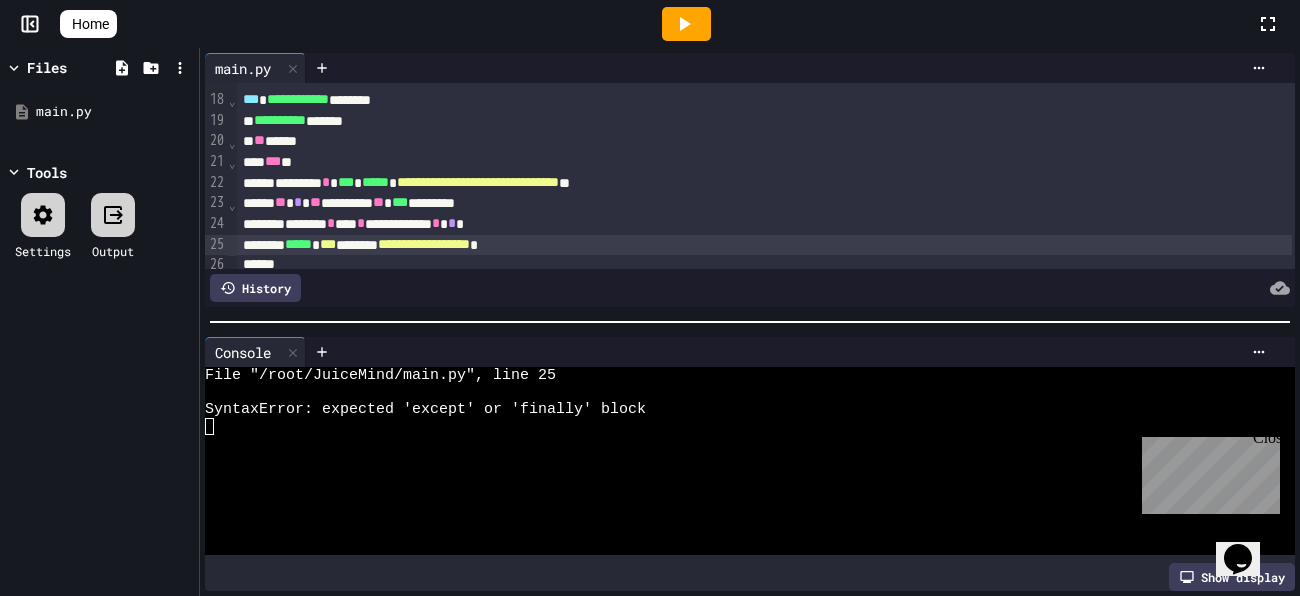 click on "**********" at bounding box center [764, 245] 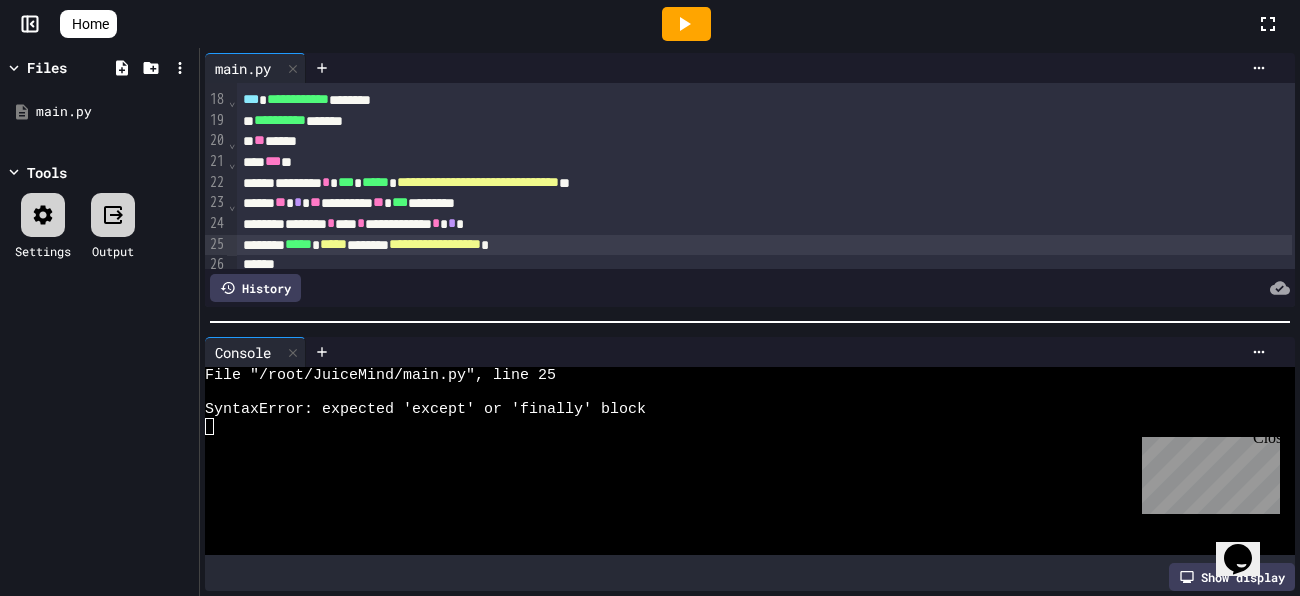 click on "**********" at bounding box center (764, 245) 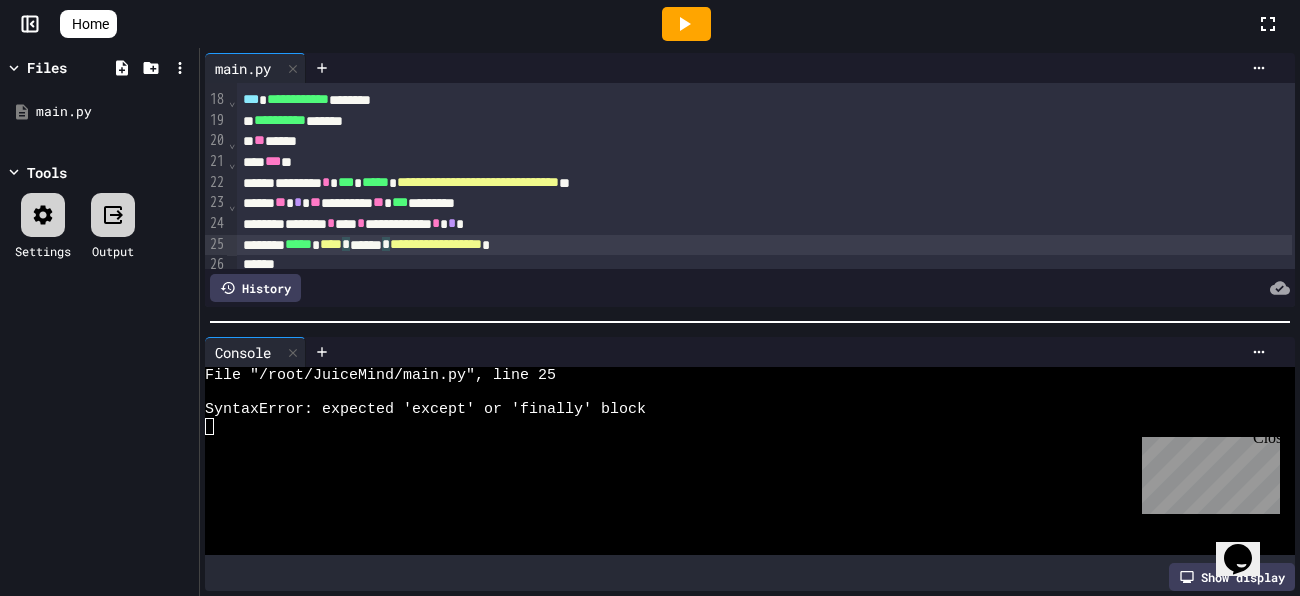 click on "**********" at bounding box center [436, 244] 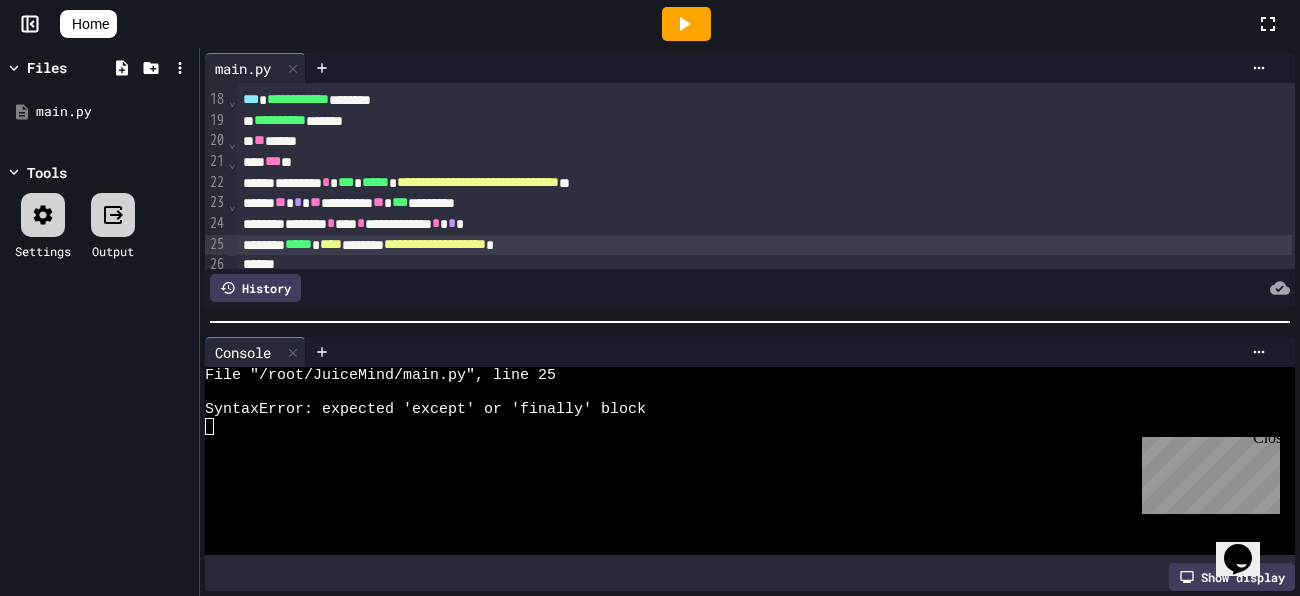 click on "**********" at bounding box center [435, 244] 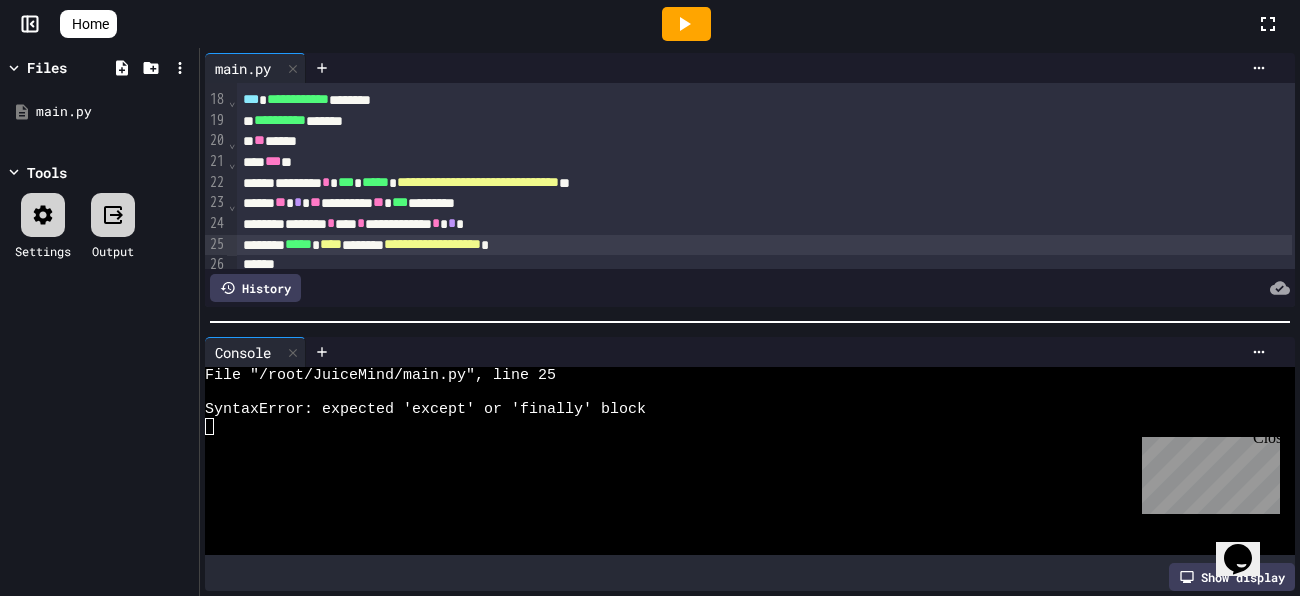 click on "****" at bounding box center (331, 244) 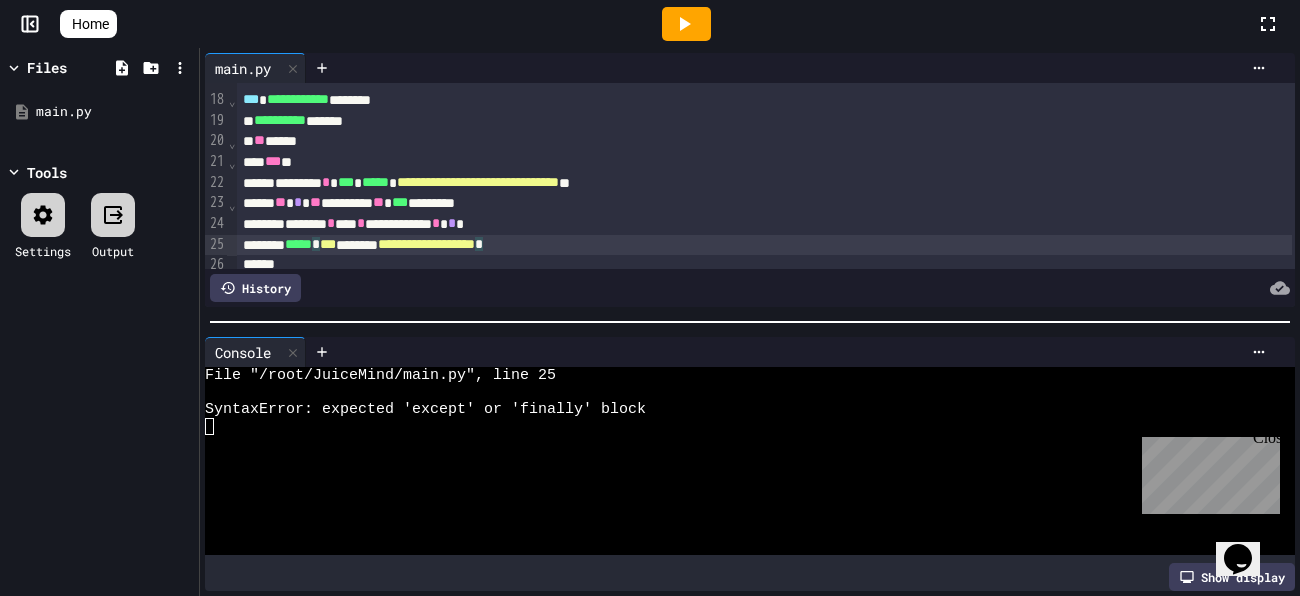 click on "**********" at bounding box center [764, 245] 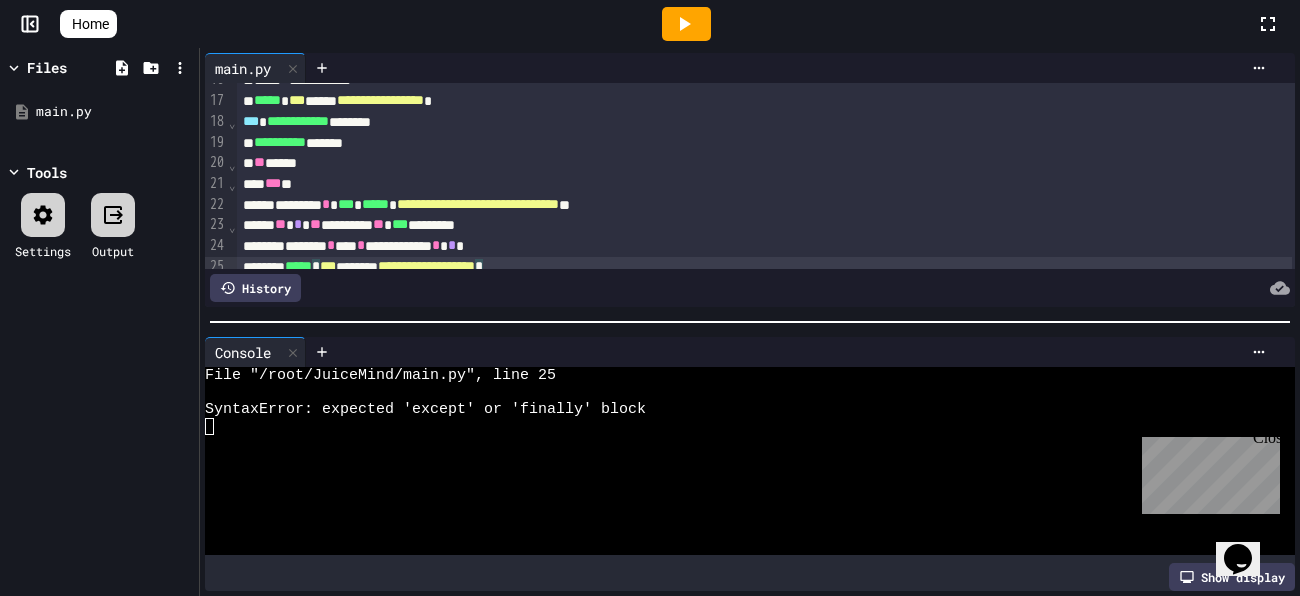scroll, scrollTop: 377, scrollLeft: 0, axis: vertical 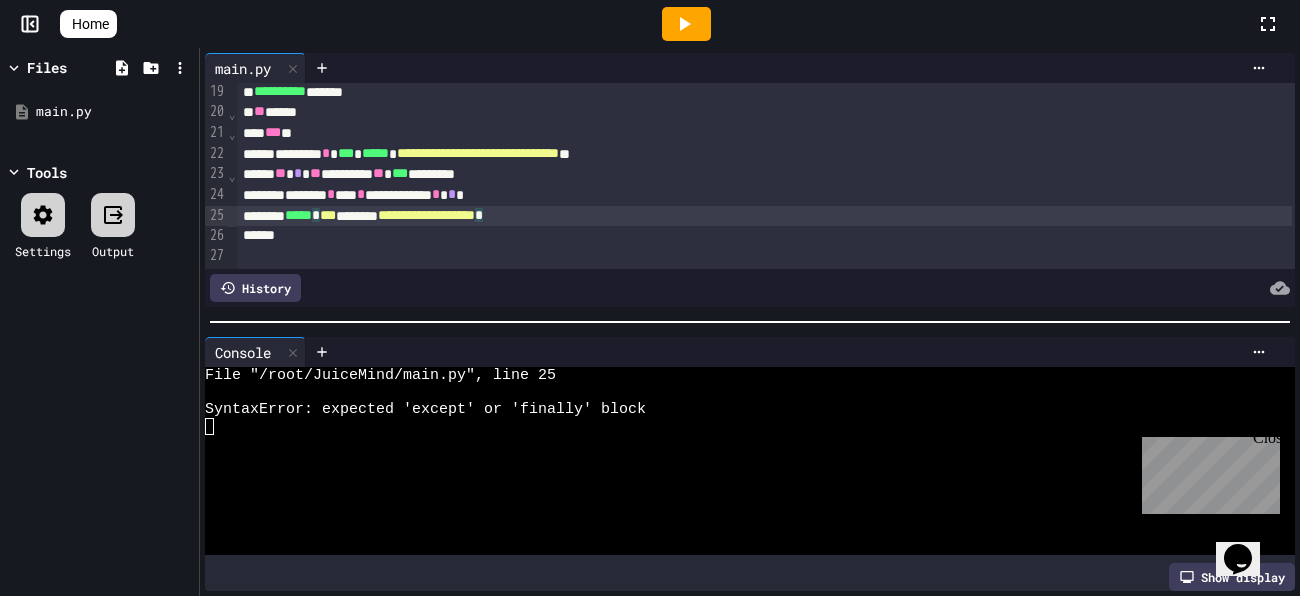 click at bounding box center [686, 24] 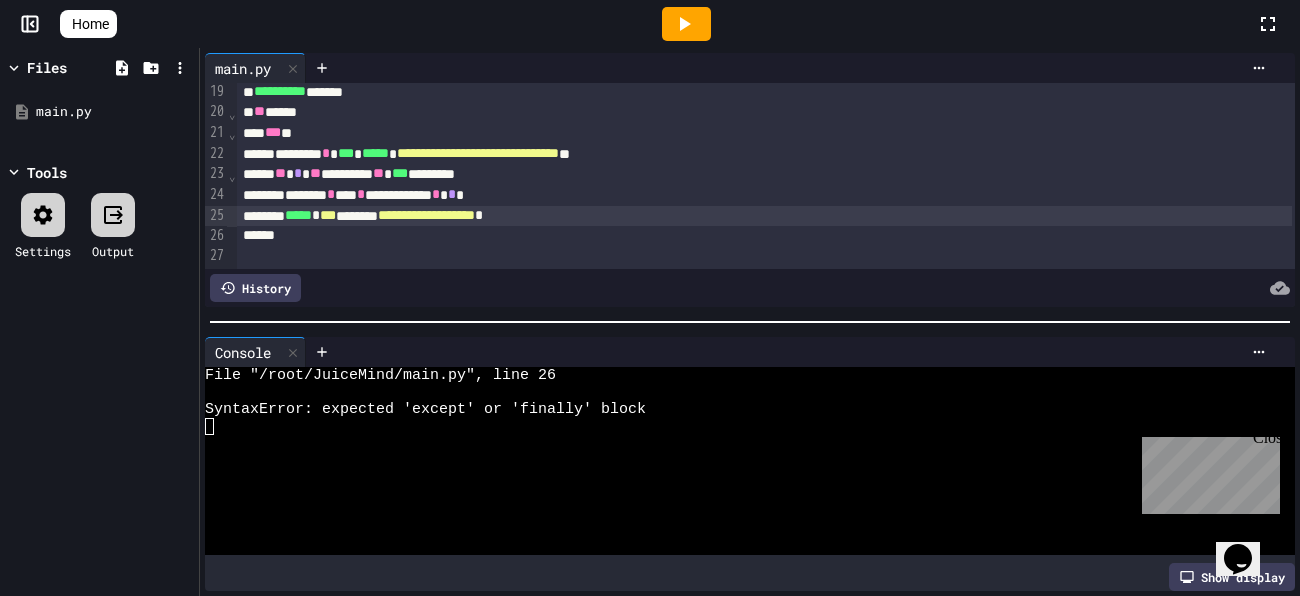 click on "**********" at bounding box center [764, 216] 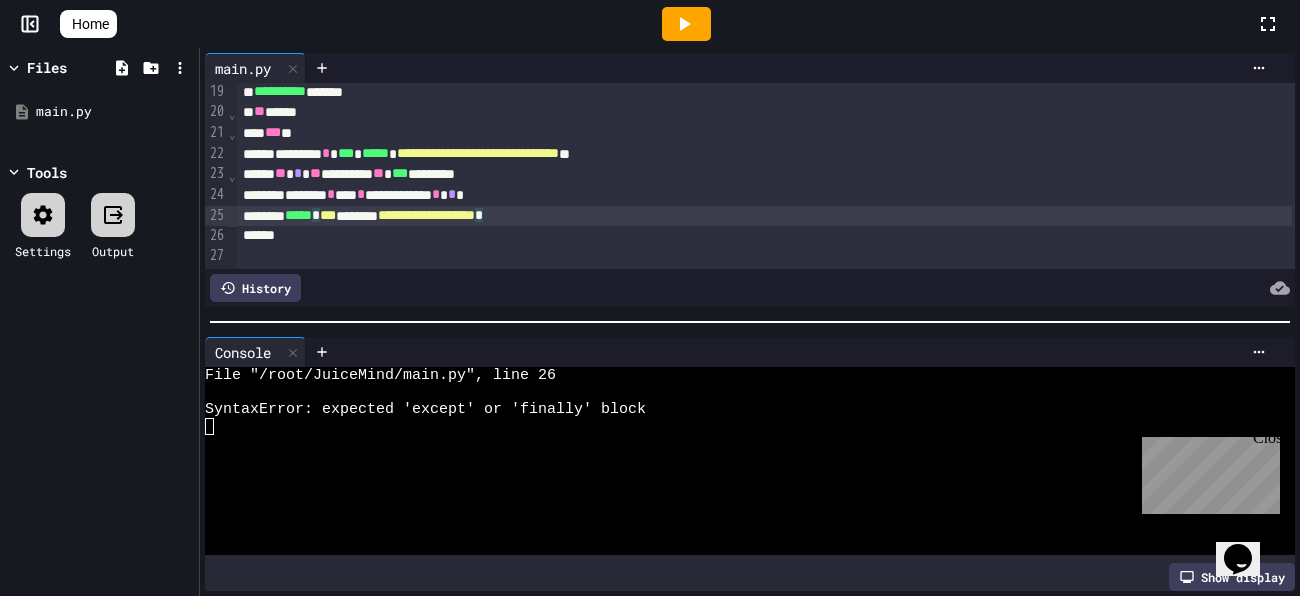click at bounding box center (764, 236) 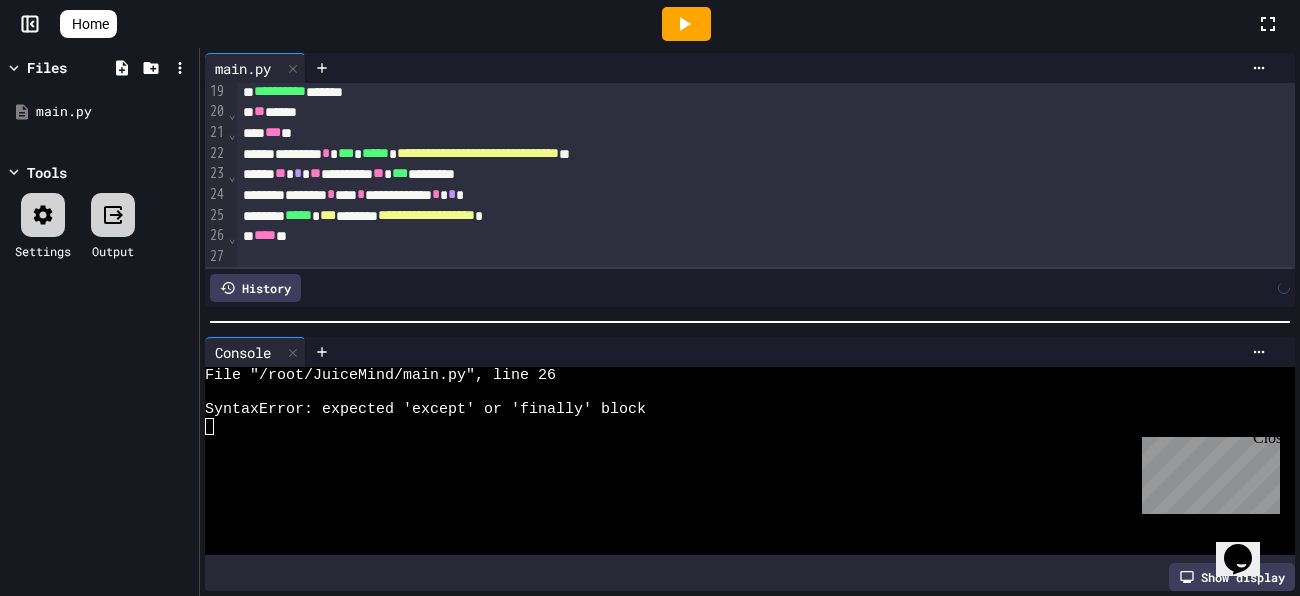 scroll, scrollTop: 396, scrollLeft: 0, axis: vertical 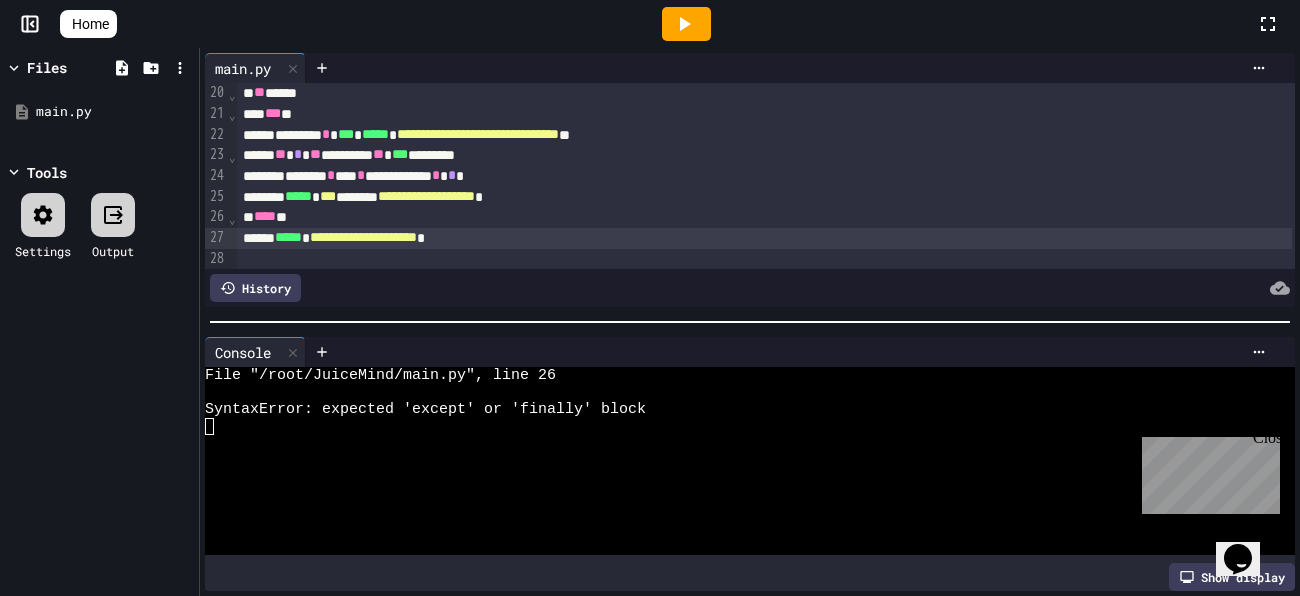 click on "**********" at bounding box center [764, 238] 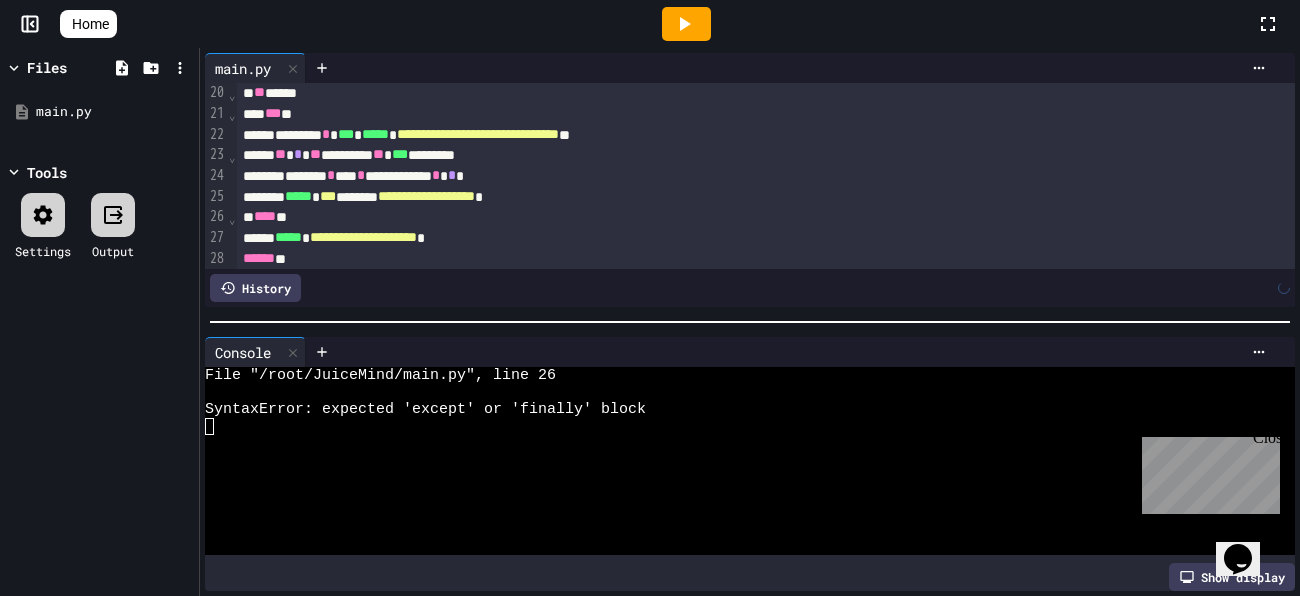 scroll, scrollTop: 418, scrollLeft: 0, axis: vertical 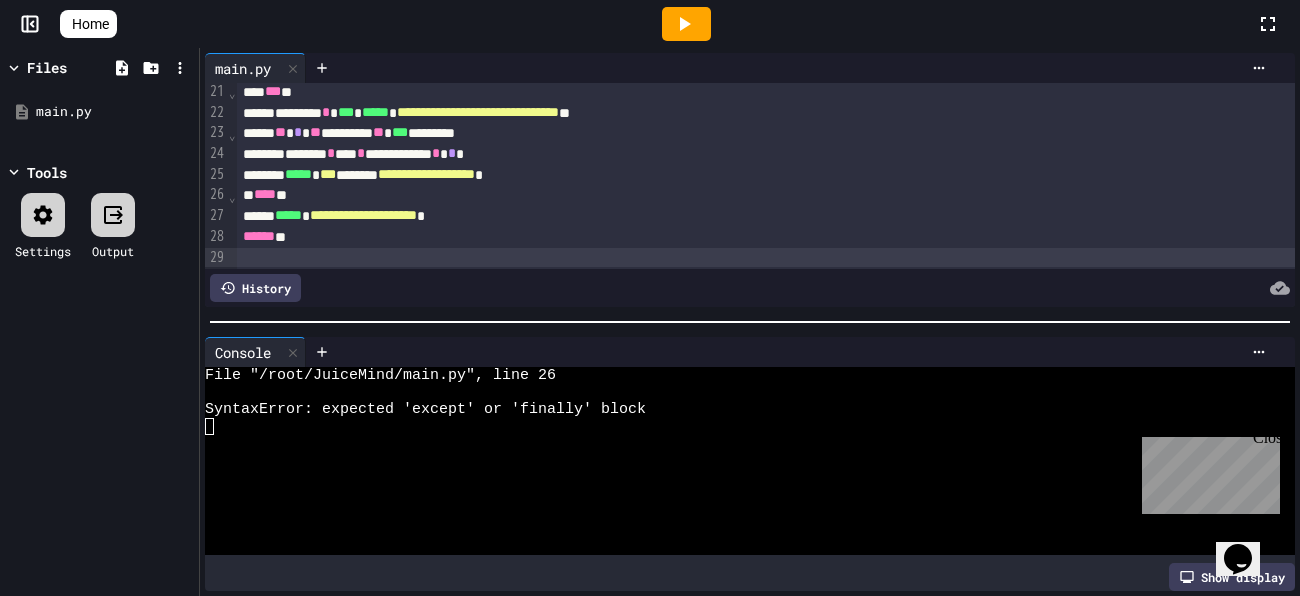 click on "******" at bounding box center (259, 236) 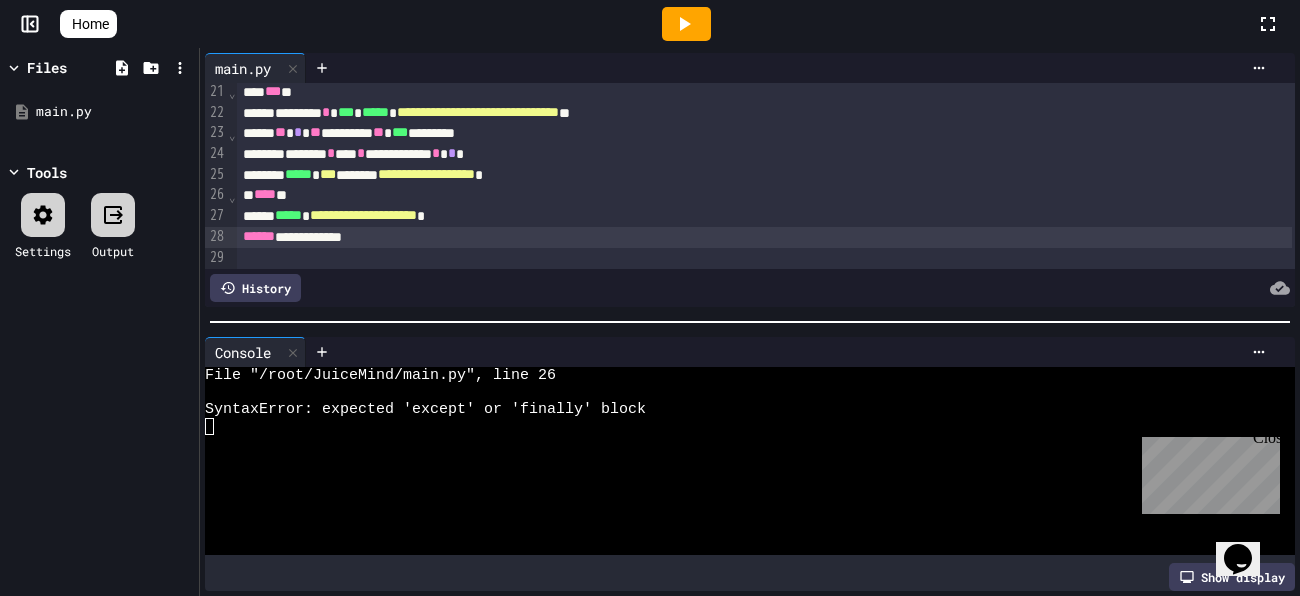 click on "**********" at bounding box center [764, 237] 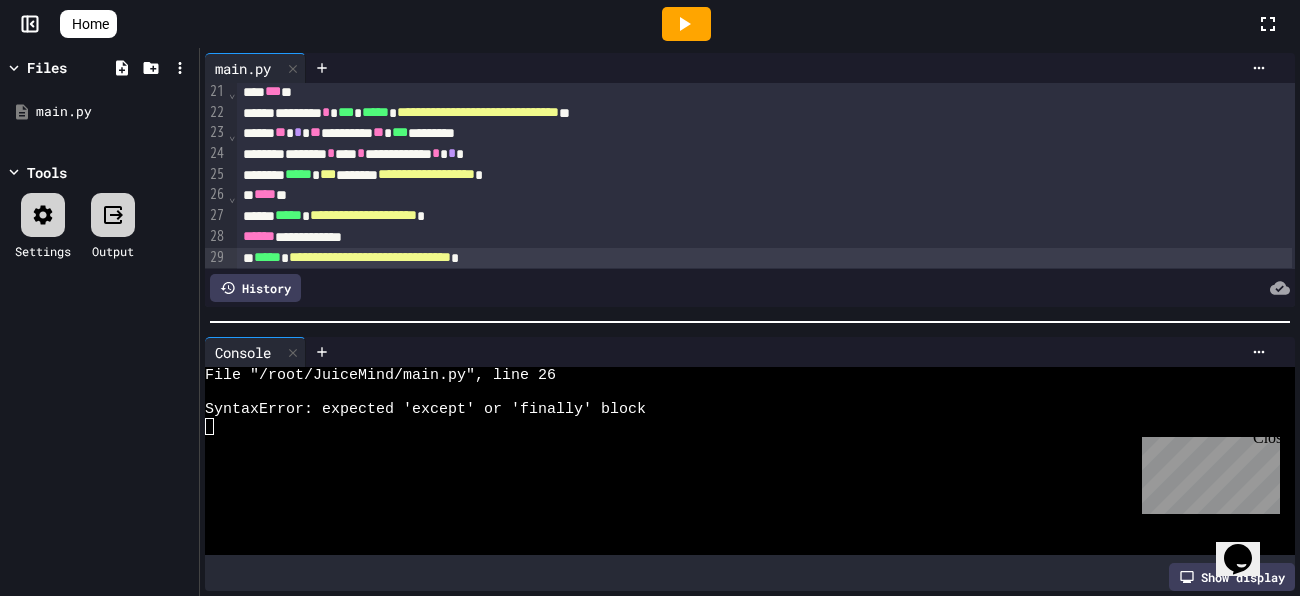 click on "**********" at bounding box center (764, 258) 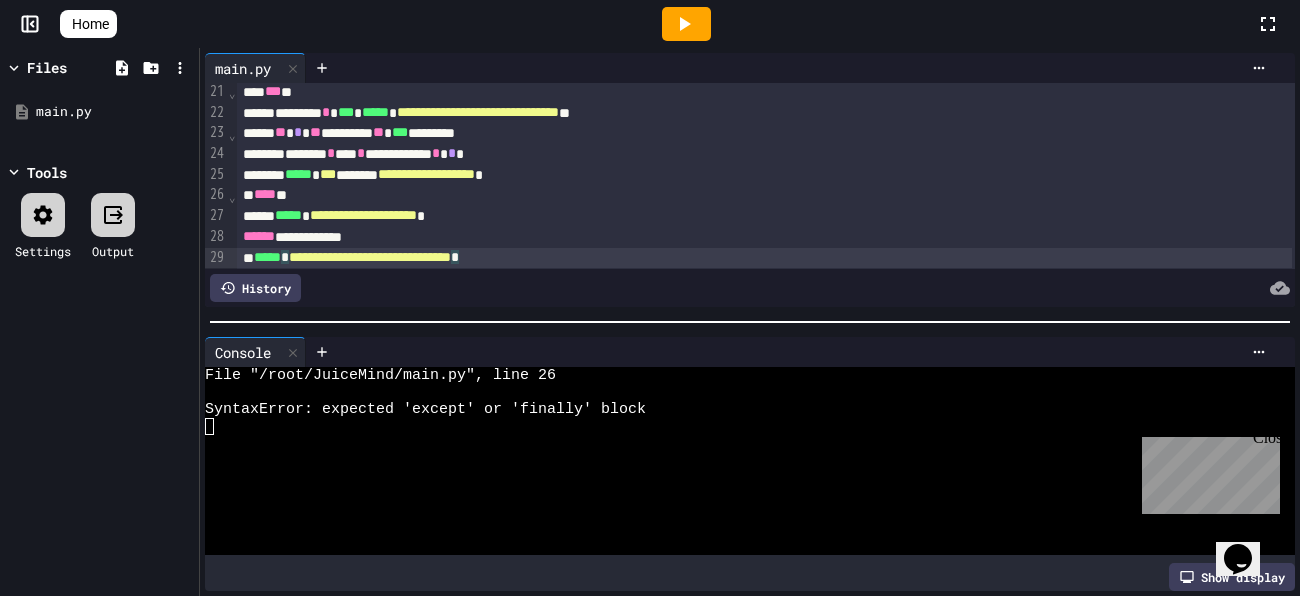 click on "**********" at bounding box center [370, 257] 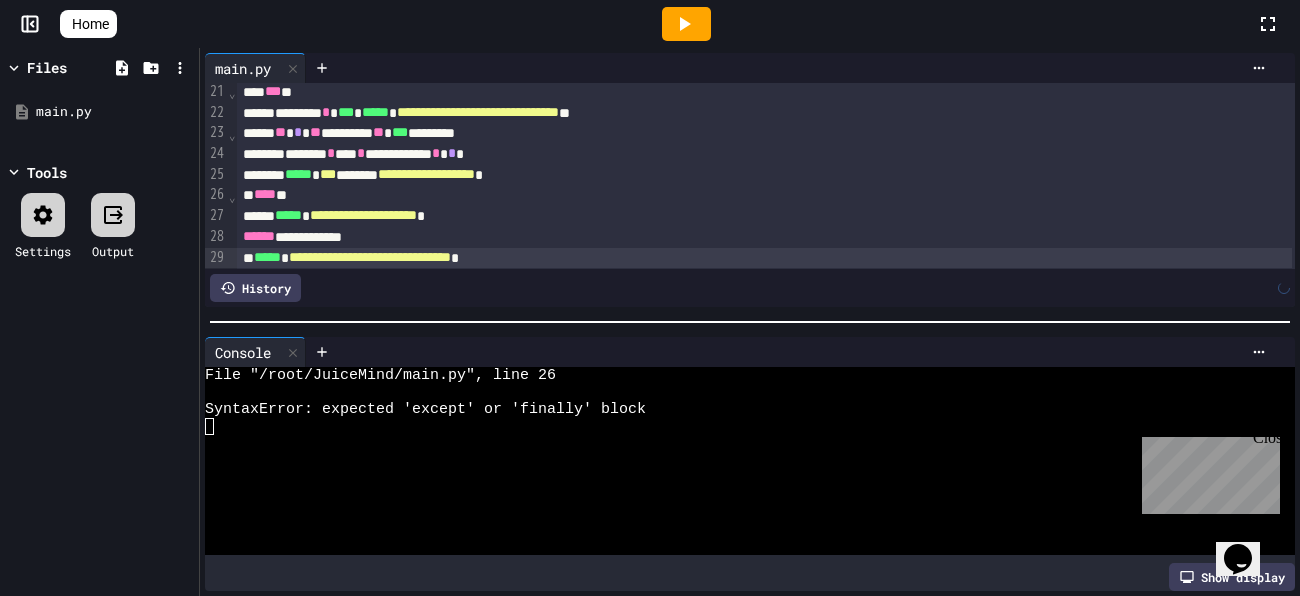 click on "**********" at bounding box center (764, 258) 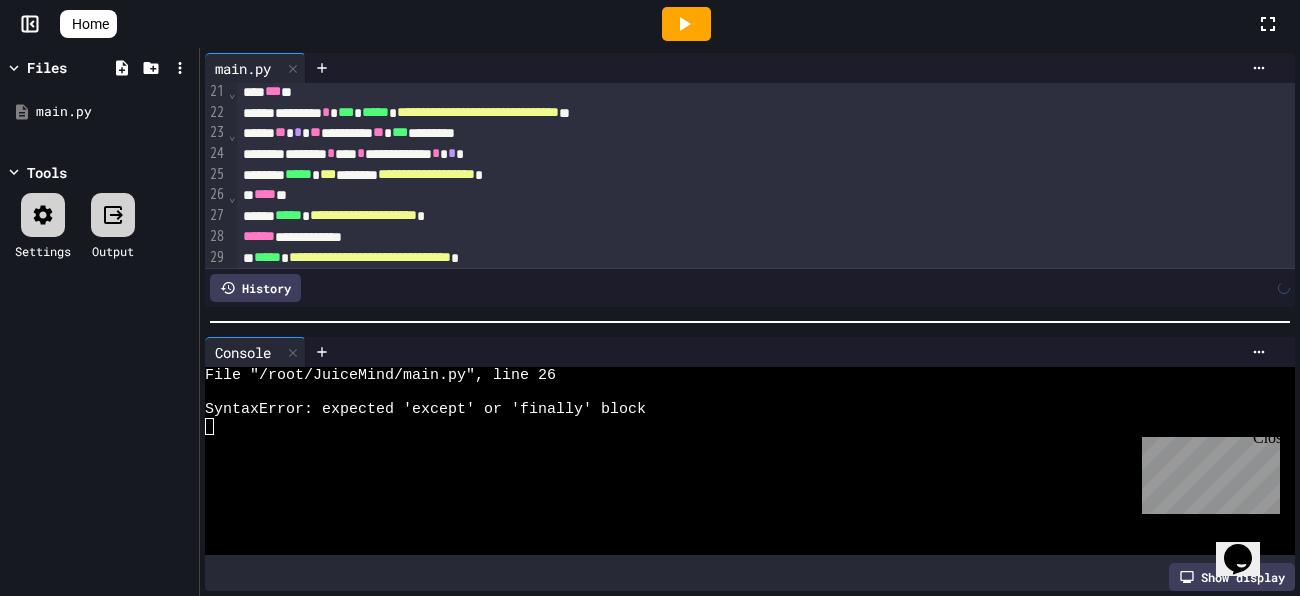scroll, scrollTop: 439, scrollLeft: 0, axis: vertical 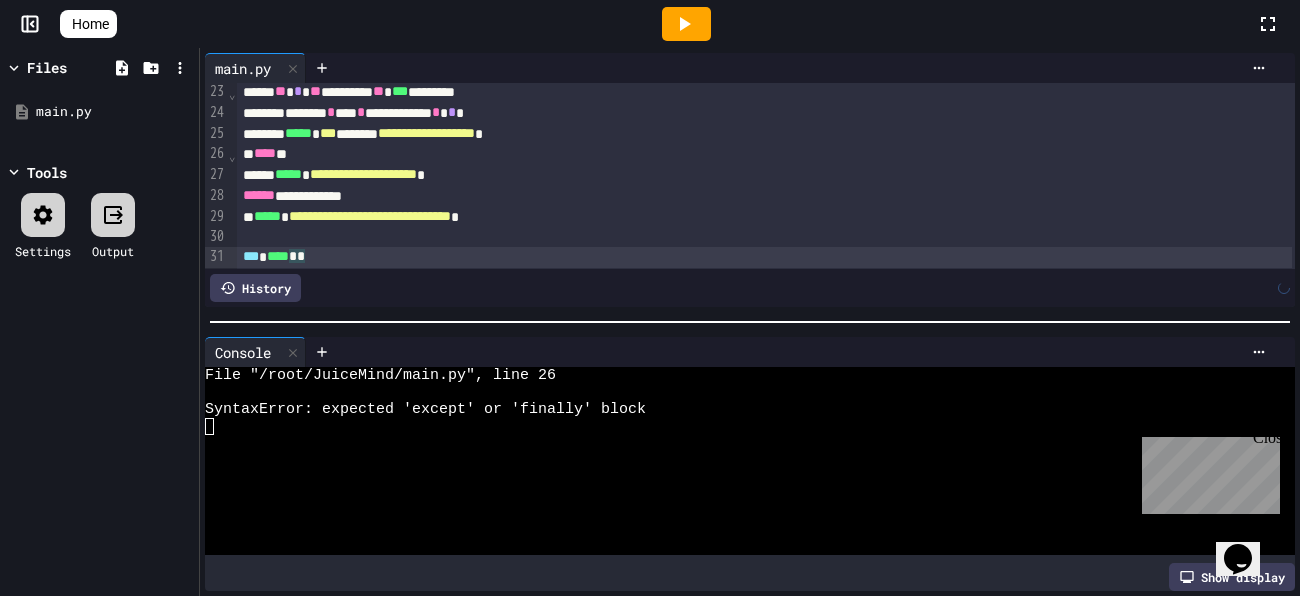 click on "***   **** * *" at bounding box center [764, 257] 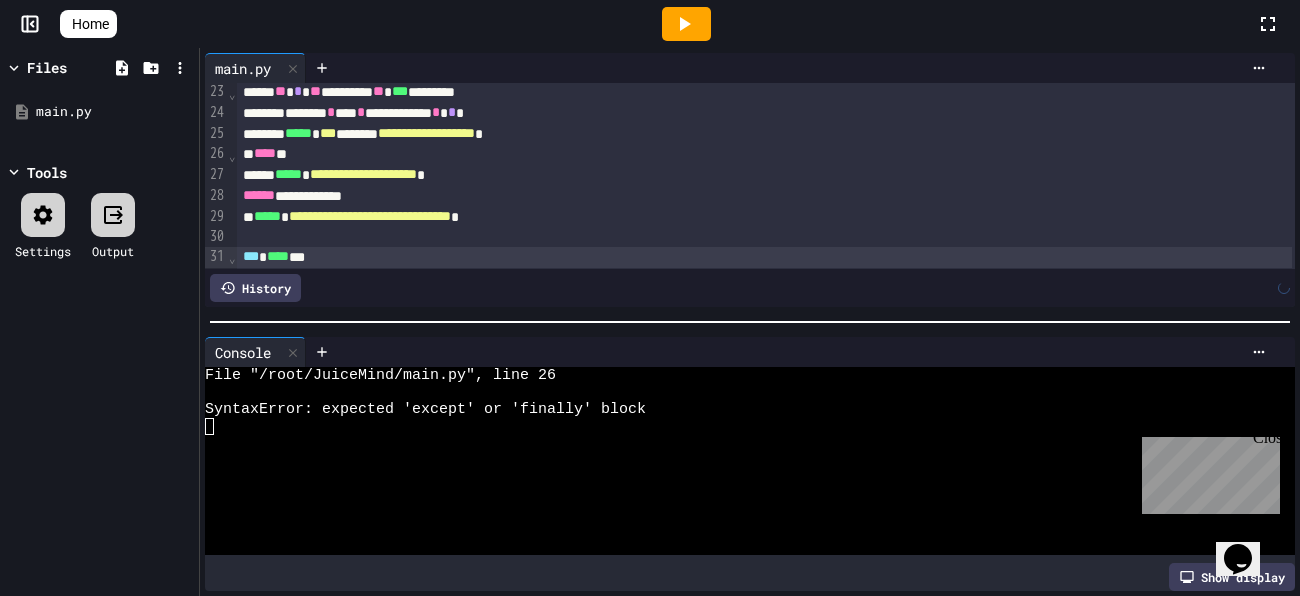 scroll, scrollTop: 479, scrollLeft: 0, axis: vertical 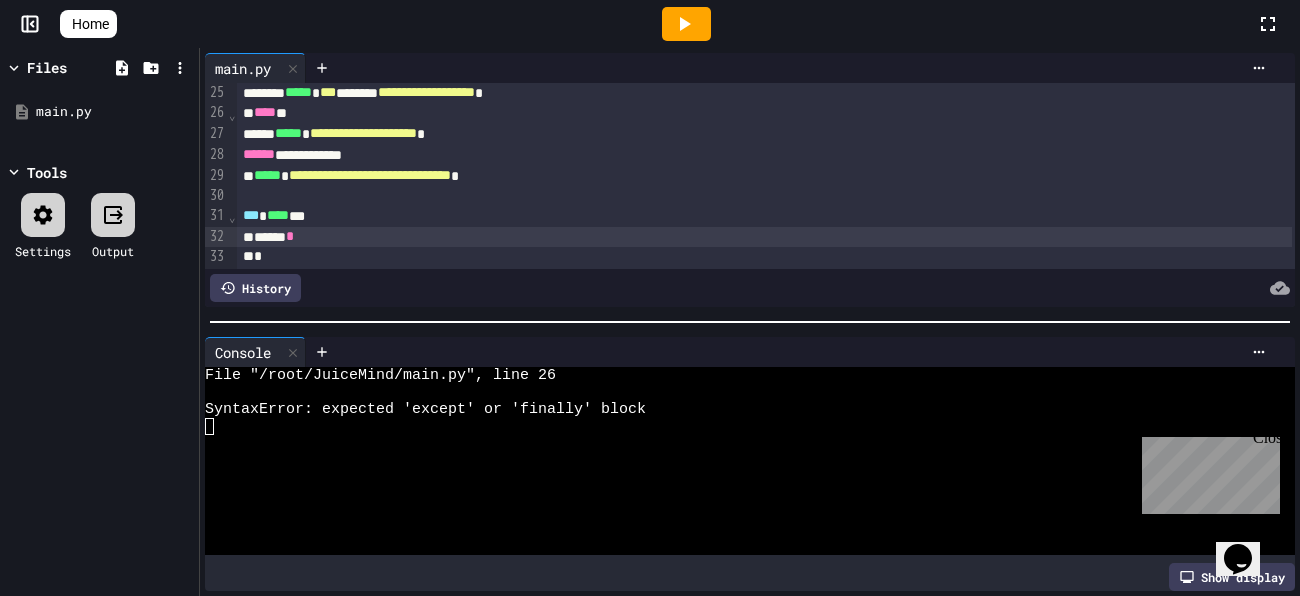 click on "History" at bounding box center [750, 288] 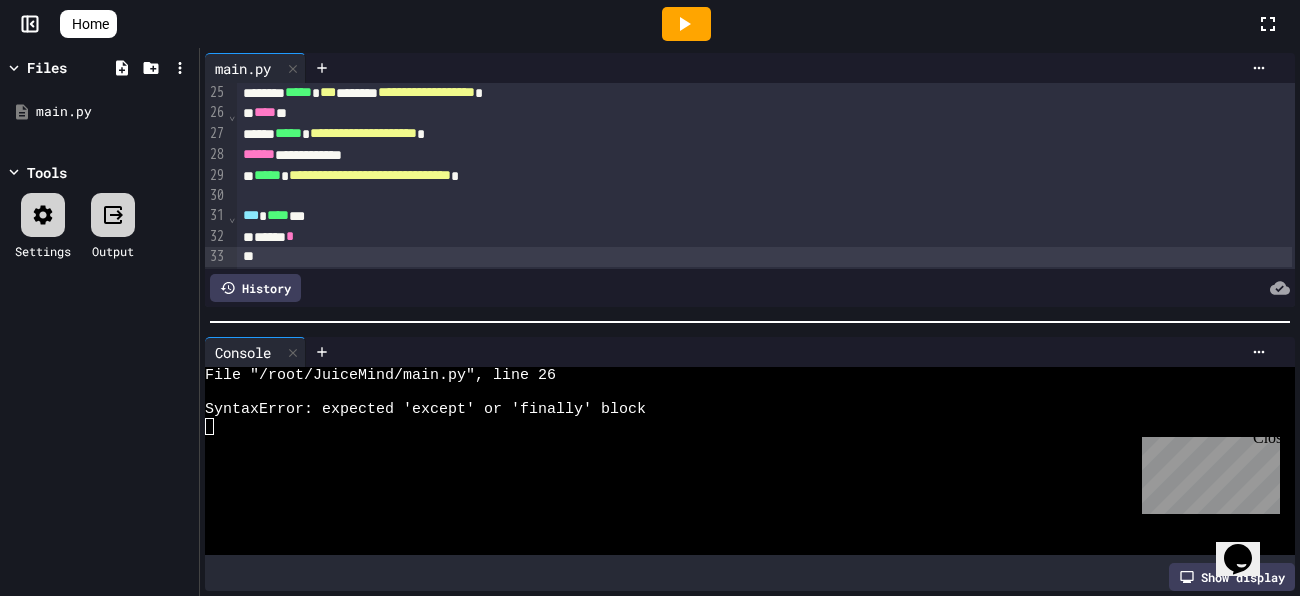 click on "***** *" at bounding box center (764, 237) 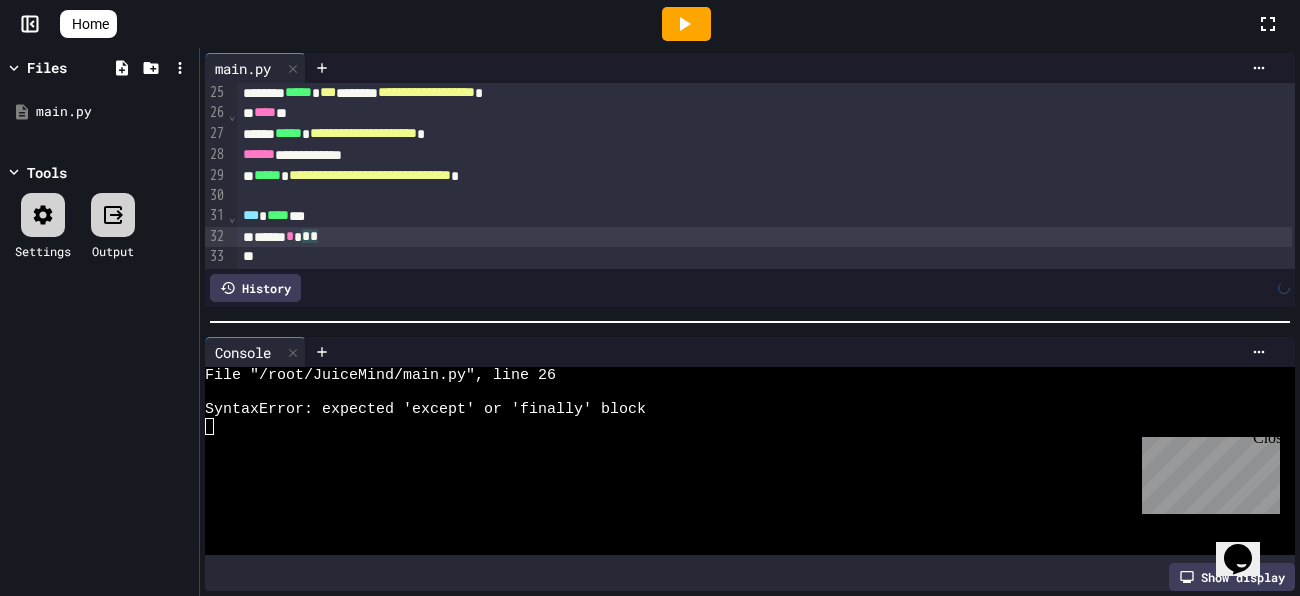 click on "***** *   * *" at bounding box center [764, 237] 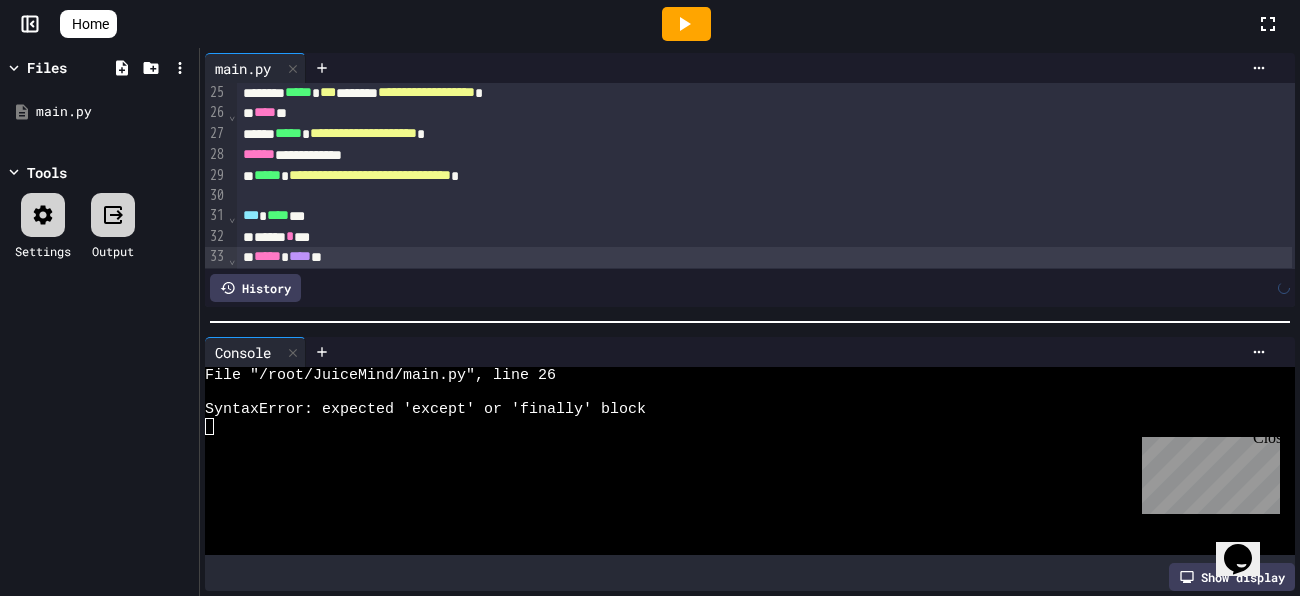 scroll, scrollTop: 521, scrollLeft: 0, axis: vertical 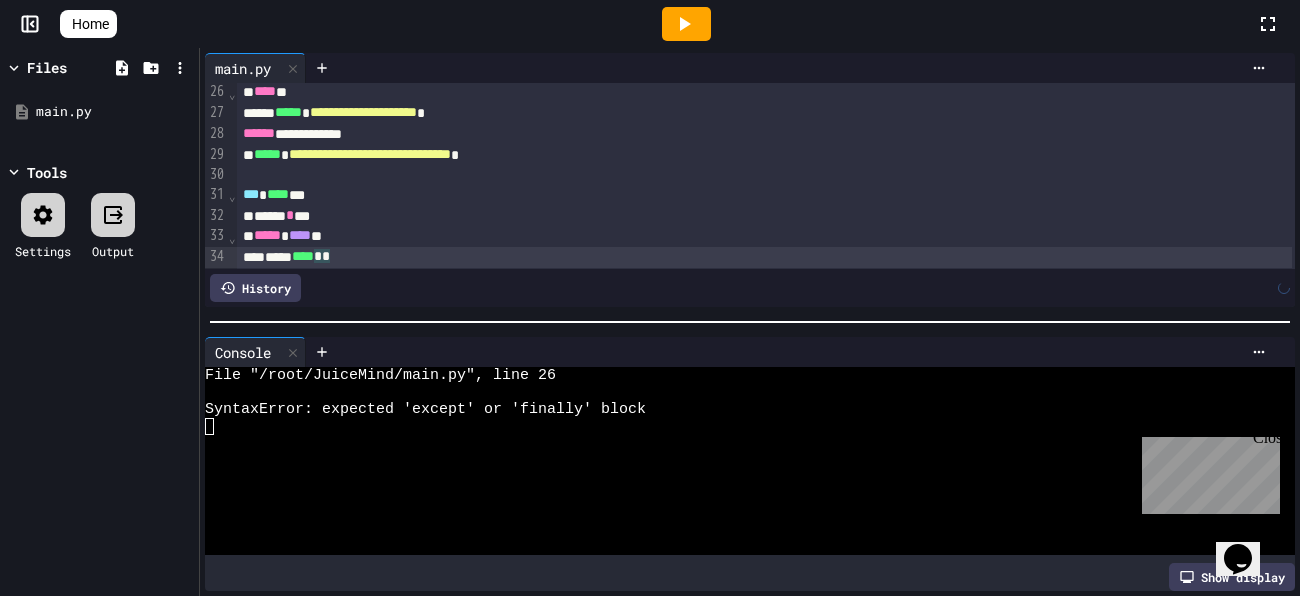 click on "**** **** * *" at bounding box center [764, 257] 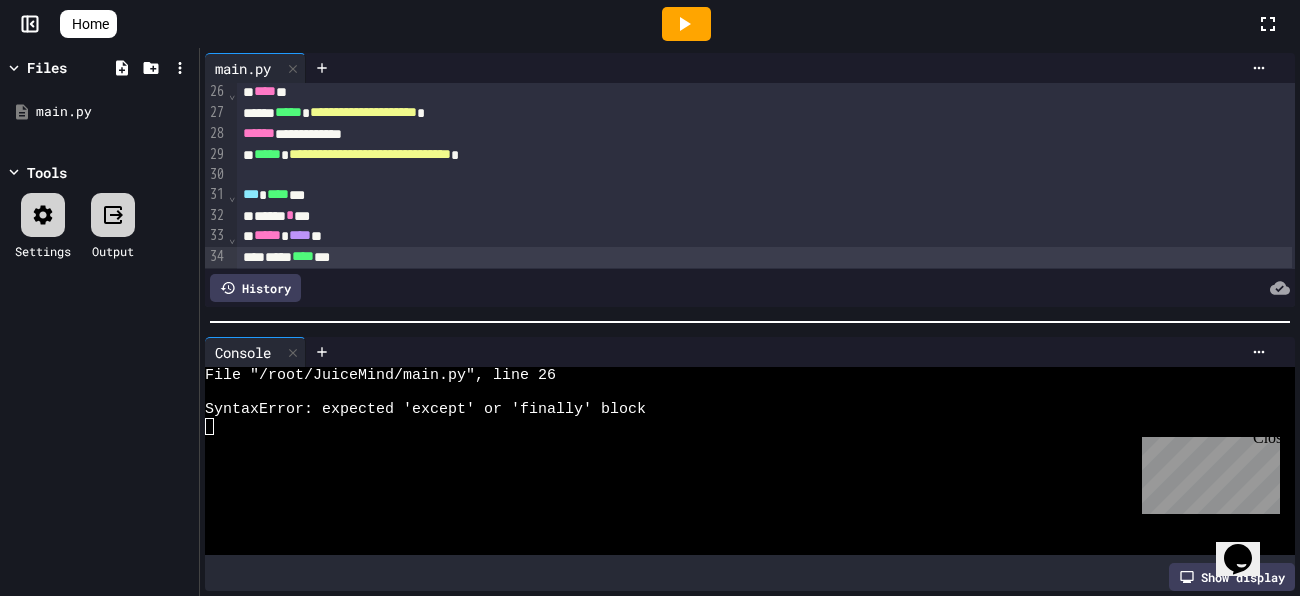 click on "****" at bounding box center [303, 256] 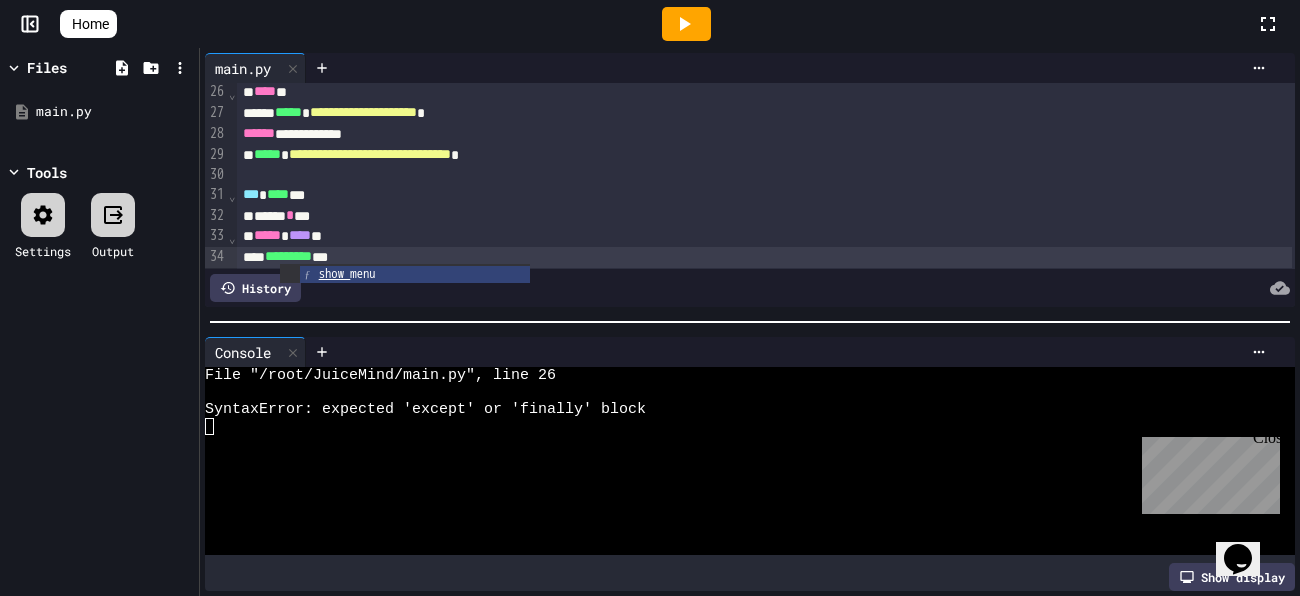 click on "********* ***" at bounding box center (764, 257) 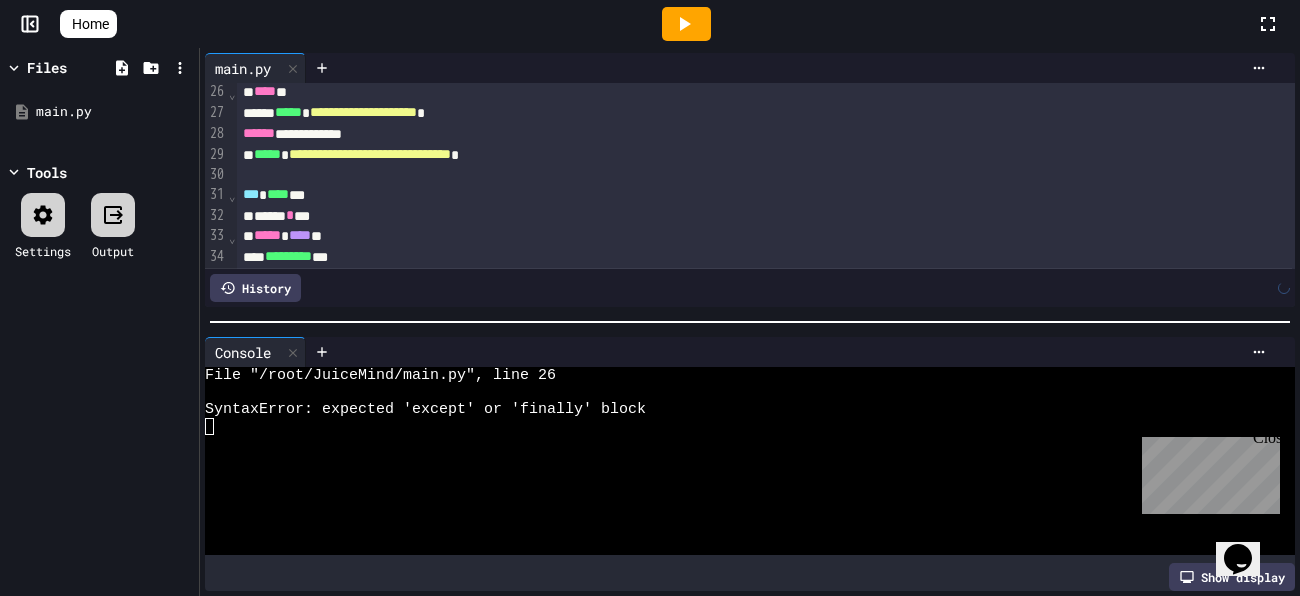 scroll, scrollTop: 542, scrollLeft: 0, axis: vertical 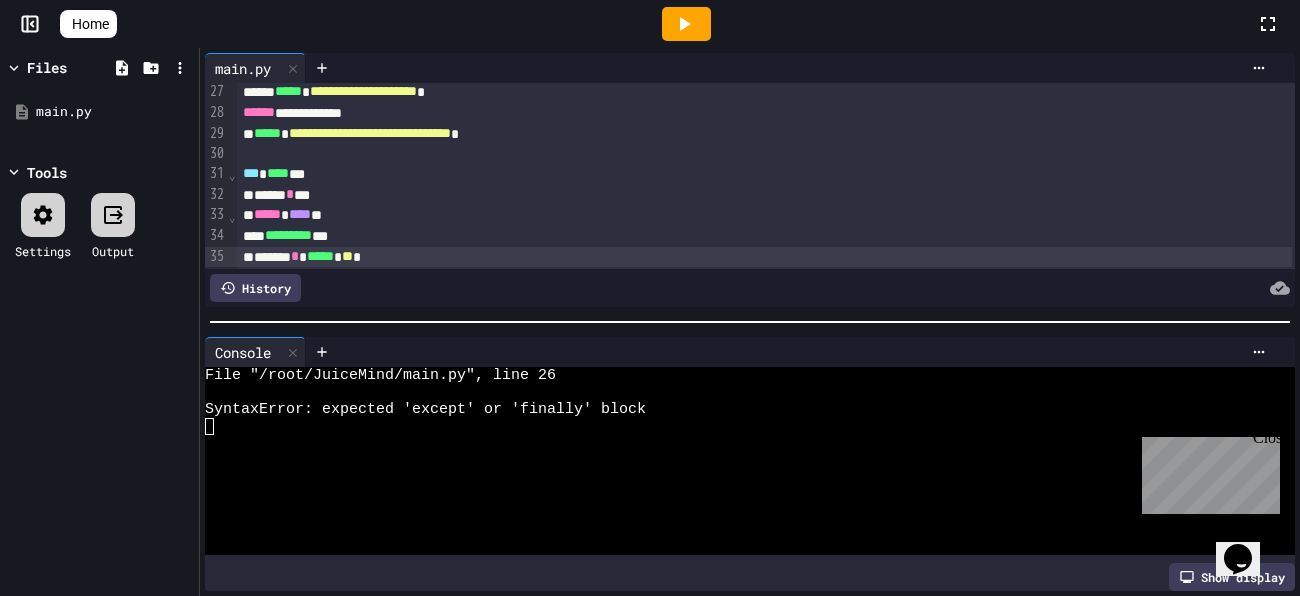 click on "History" at bounding box center [750, 288] 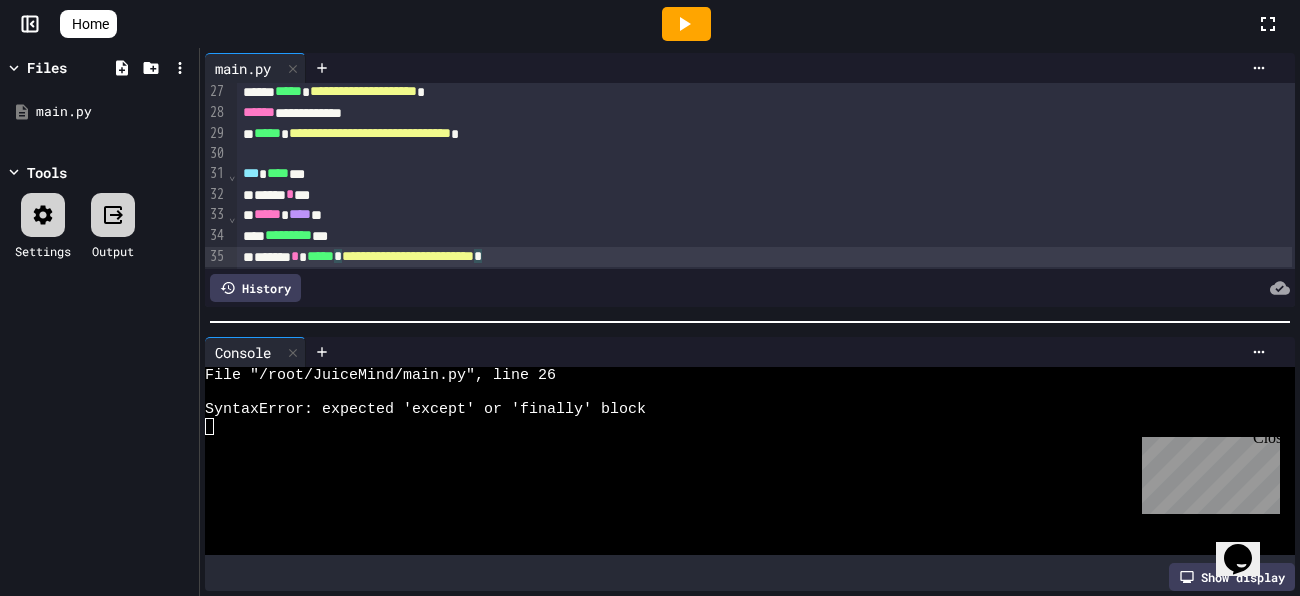 click at bounding box center (764, 277) 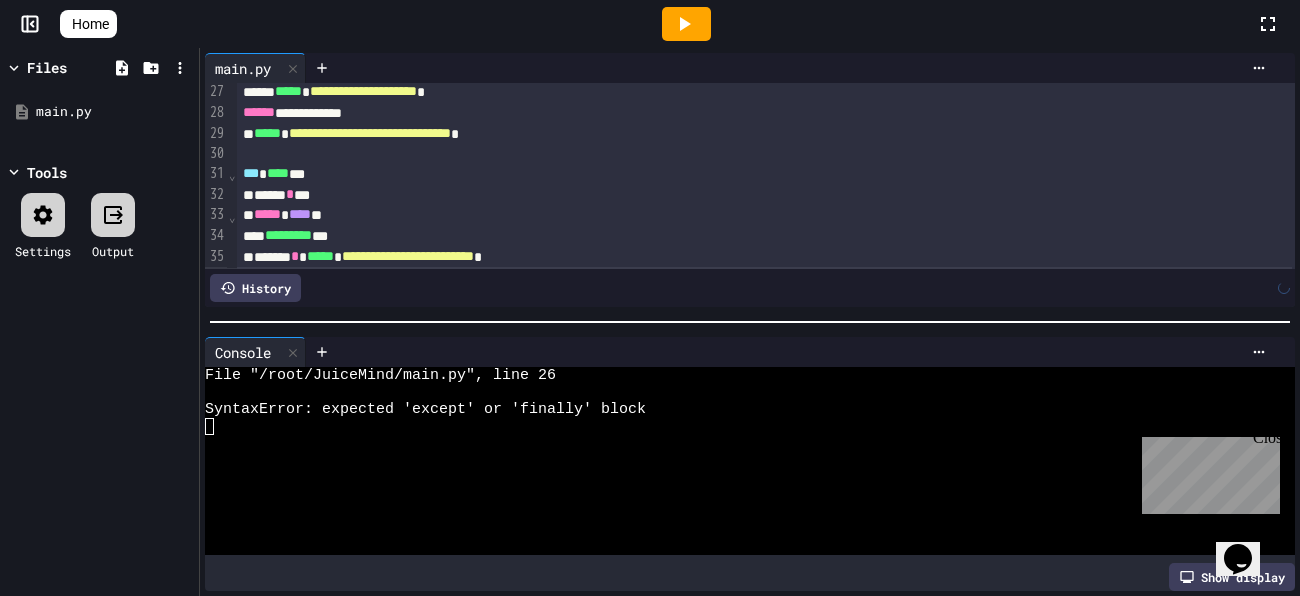 scroll, scrollTop: 562, scrollLeft: 0, axis: vertical 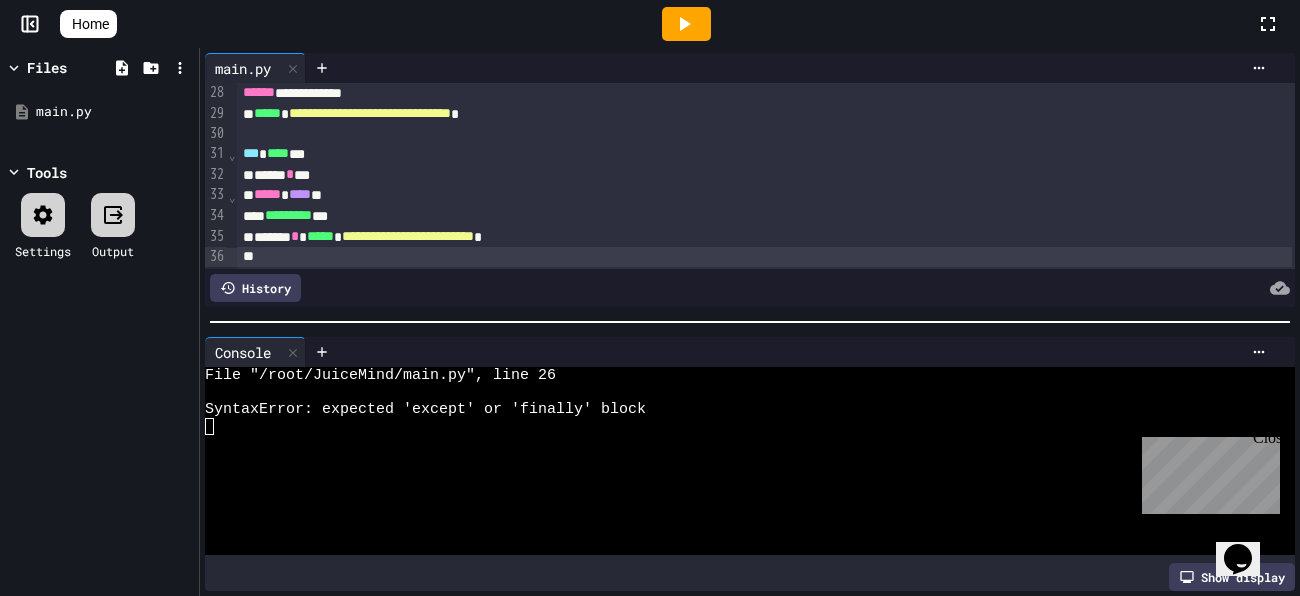 click 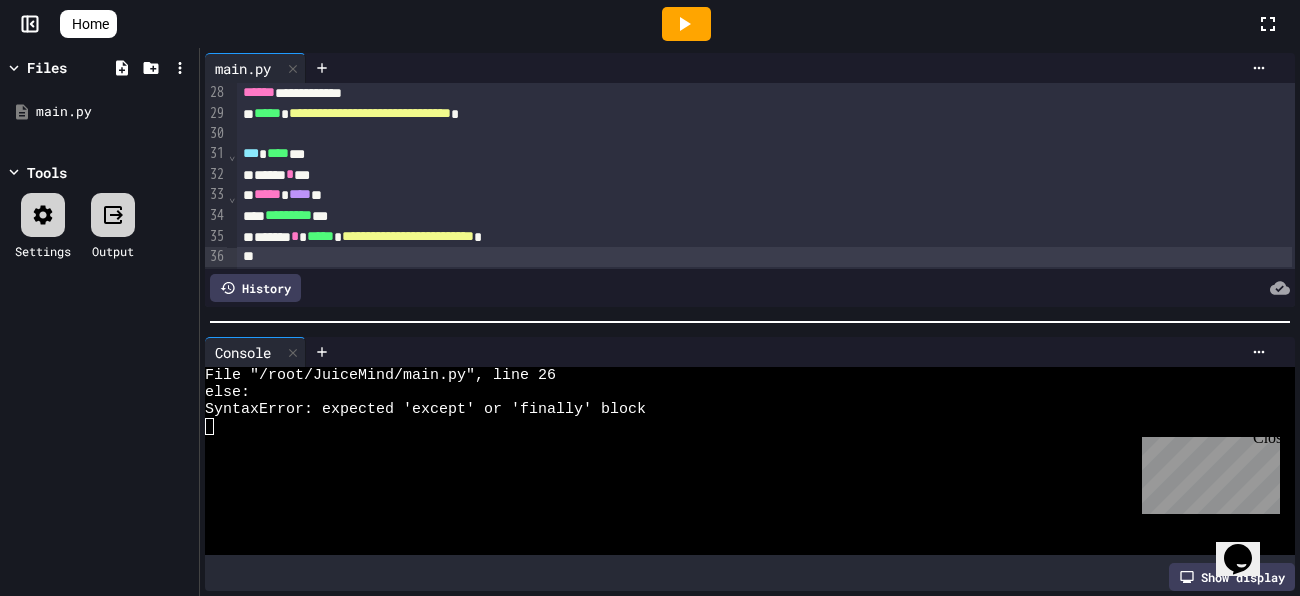 click at bounding box center (764, 257) 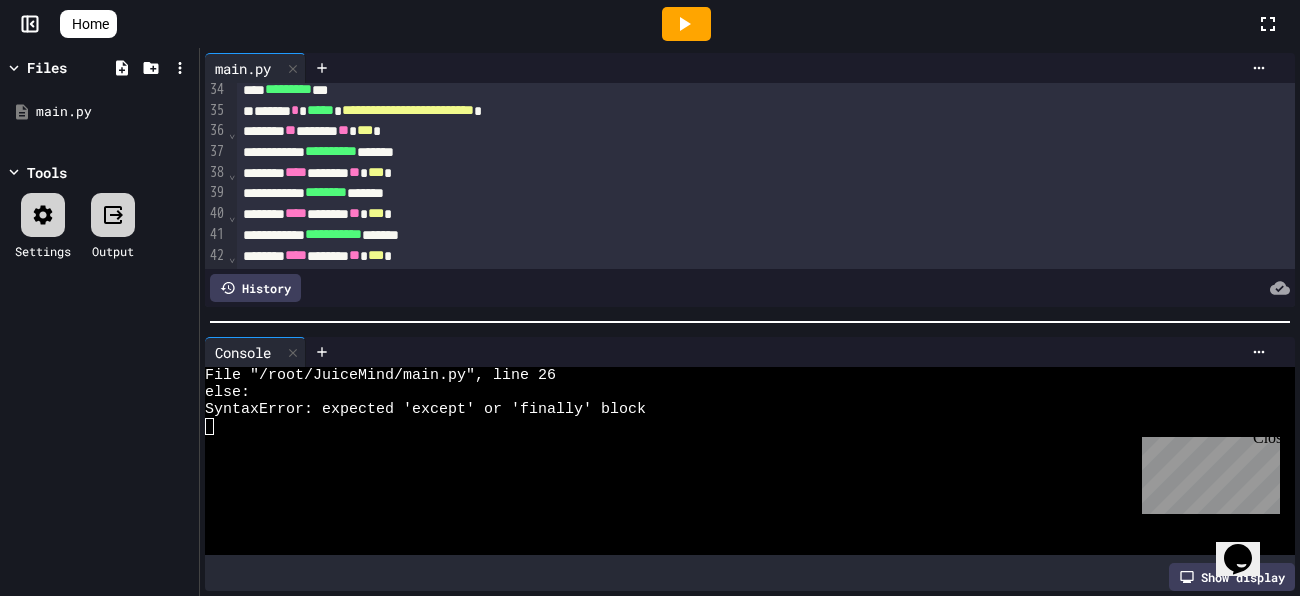 scroll, scrollTop: 692, scrollLeft: 0, axis: vertical 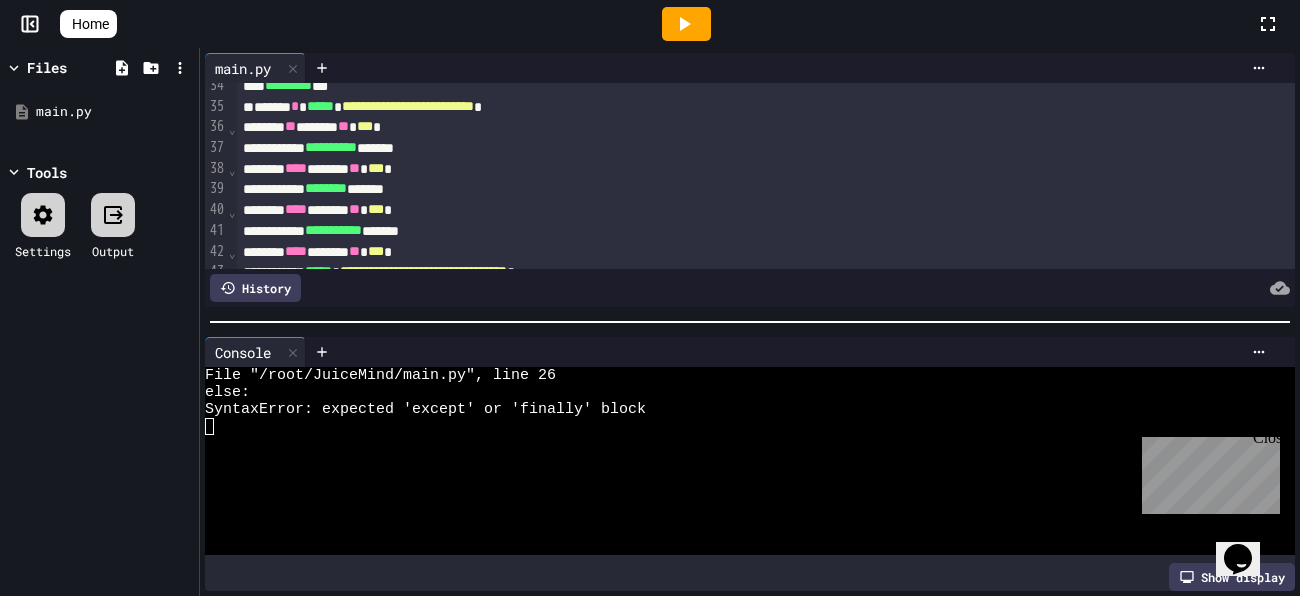 click at bounding box center [686, 24] 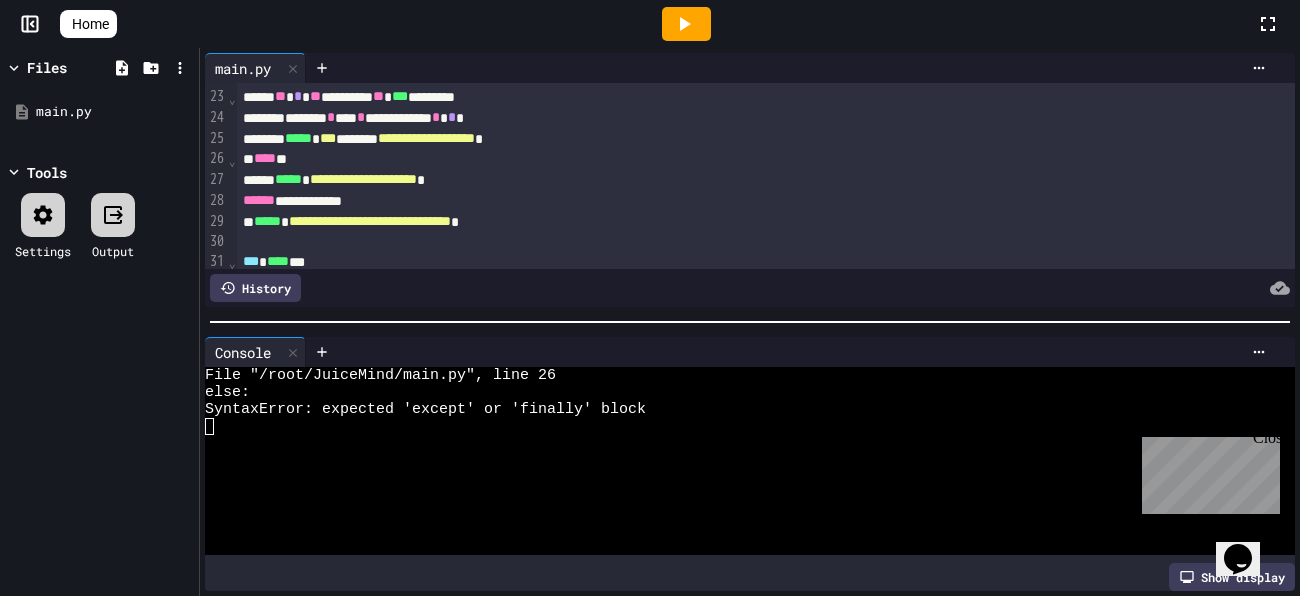 scroll, scrollTop: 459, scrollLeft: 0, axis: vertical 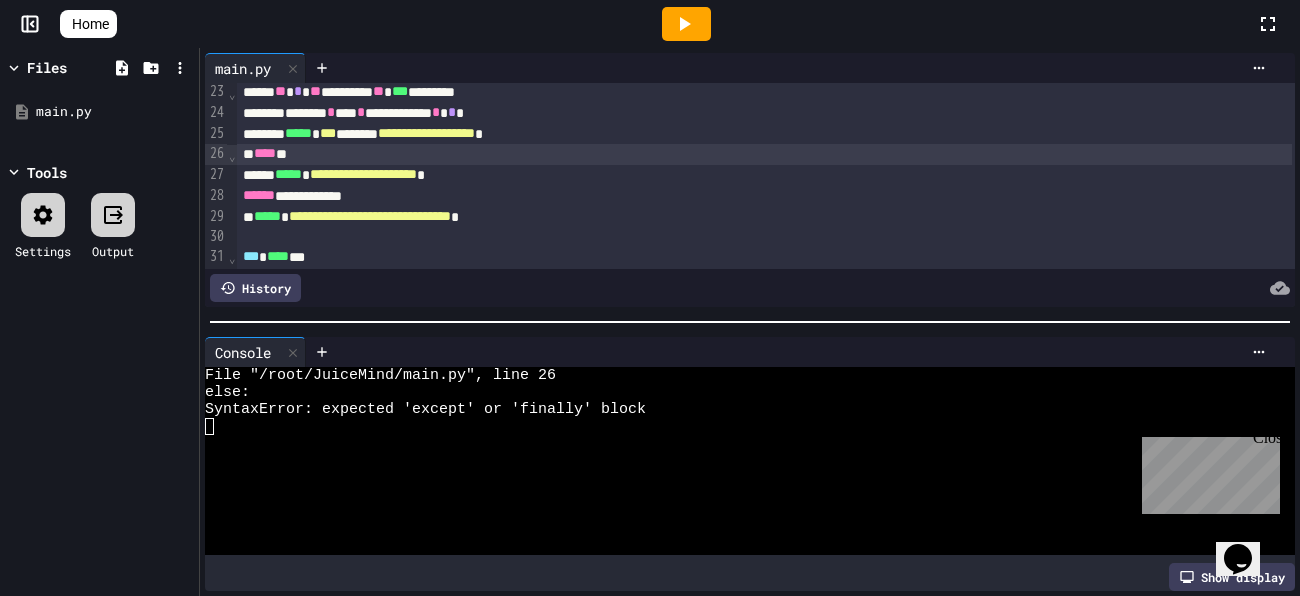 click on "**** *" at bounding box center [764, 154] 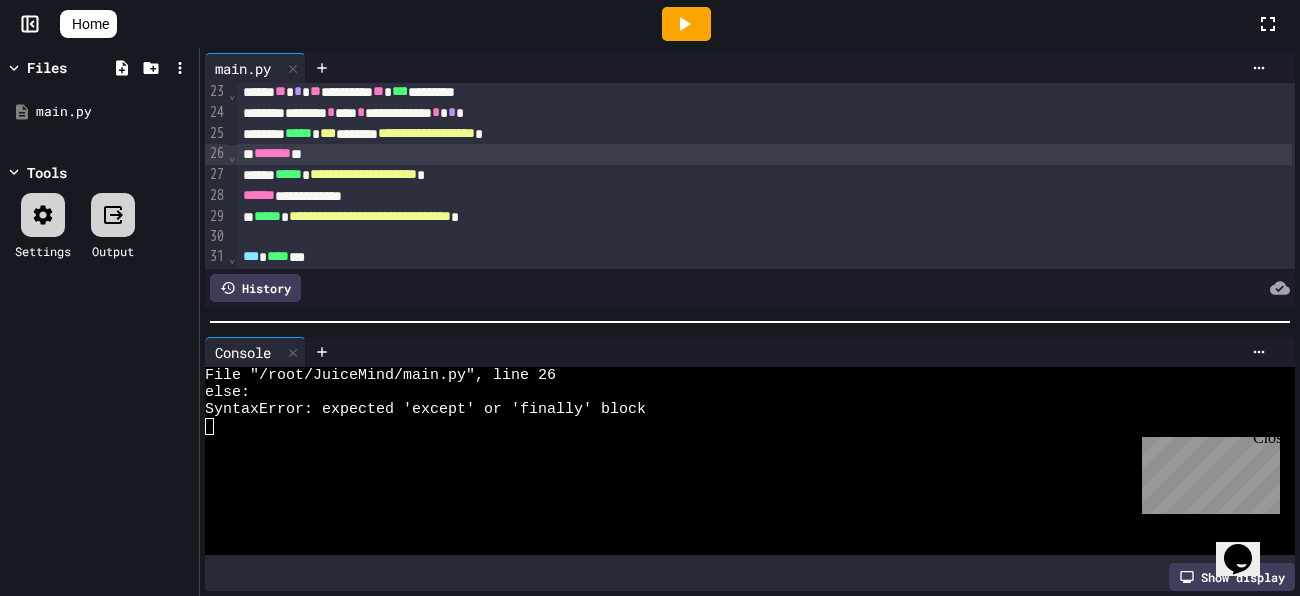 click 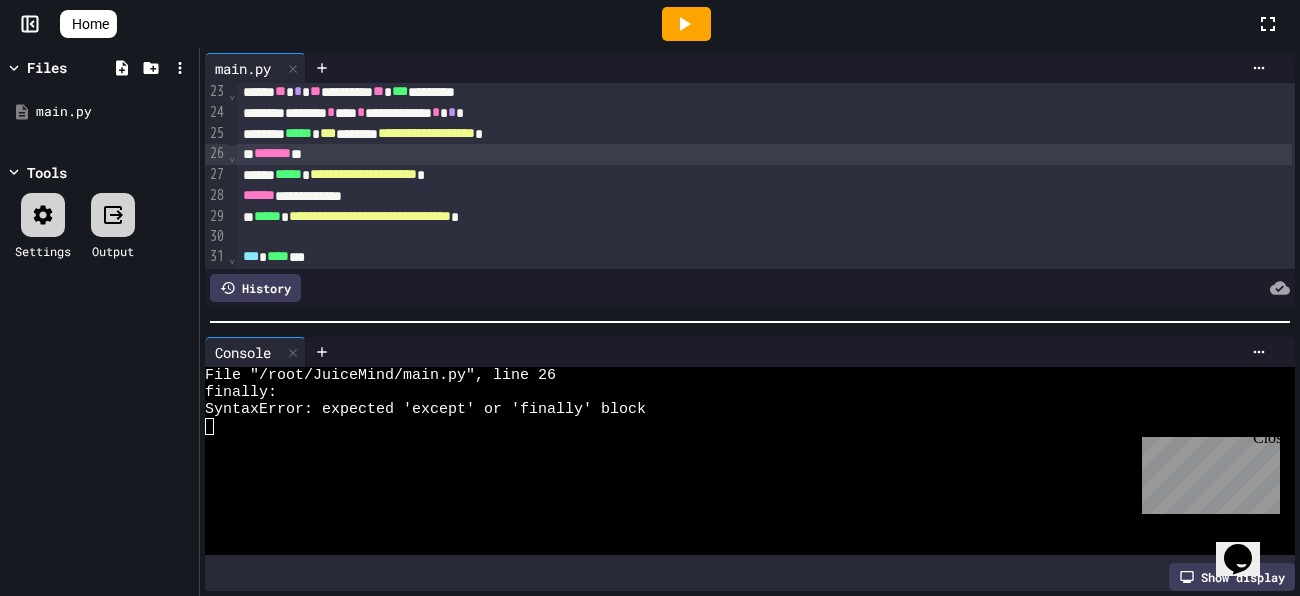 click on "******* *" at bounding box center [764, 154] 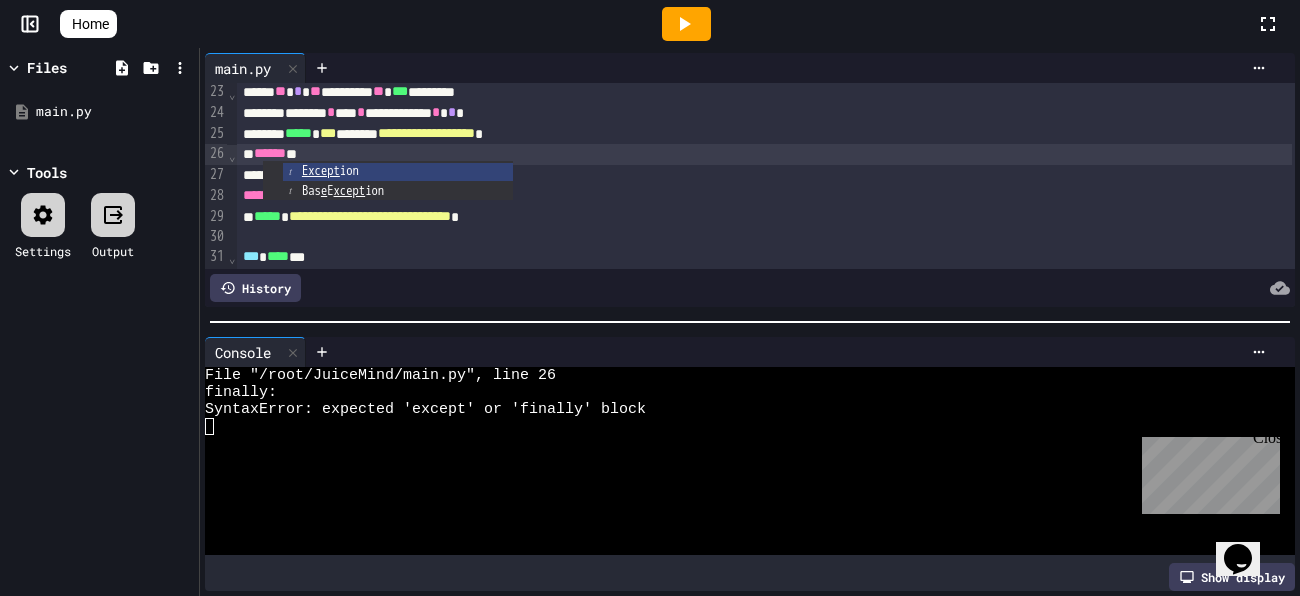 click 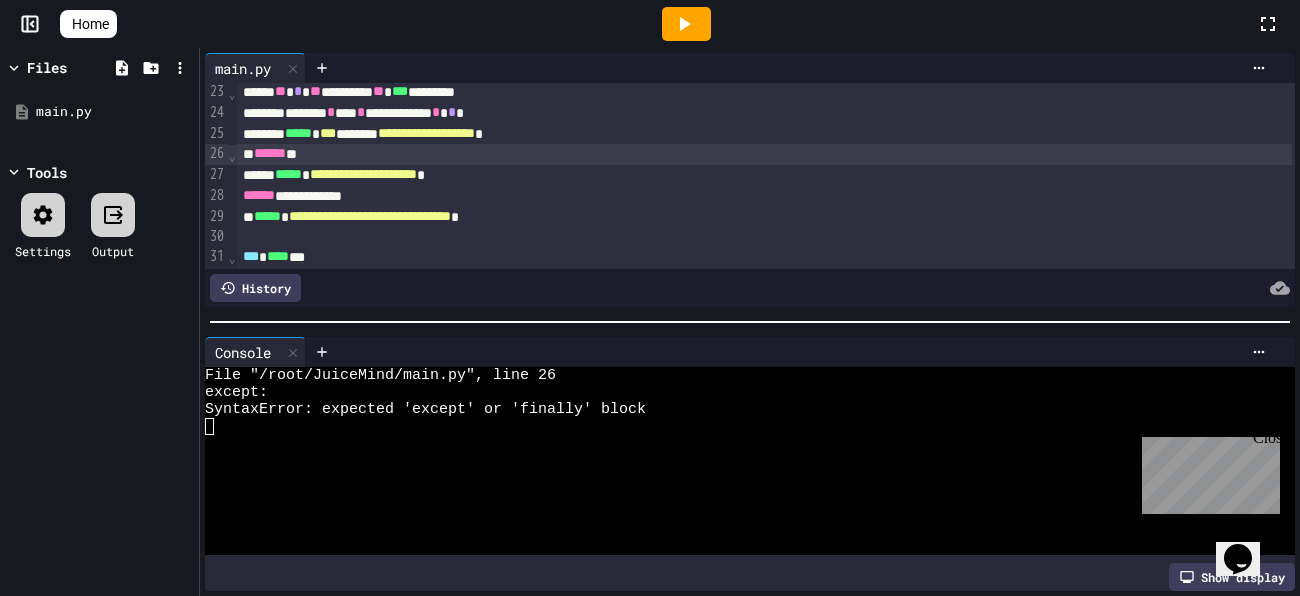 click on "****** *" at bounding box center [764, 154] 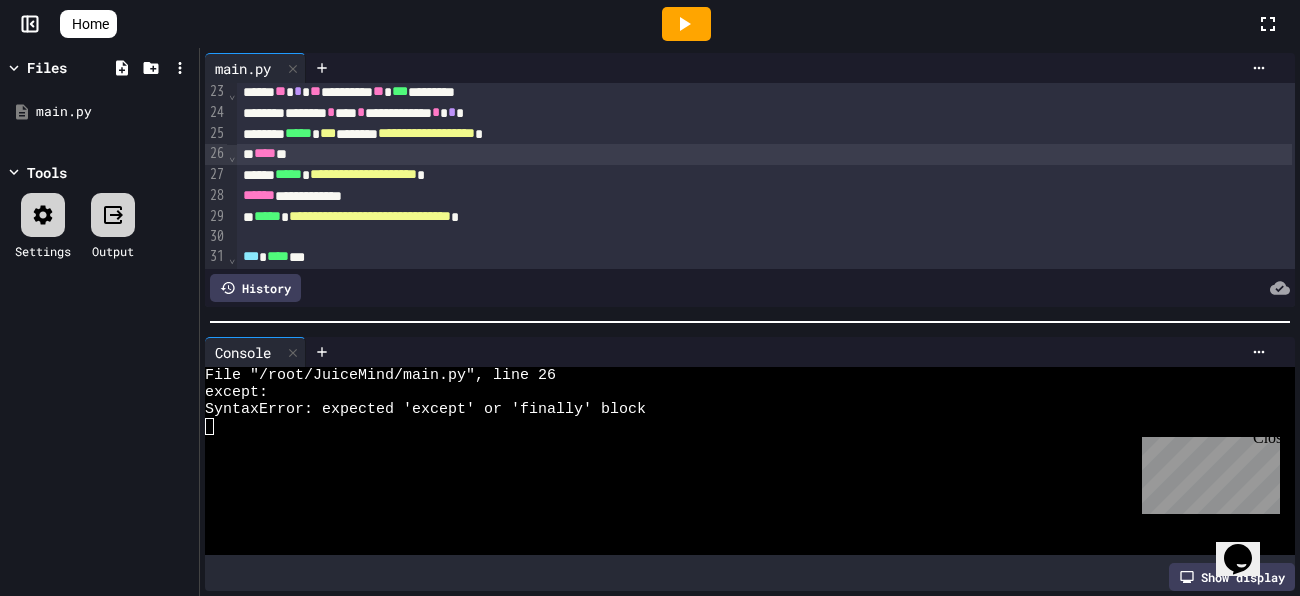 scroll, scrollTop: 0, scrollLeft: 0, axis: both 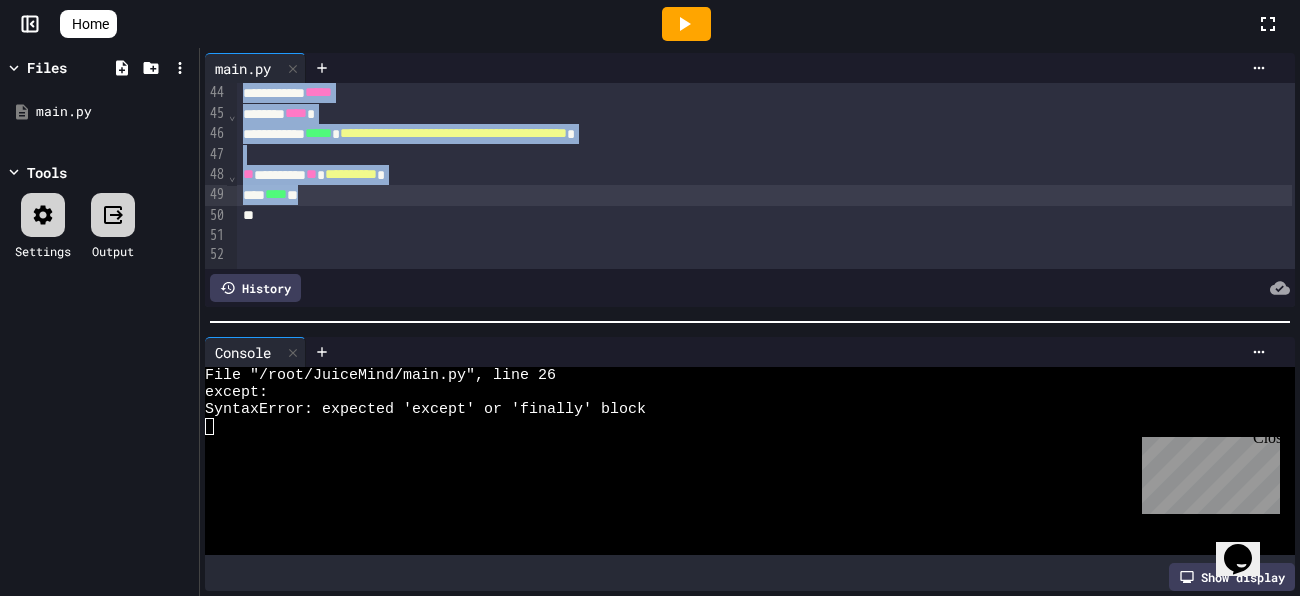 drag, startPoint x: 247, startPoint y: 98, endPoint x: 417, endPoint y: 199, distance: 197.73973 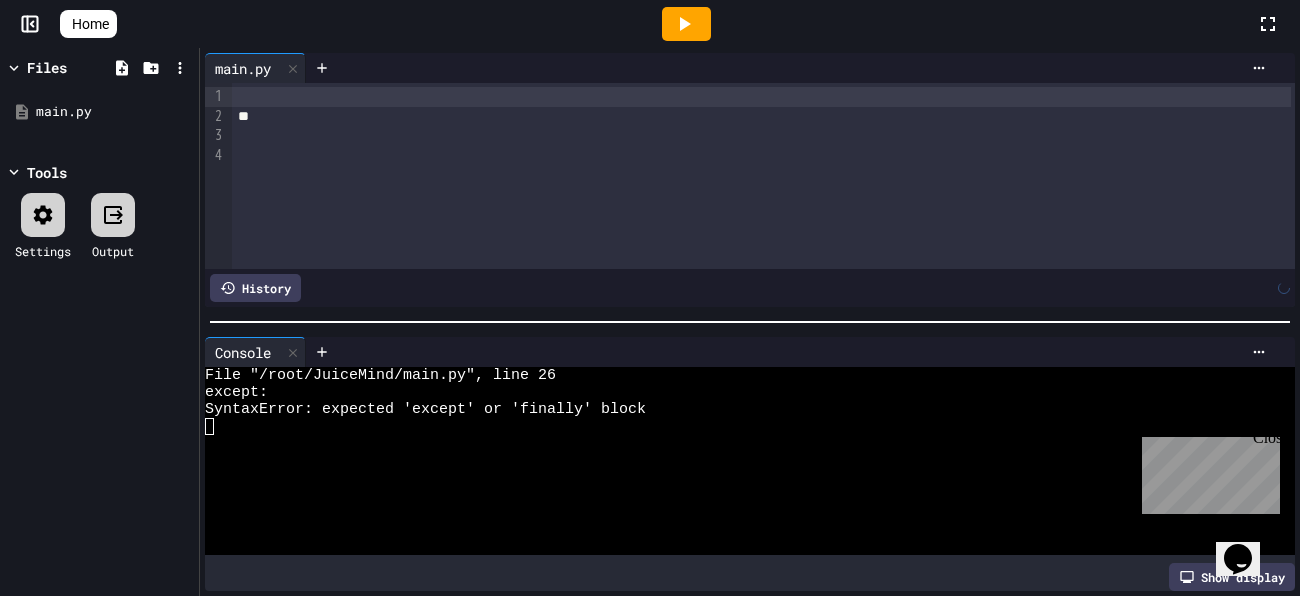 scroll, scrollTop: 334, scrollLeft: 0, axis: vertical 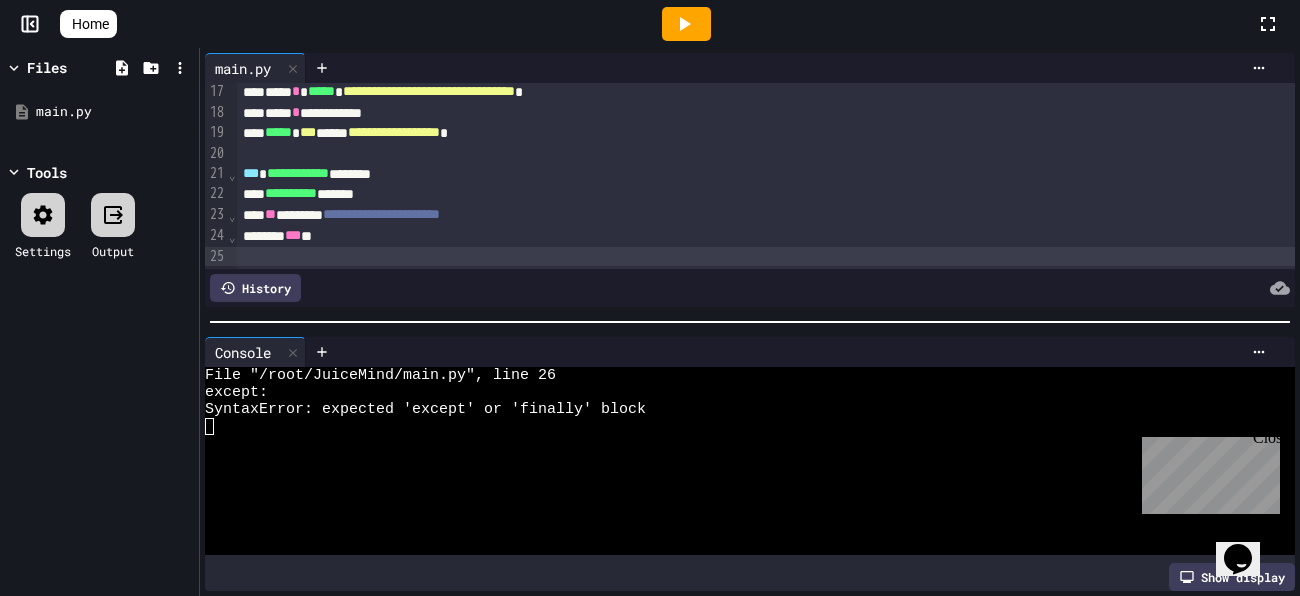click at bounding box center [686, 24] 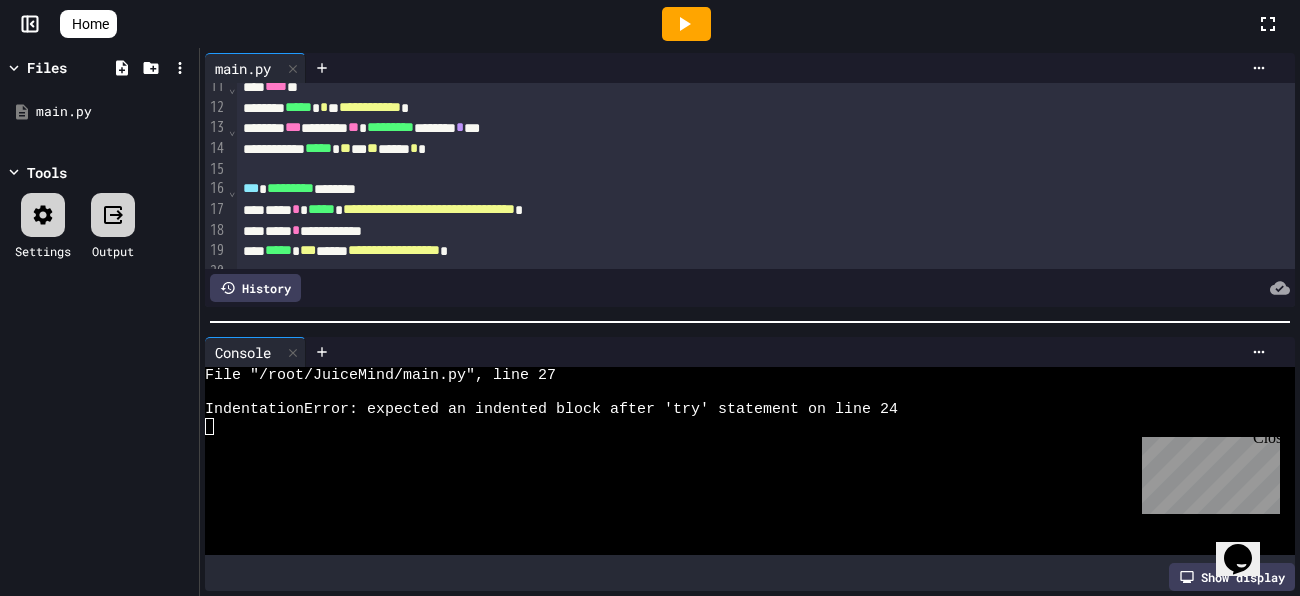 scroll, scrollTop: 0, scrollLeft: 0, axis: both 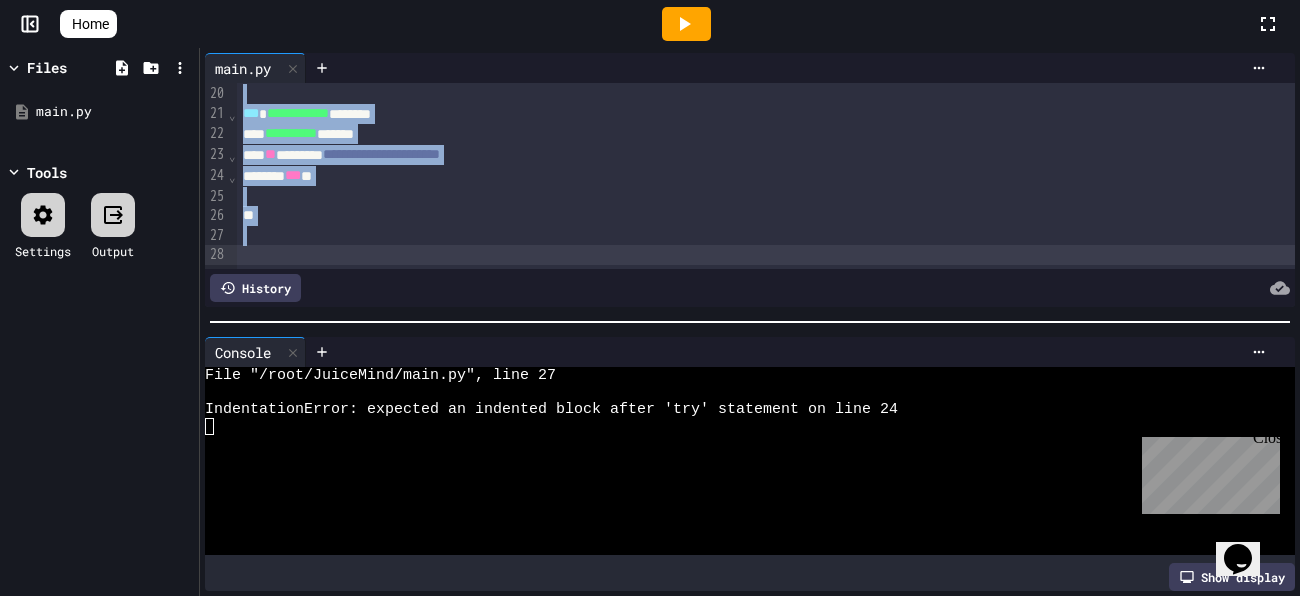 drag, startPoint x: 246, startPoint y: 92, endPoint x: 544, endPoint y: 276, distance: 350.2285 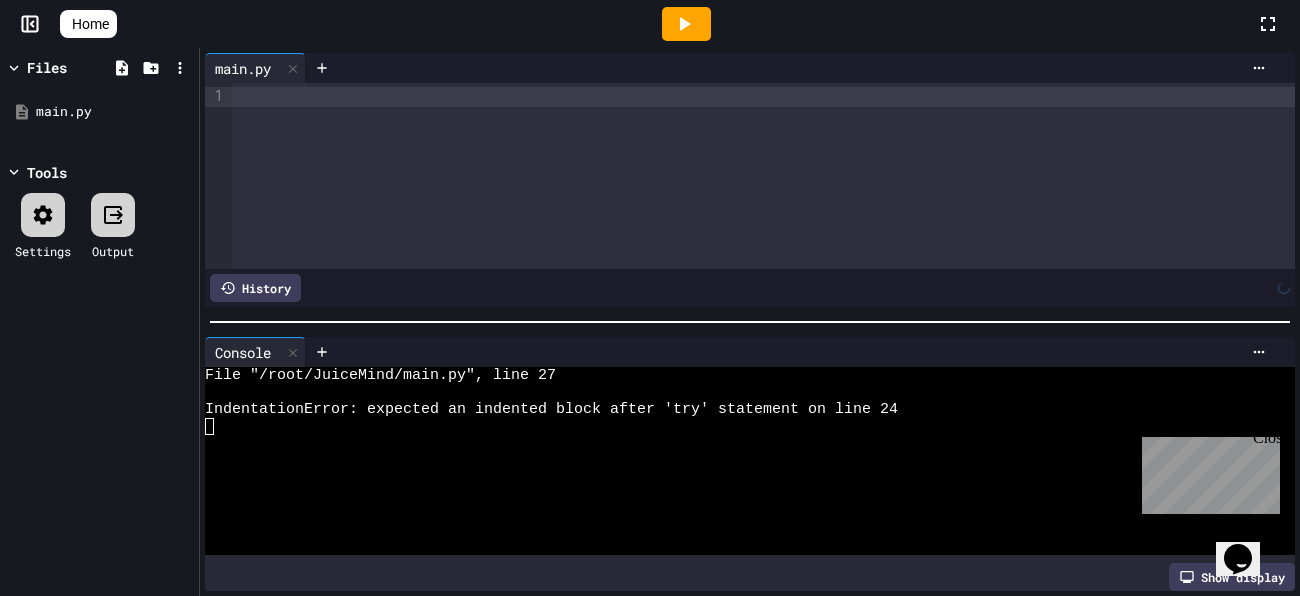 scroll, scrollTop: 911, scrollLeft: 0, axis: vertical 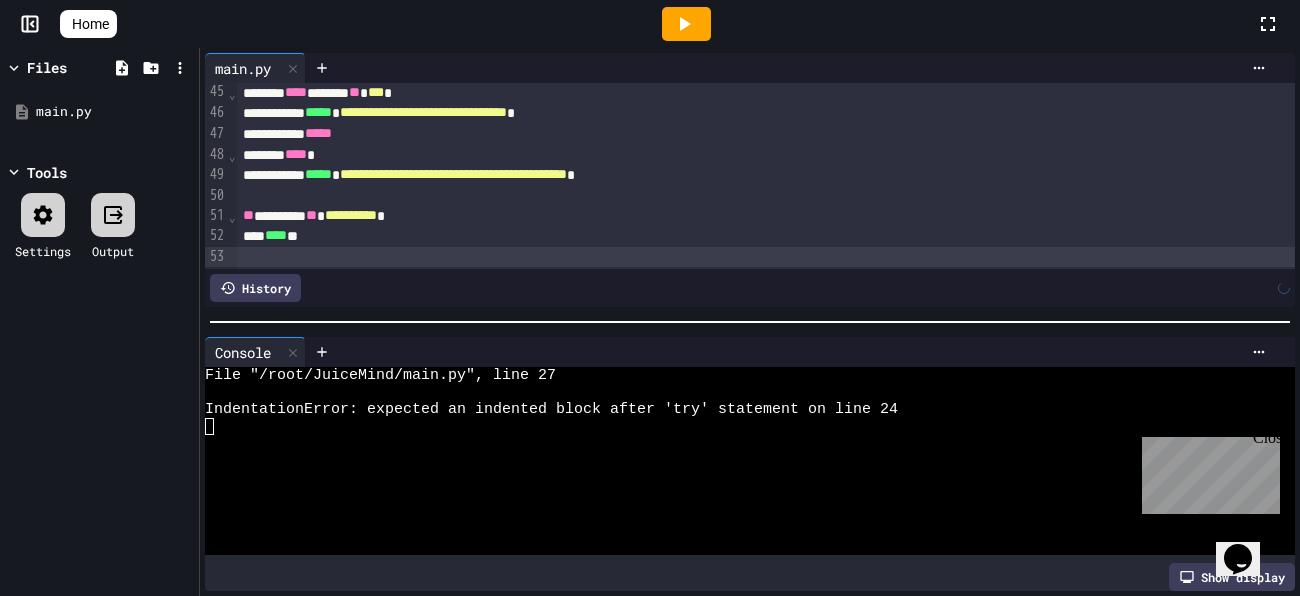 click at bounding box center (686, 24) 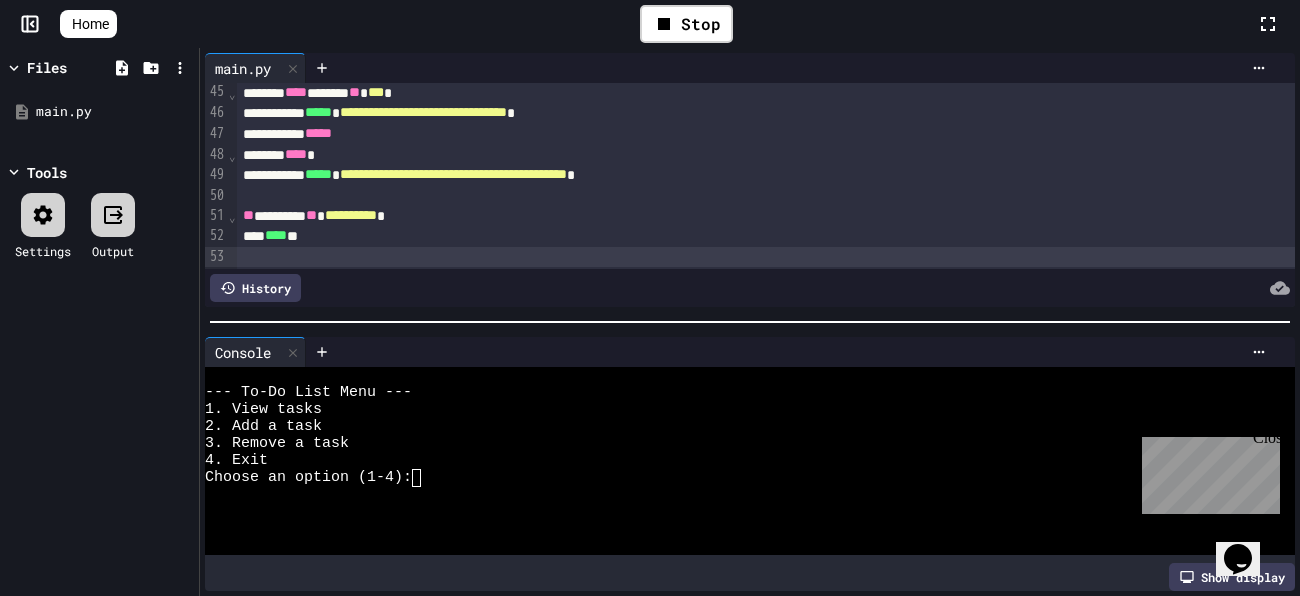 click at bounding box center [740, 495] 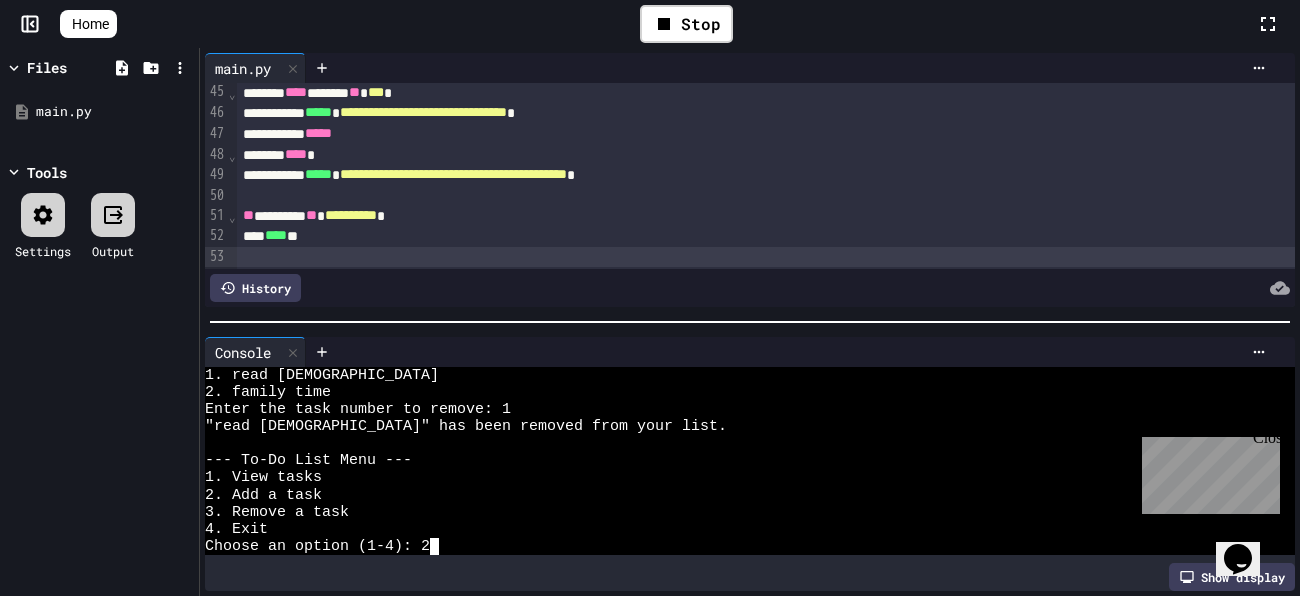 scroll, scrollTop: 1130, scrollLeft: 0, axis: vertical 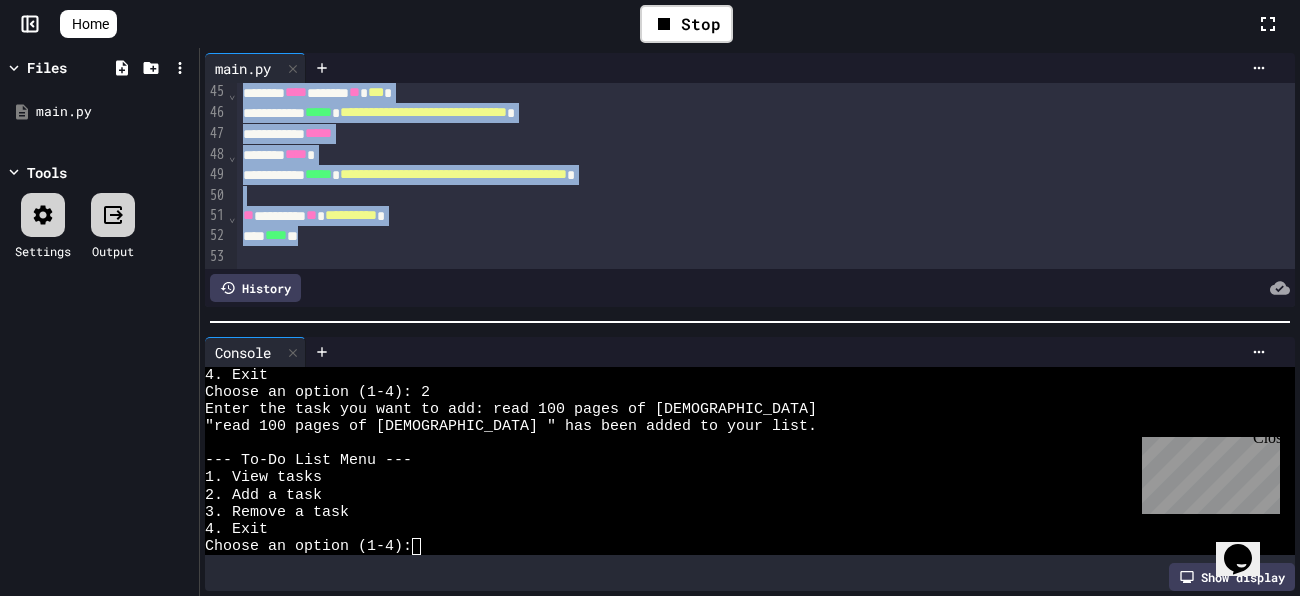 drag, startPoint x: 431, startPoint y: 243, endPoint x: 226, endPoint y: -55, distance: 361.7029 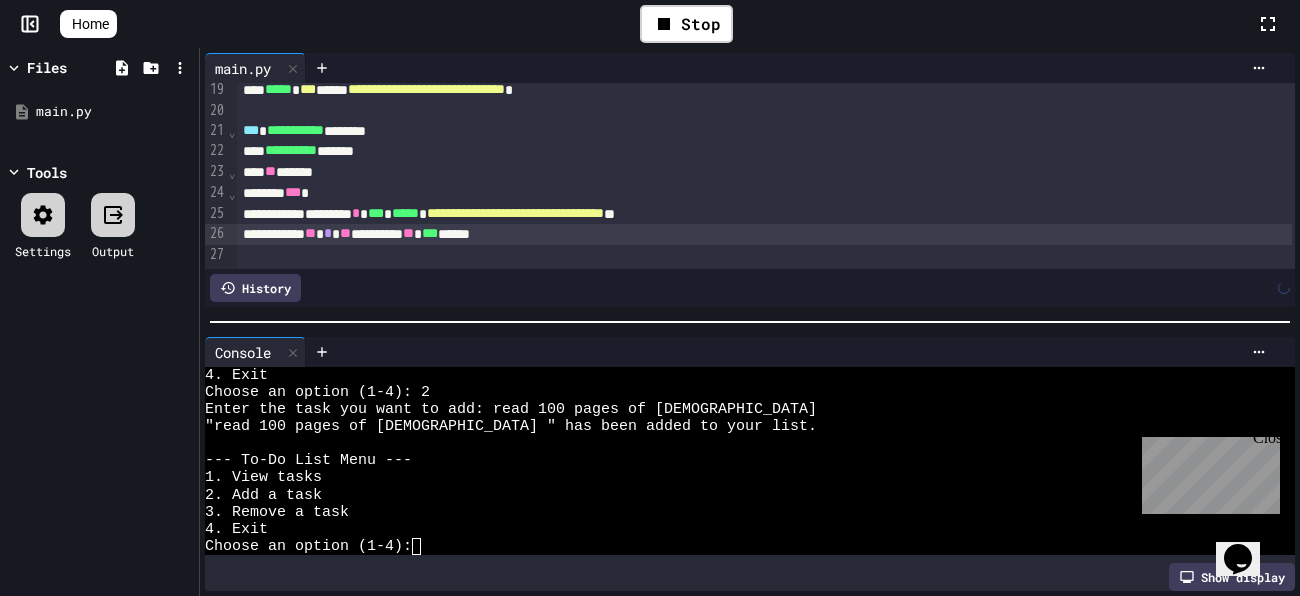 scroll, scrollTop: 376, scrollLeft: 0, axis: vertical 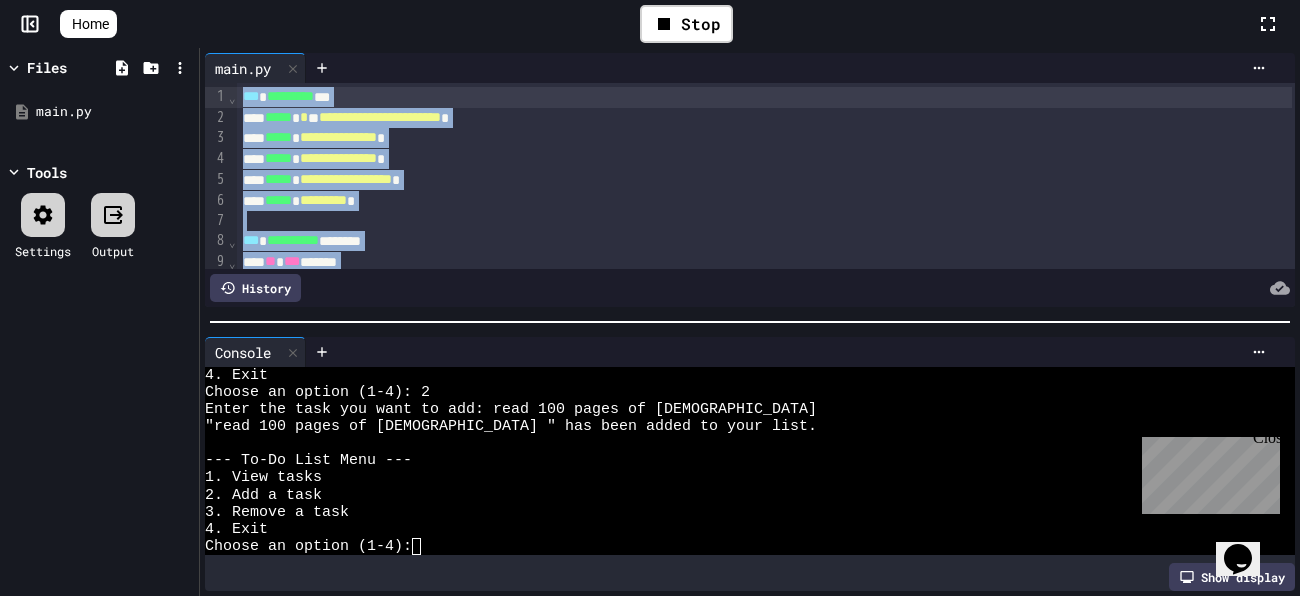 drag, startPoint x: 447, startPoint y: 243, endPoint x: 282, endPoint y: 16, distance: 280.63144 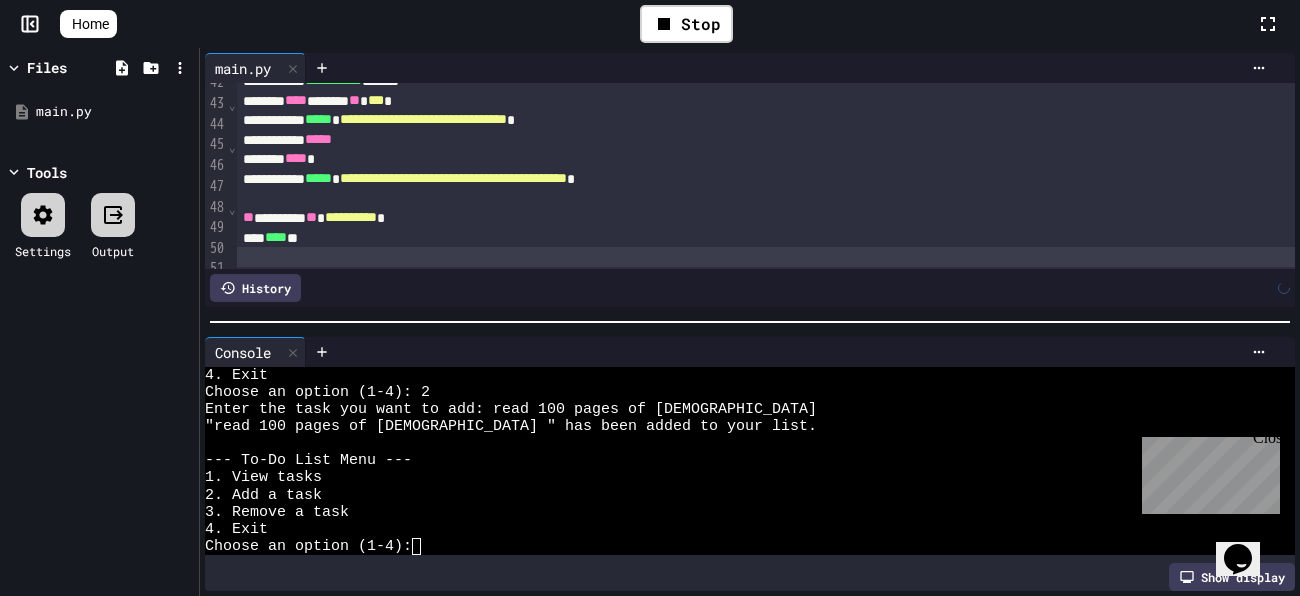scroll, scrollTop: 903, scrollLeft: 0, axis: vertical 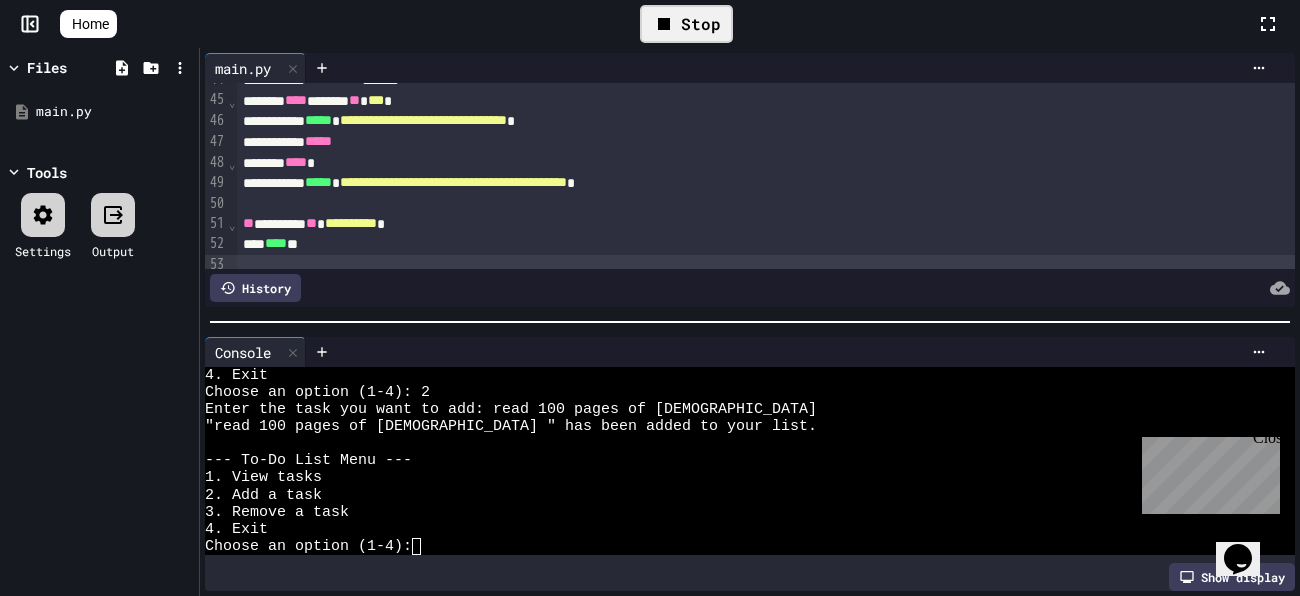 click 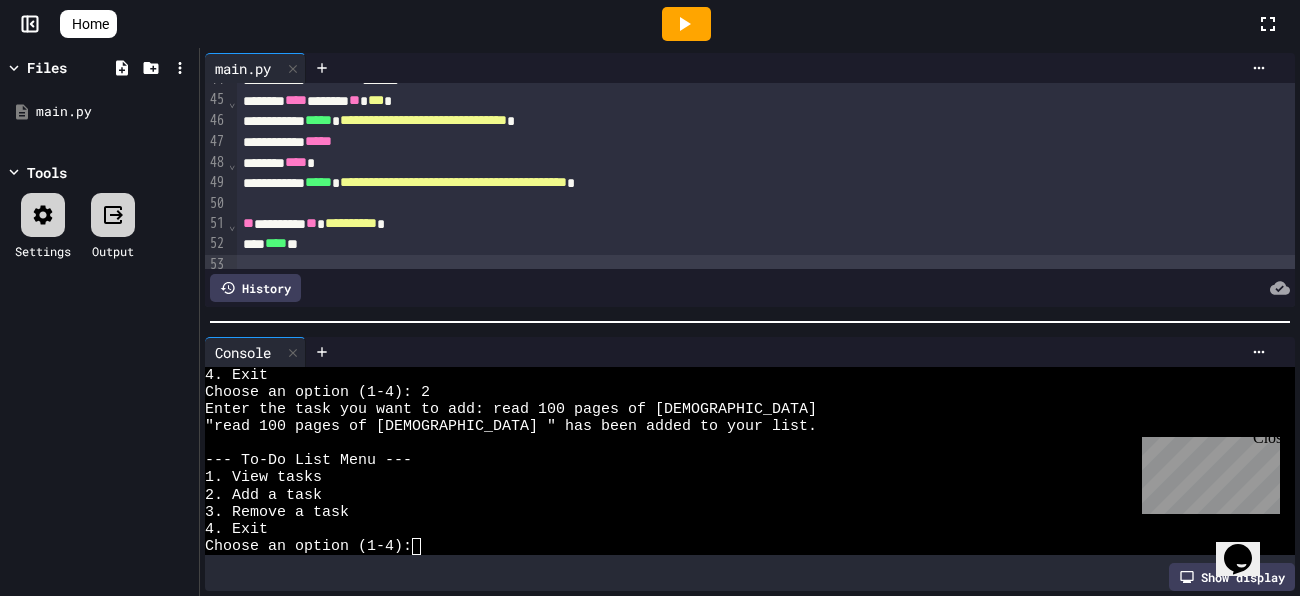 click at bounding box center (686, 24) 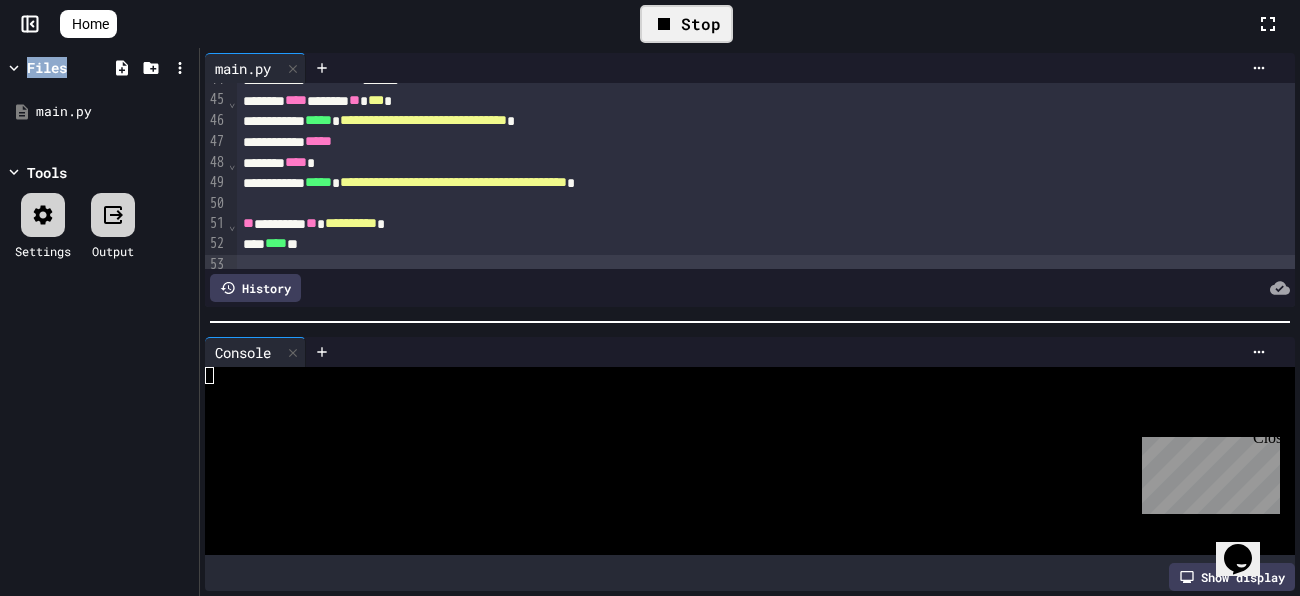 scroll, scrollTop: 0, scrollLeft: 0, axis: both 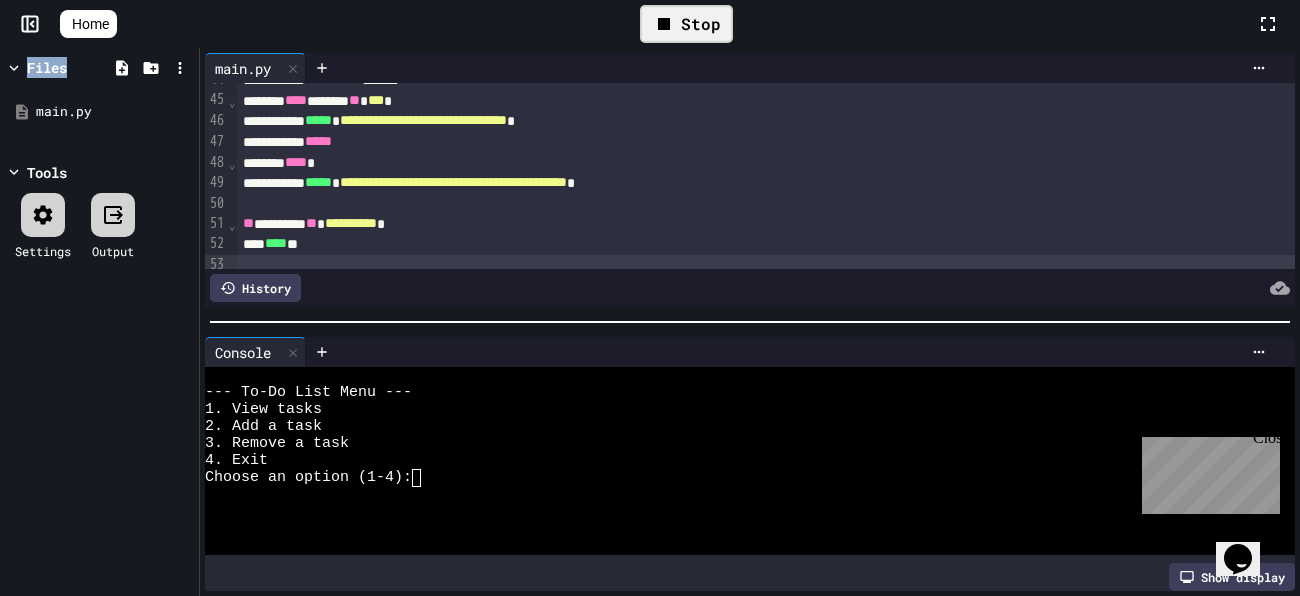 click at bounding box center [425, 478] 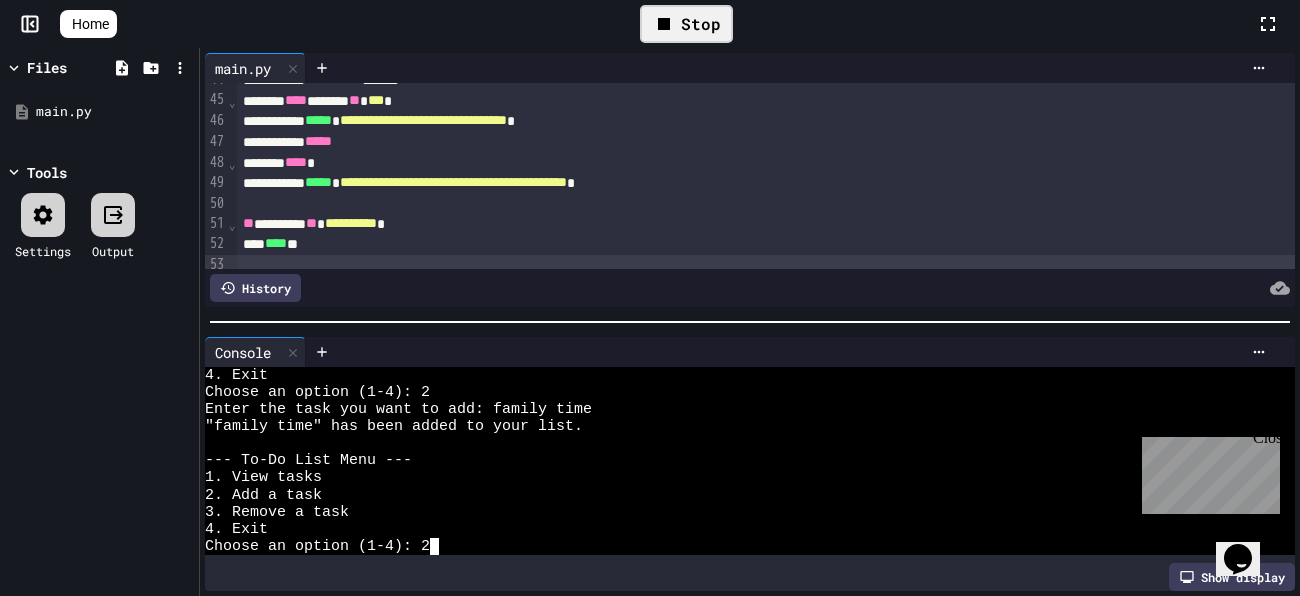 scroll, scrollTop: 256, scrollLeft: 0, axis: vertical 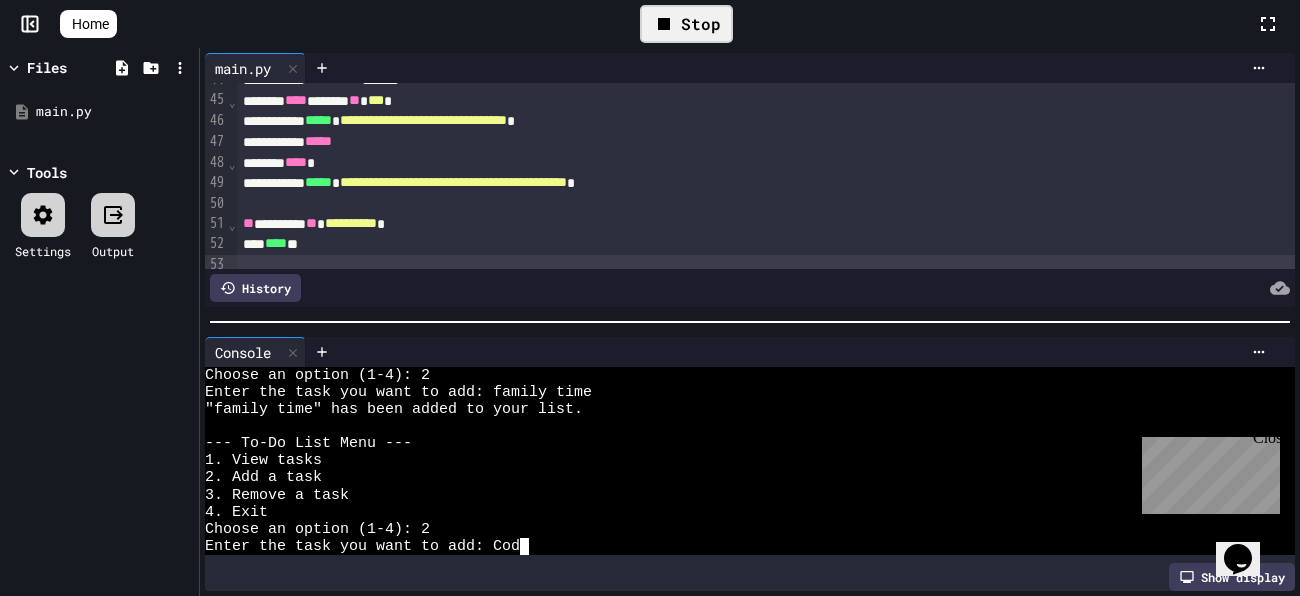 type on "*" 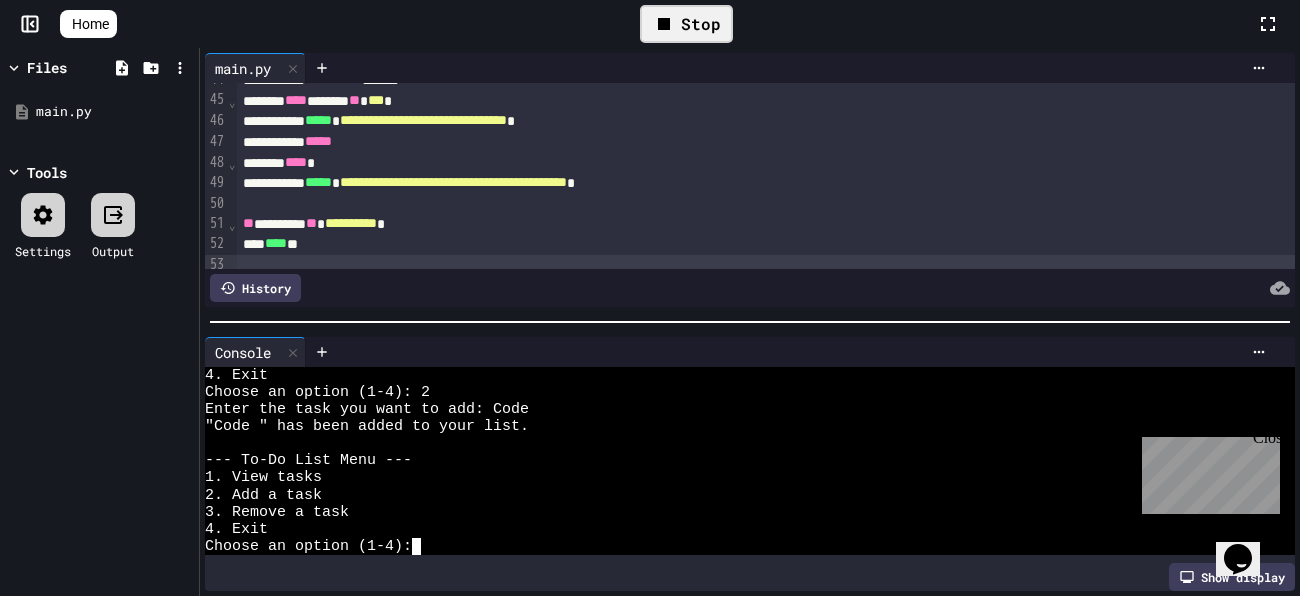 scroll, scrollTop: 0, scrollLeft: 0, axis: both 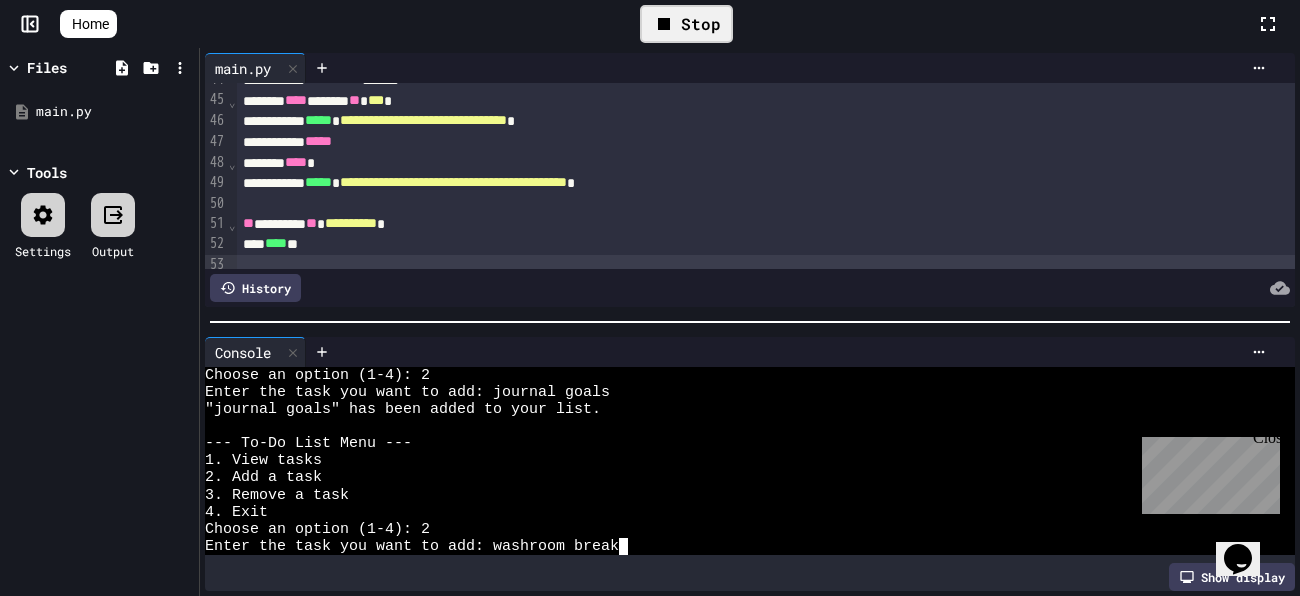type 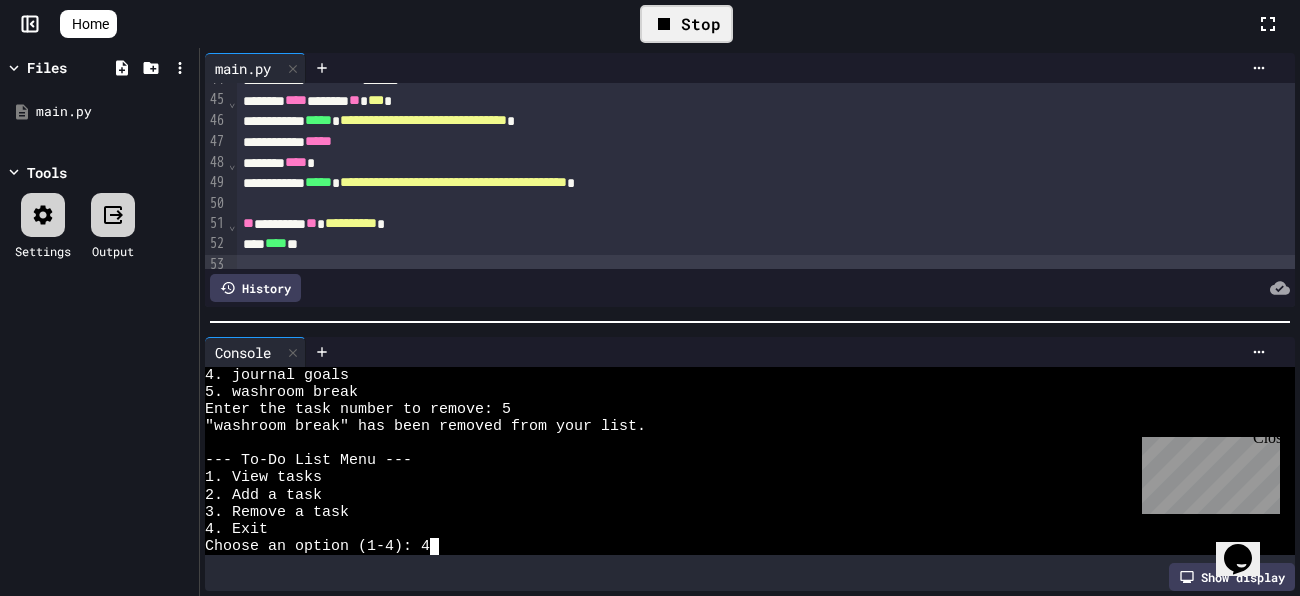 scroll, scrollTop: 1250, scrollLeft: 0, axis: vertical 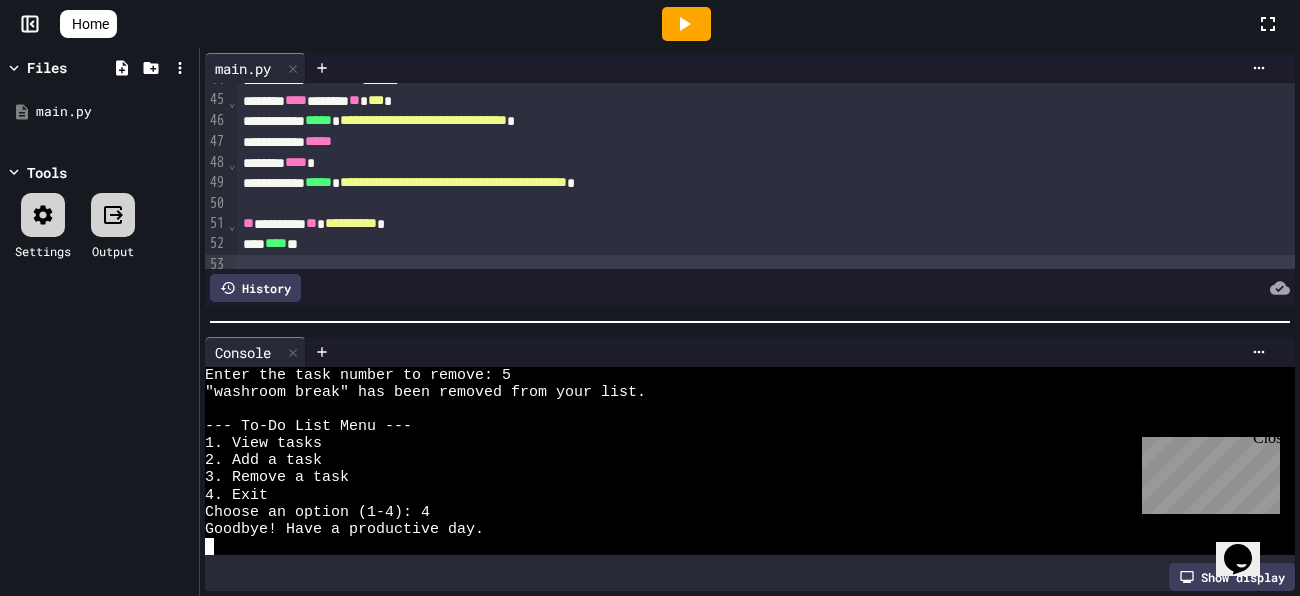 click at bounding box center [740, 546] 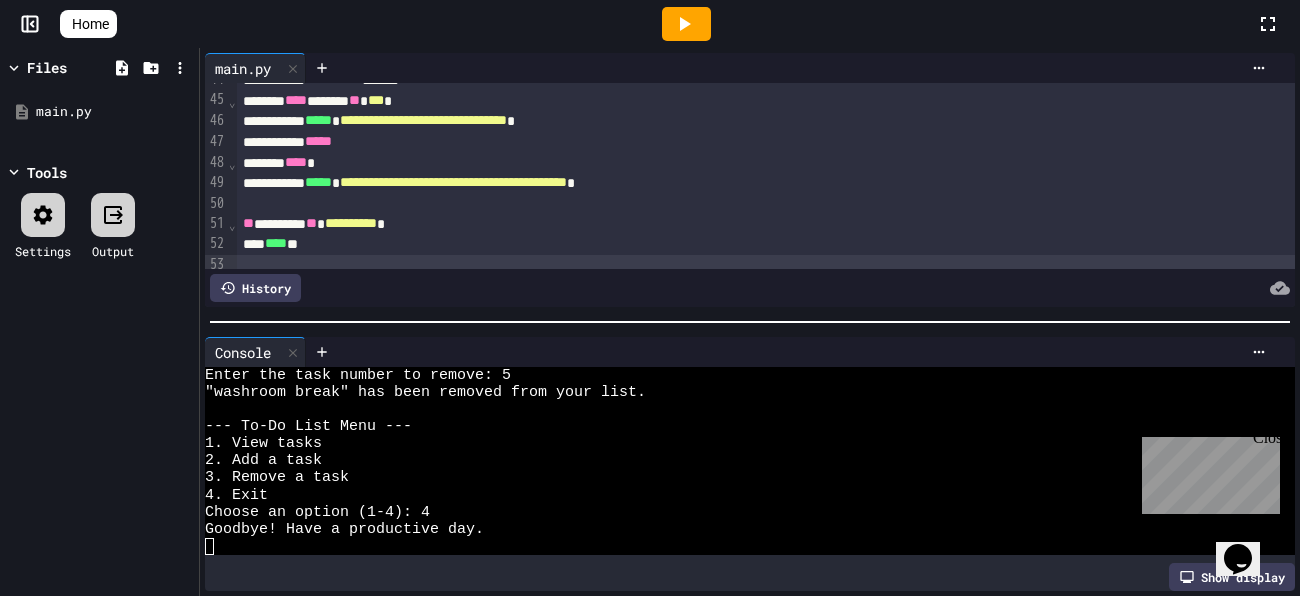 click at bounding box center (766, 265) 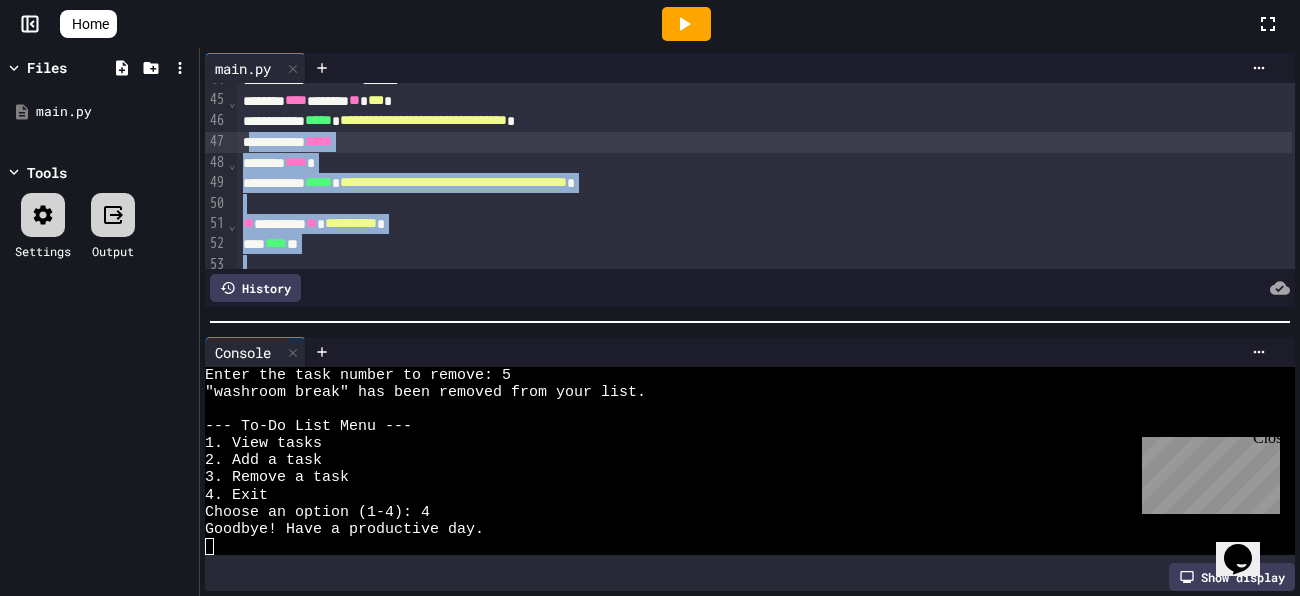 drag, startPoint x: 317, startPoint y: 257, endPoint x: 257, endPoint y: 128, distance: 142.27087 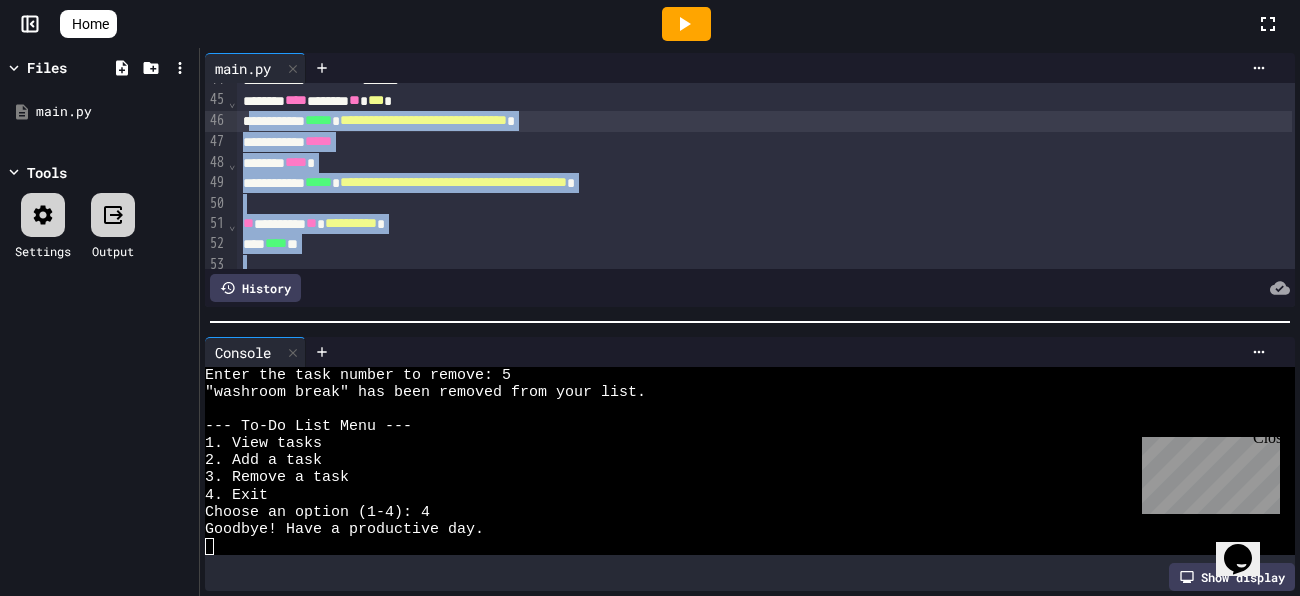 click on "**** **" at bounding box center [764, 244] 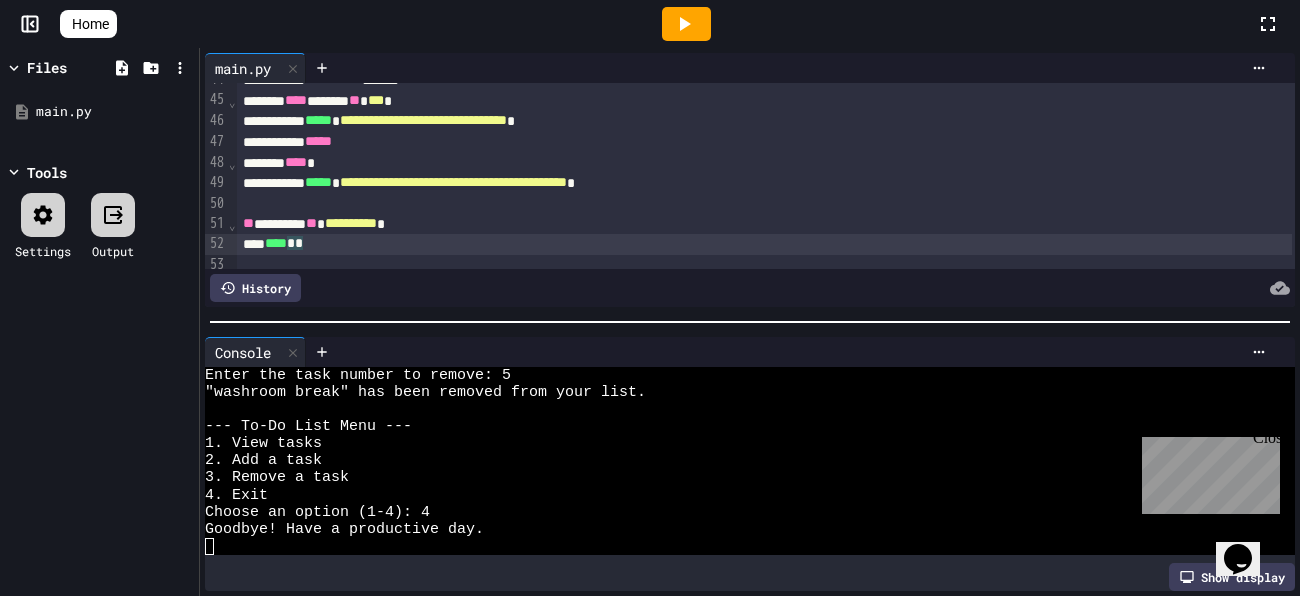 click on "Close" at bounding box center [1265, 441] 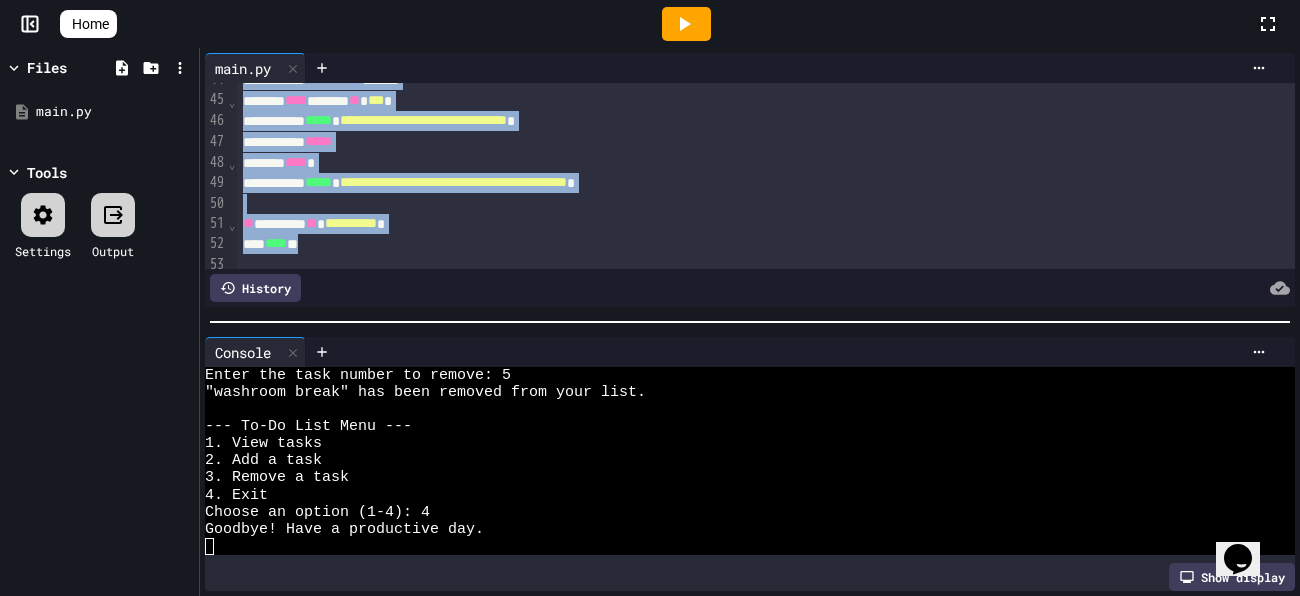 drag, startPoint x: 346, startPoint y: 251, endPoint x: 290, endPoint y: 42, distance: 216.37236 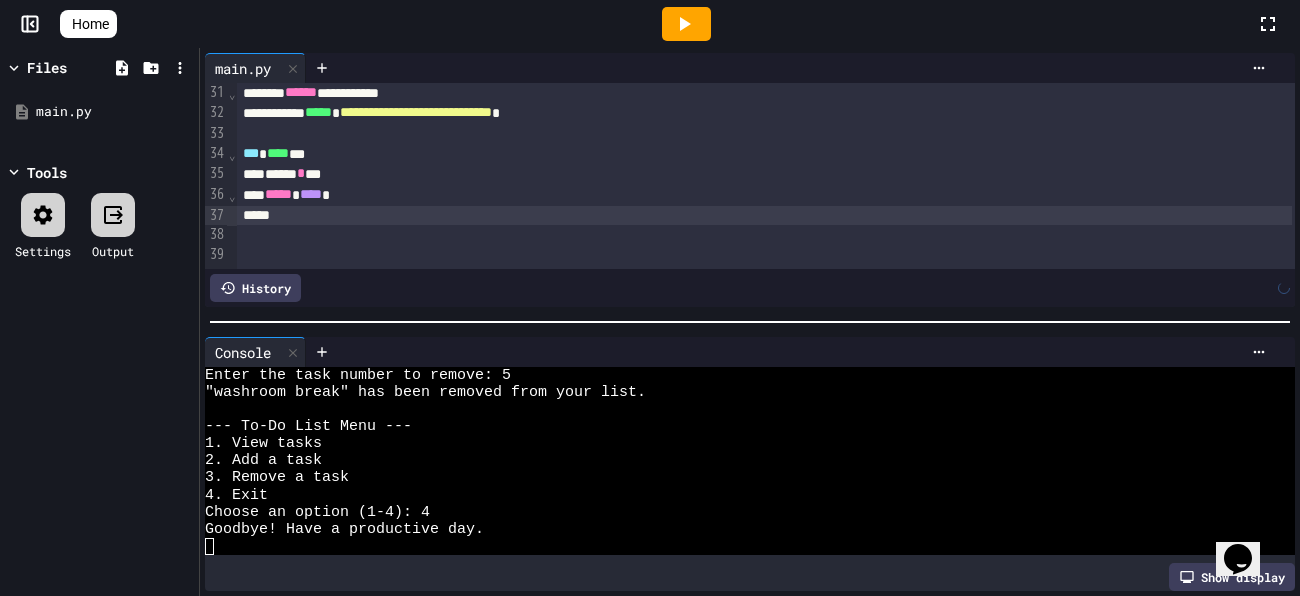 scroll, scrollTop: 622, scrollLeft: 0, axis: vertical 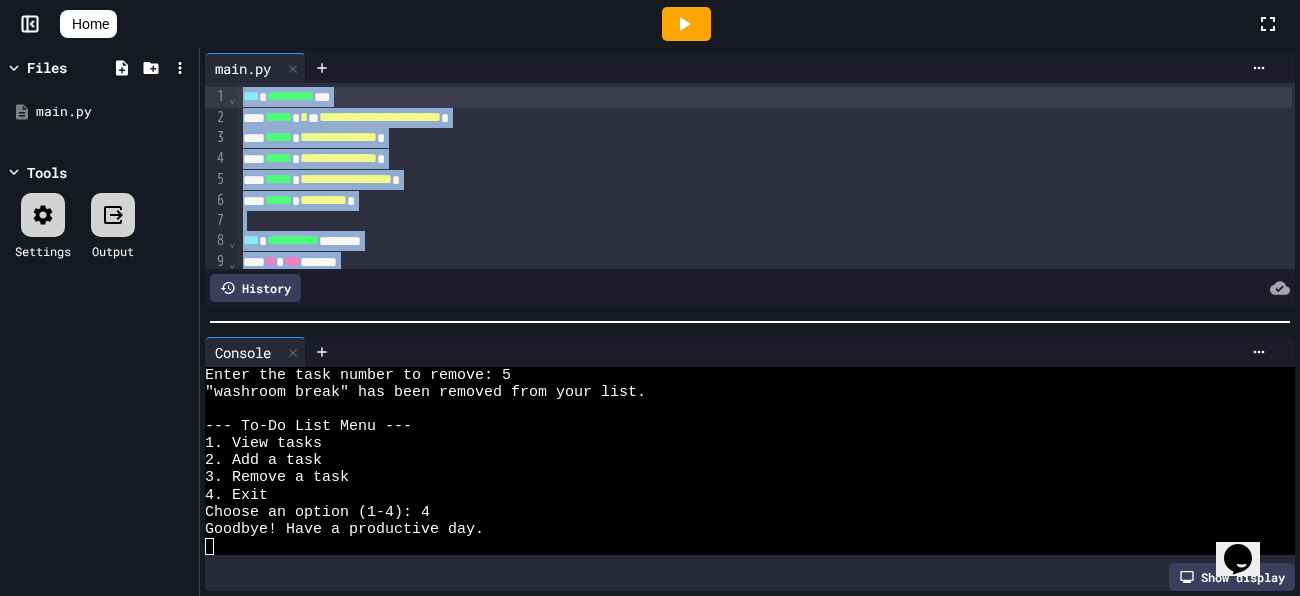 drag, startPoint x: 385, startPoint y: 194, endPoint x: 298, endPoint y: -6, distance: 218.10318 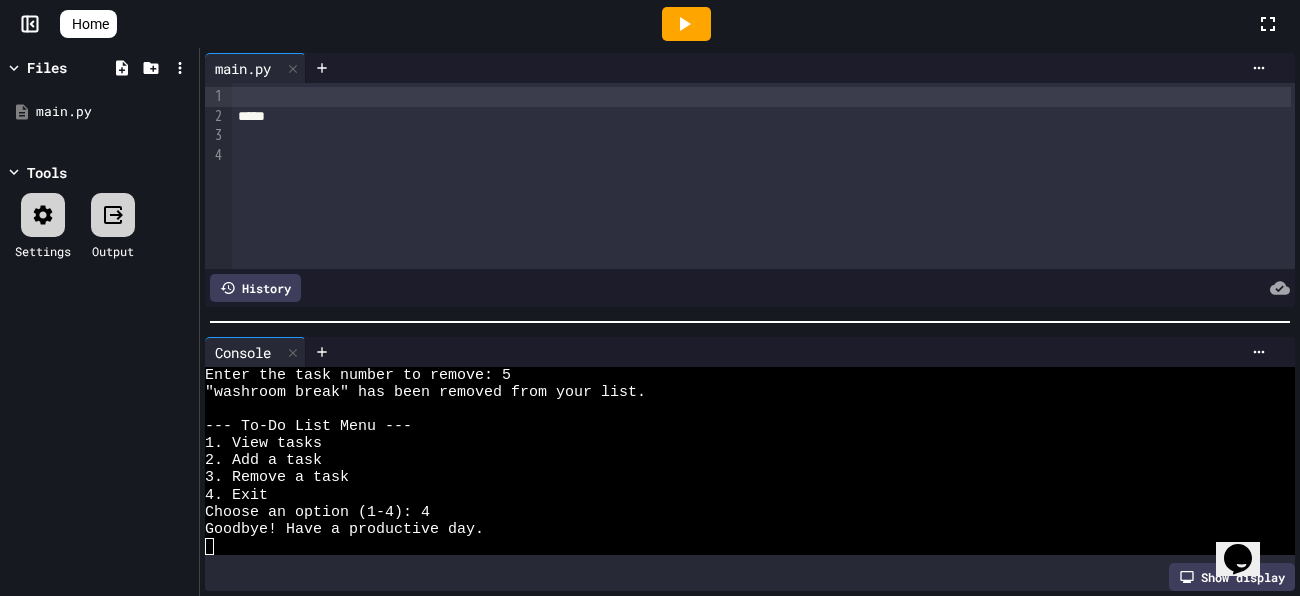 click 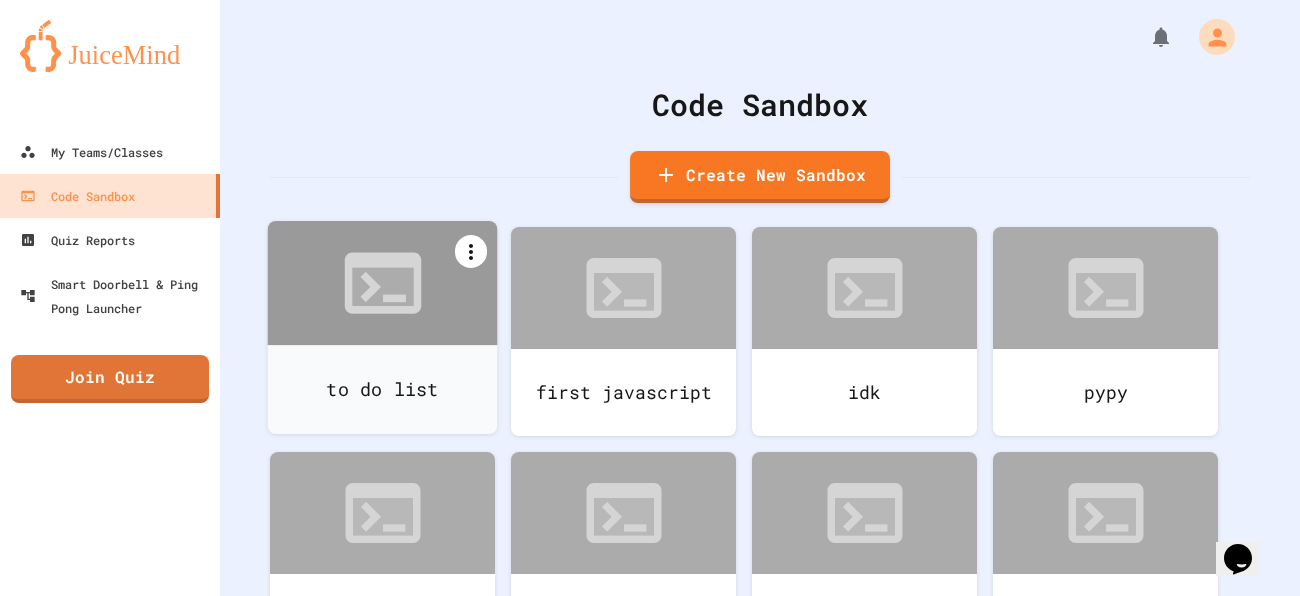 click 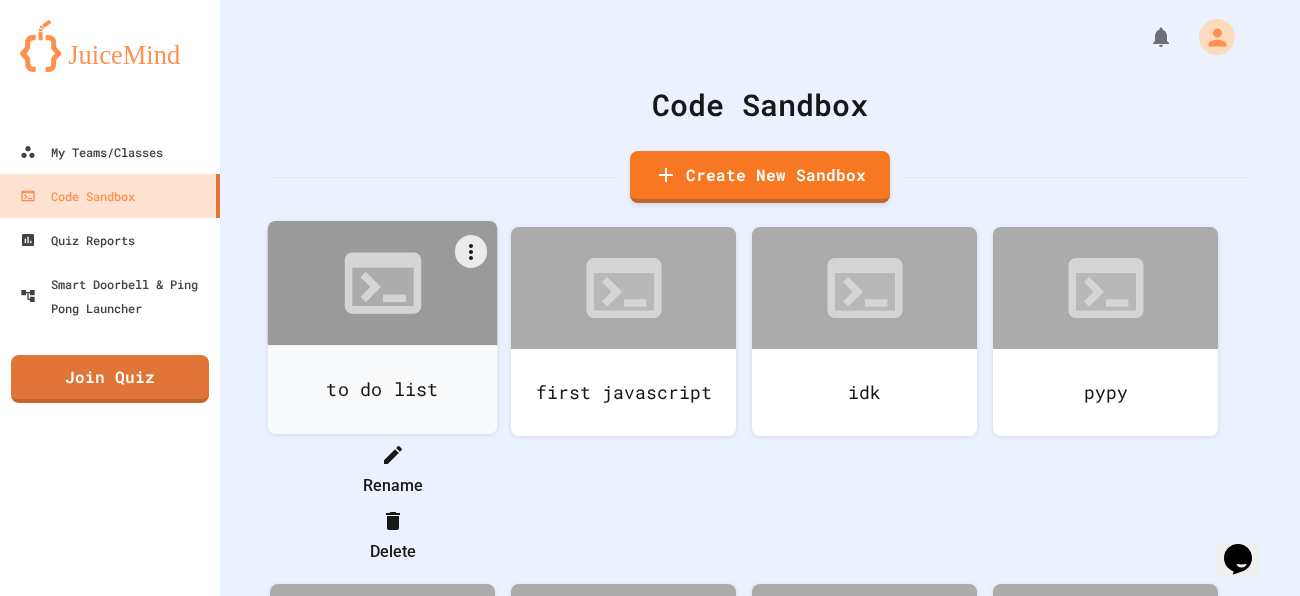 click on "Delete" at bounding box center (392, 536) 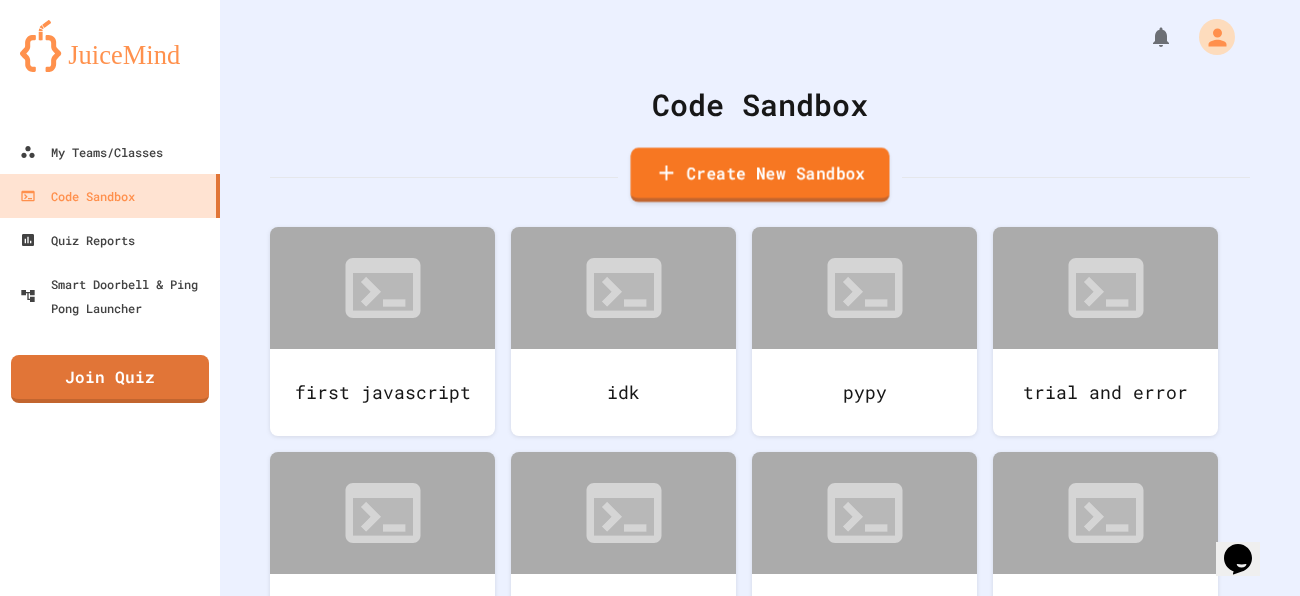 click on "Create New Sandbox" at bounding box center (760, 175) 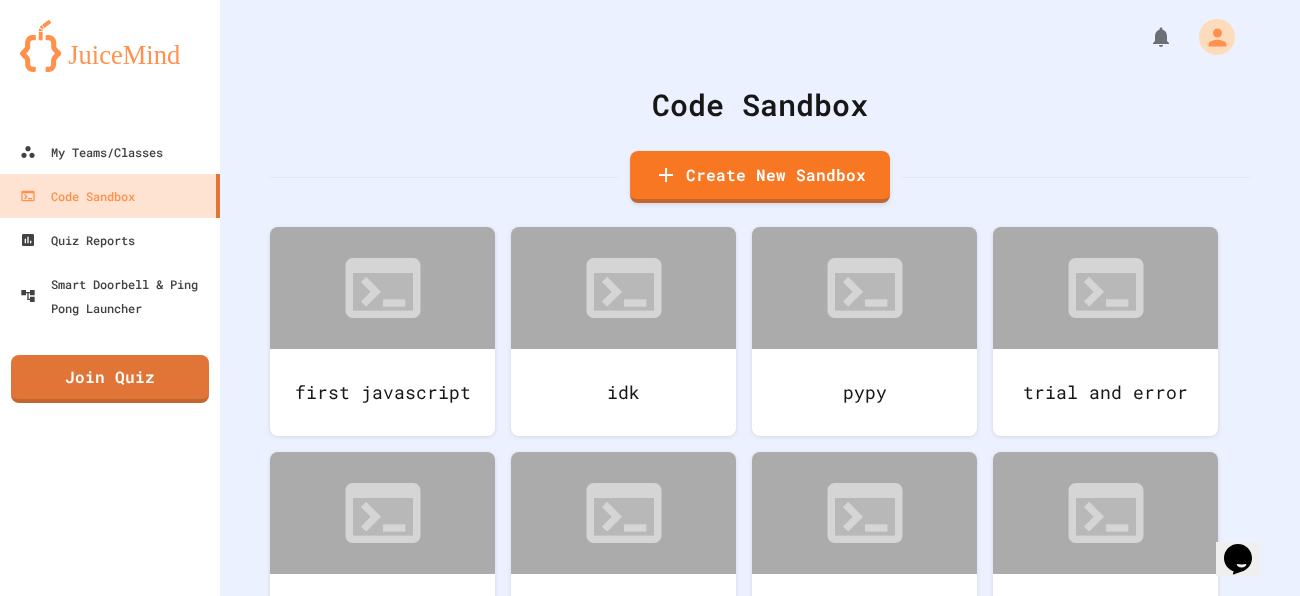 click at bounding box center (650, 693) 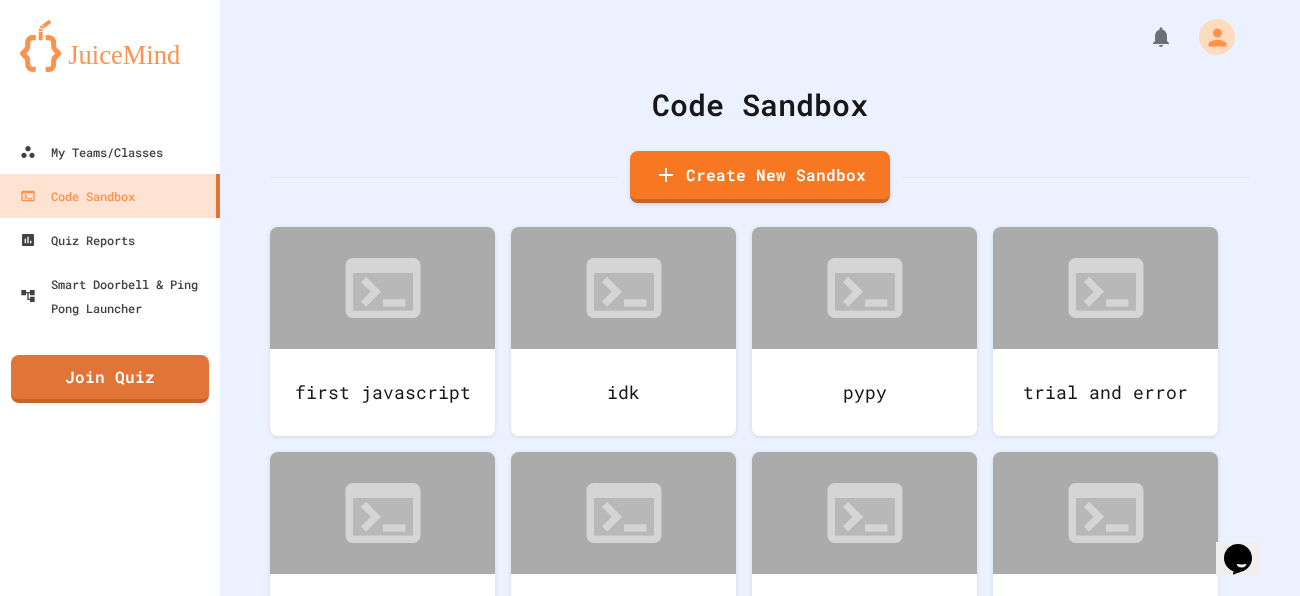 type on "******" 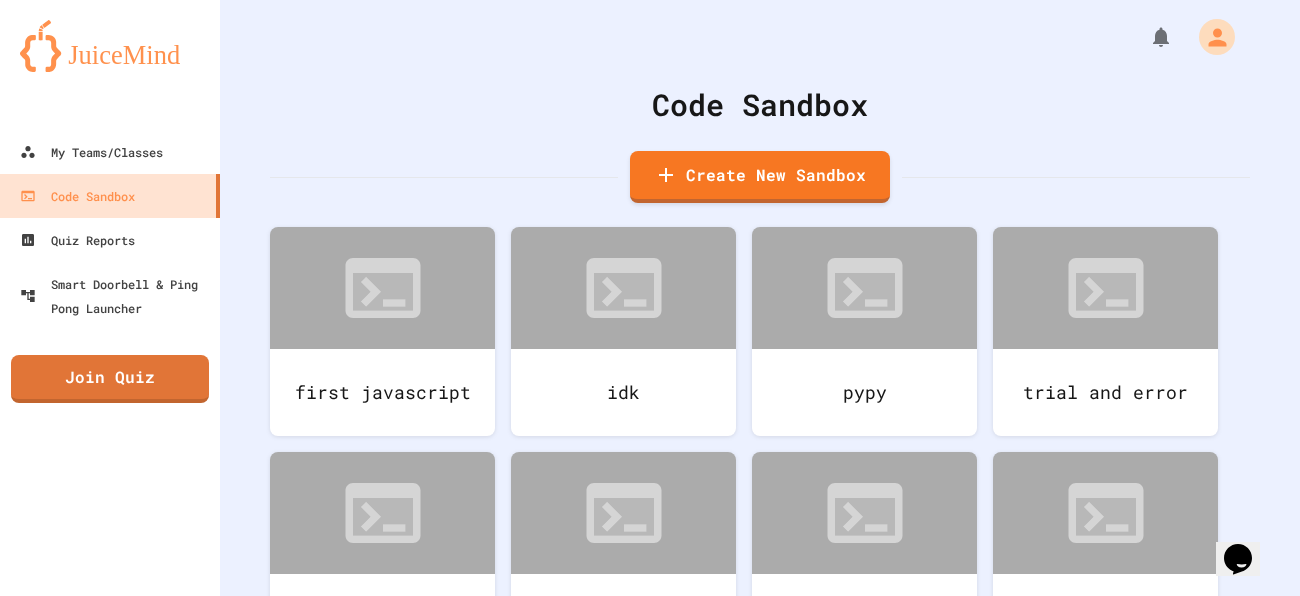 click on "Python with Turtle" at bounding box center (660, 1433) 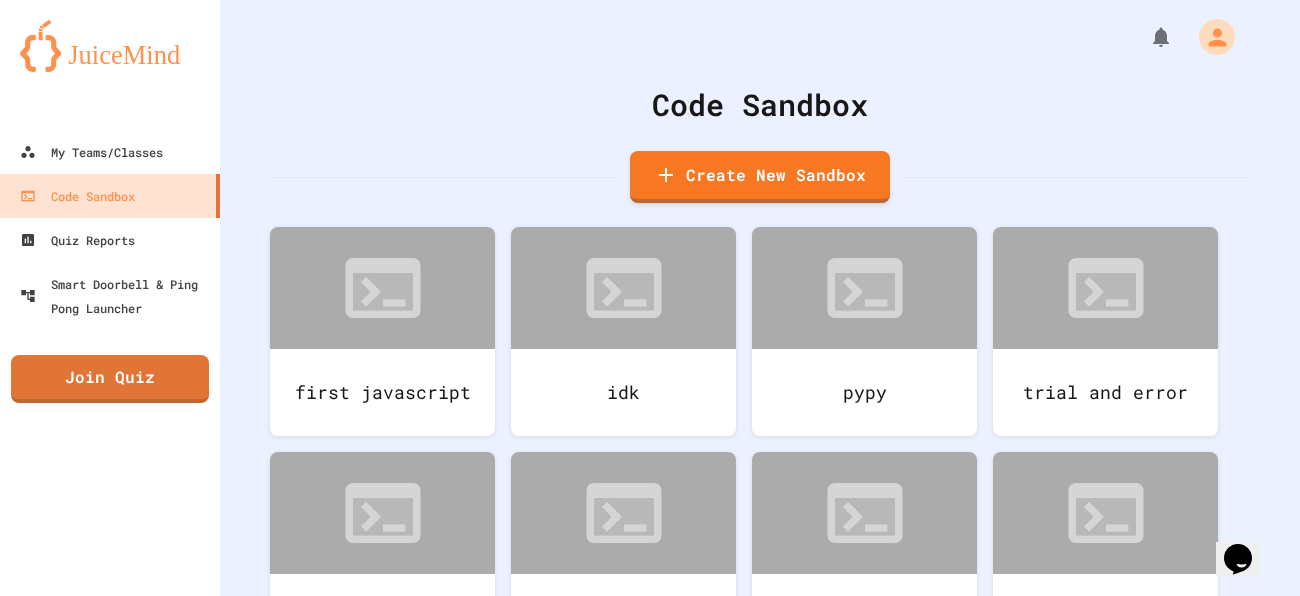 click on "Create Sandbox" at bounding box center [650, 1159] 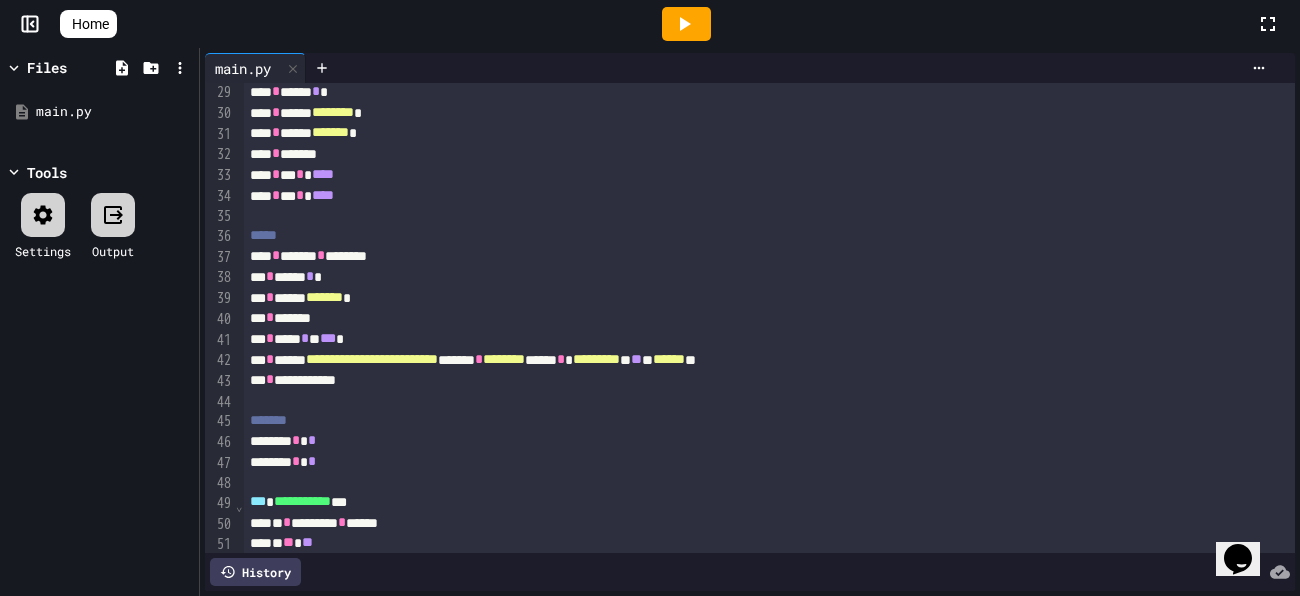 scroll, scrollTop: 581, scrollLeft: 0, axis: vertical 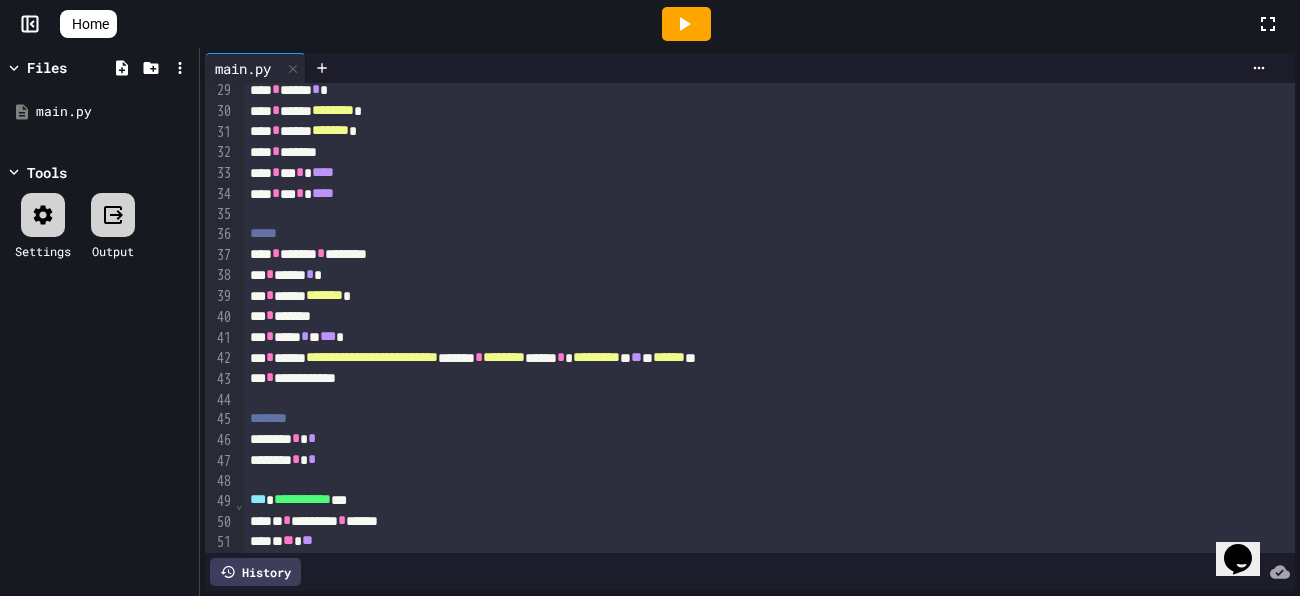 click 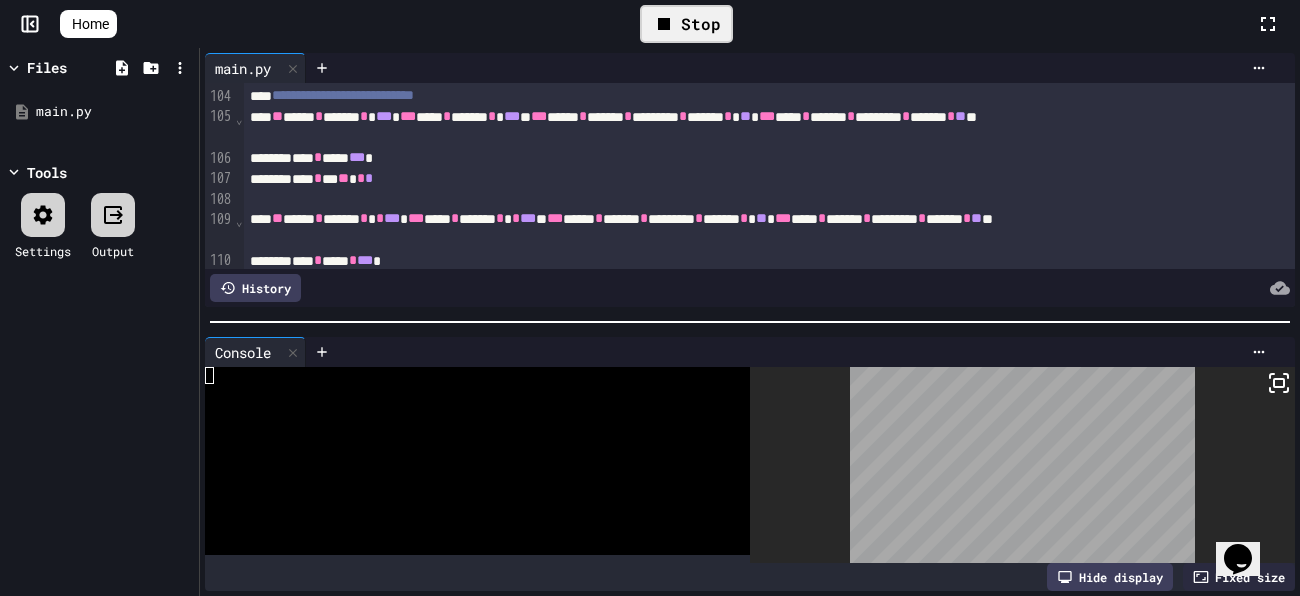 scroll, scrollTop: 2138, scrollLeft: 0, axis: vertical 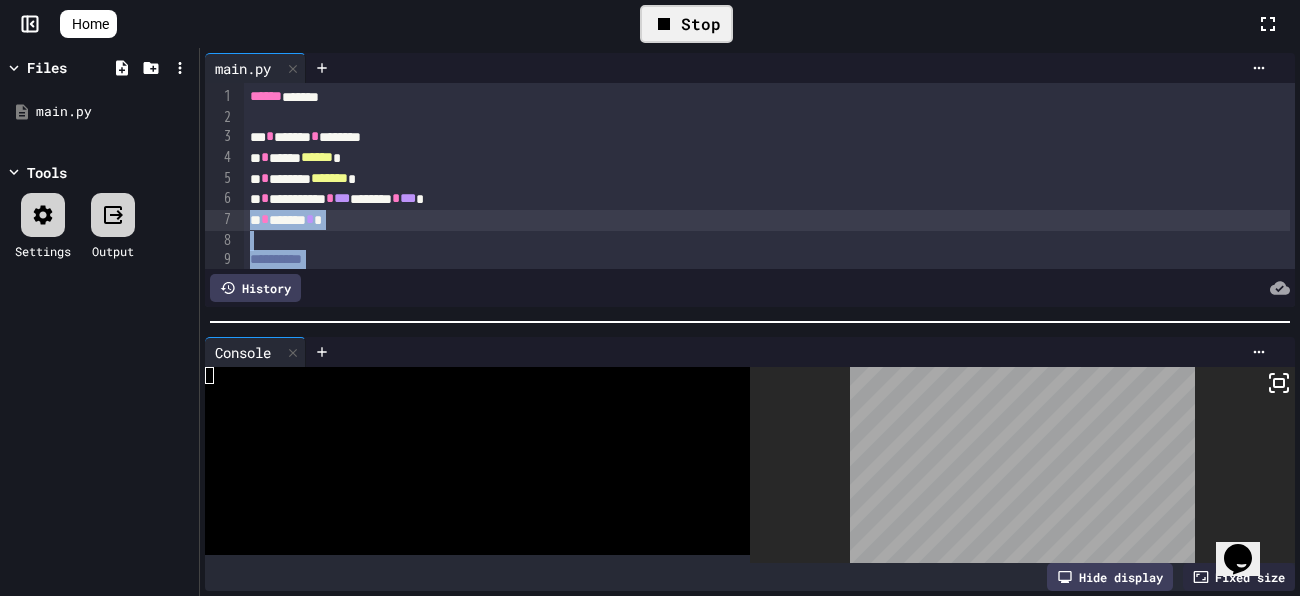 drag, startPoint x: 582, startPoint y: 251, endPoint x: 239, endPoint y: 219, distance: 344.48947 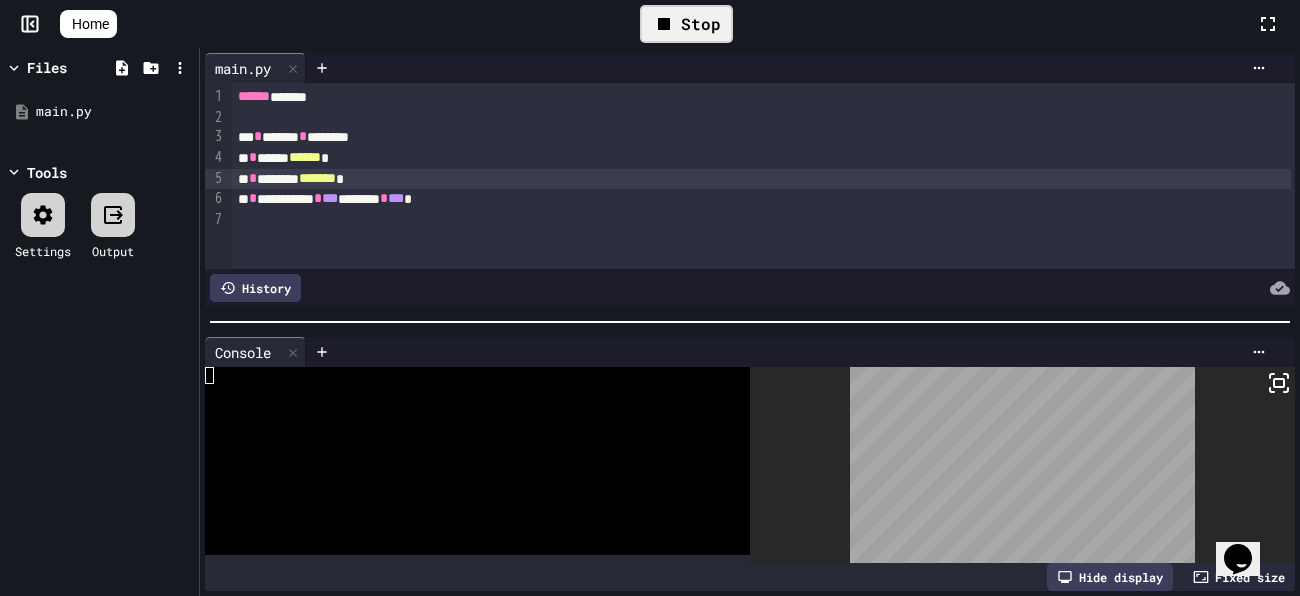click on "*******" at bounding box center [317, 178] 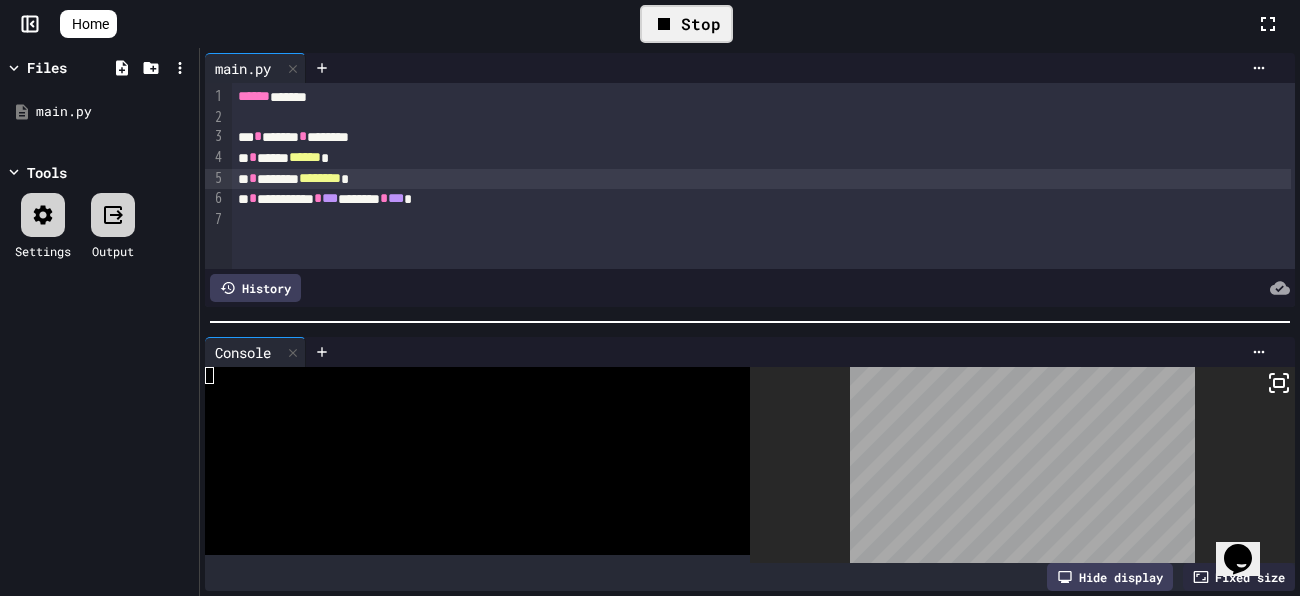 click on "******" at bounding box center [305, 157] 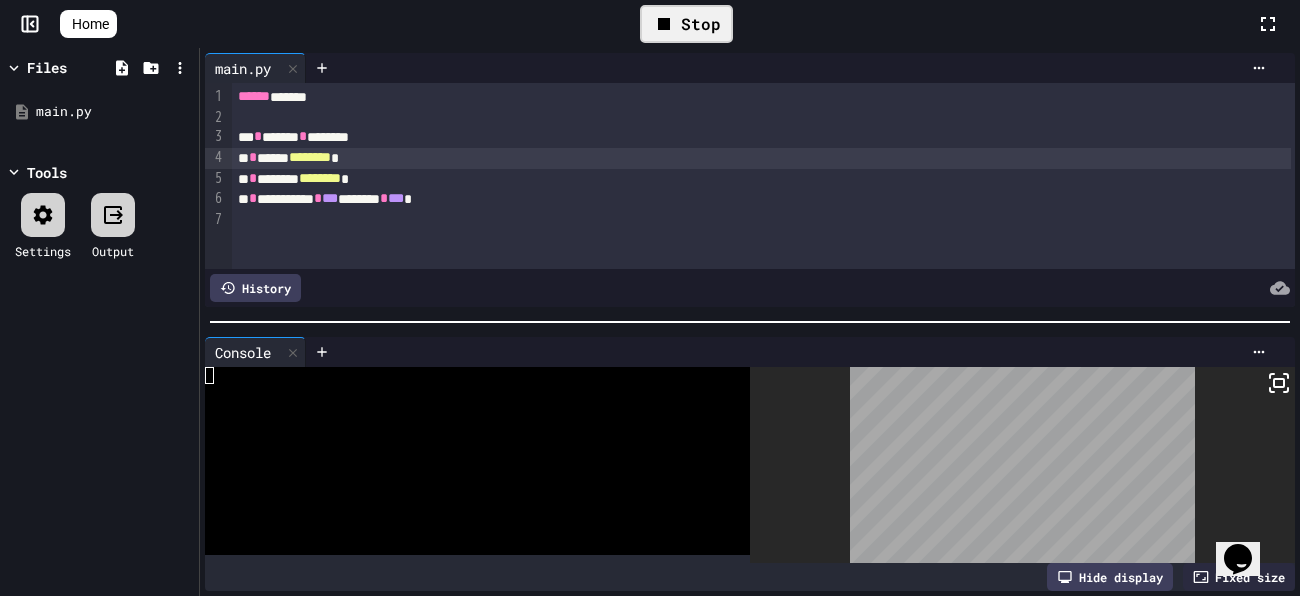 click on "Stop" at bounding box center [686, 24] 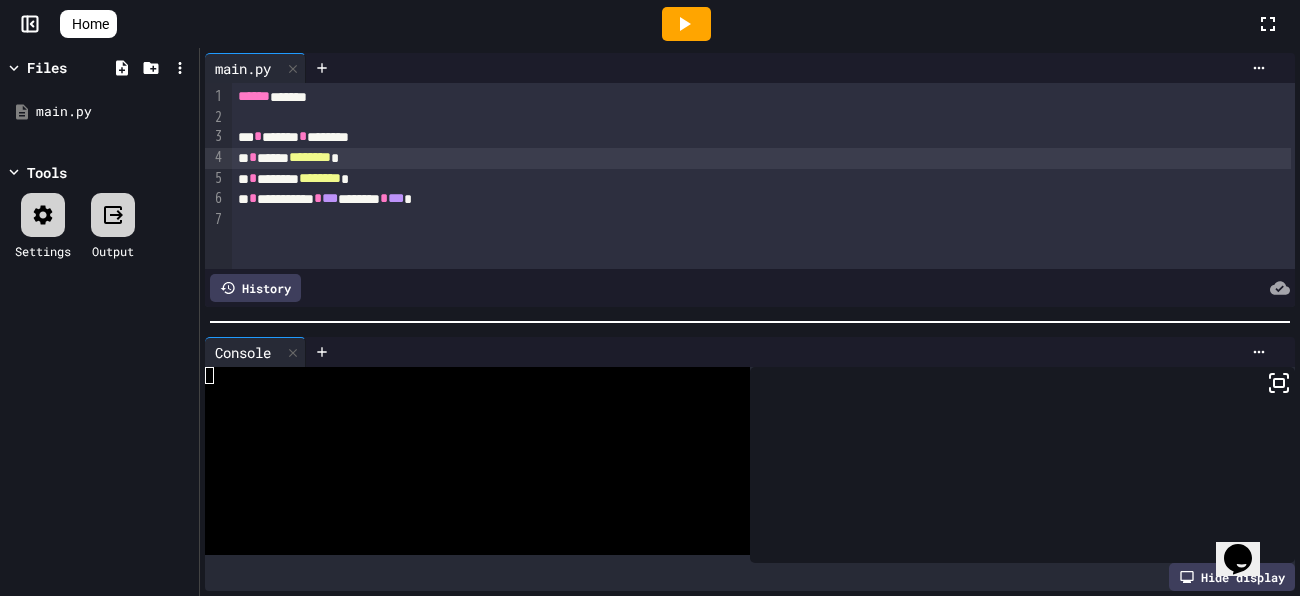 click 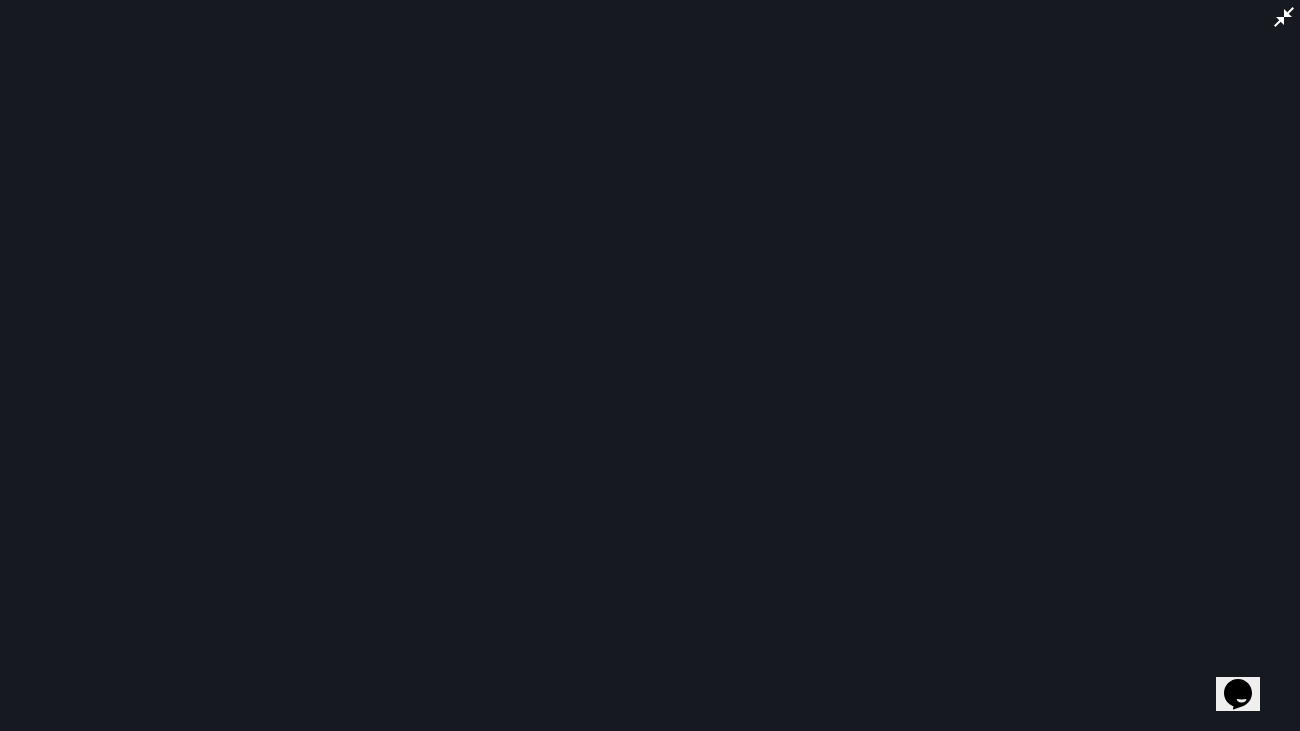 click at bounding box center (650, 365) 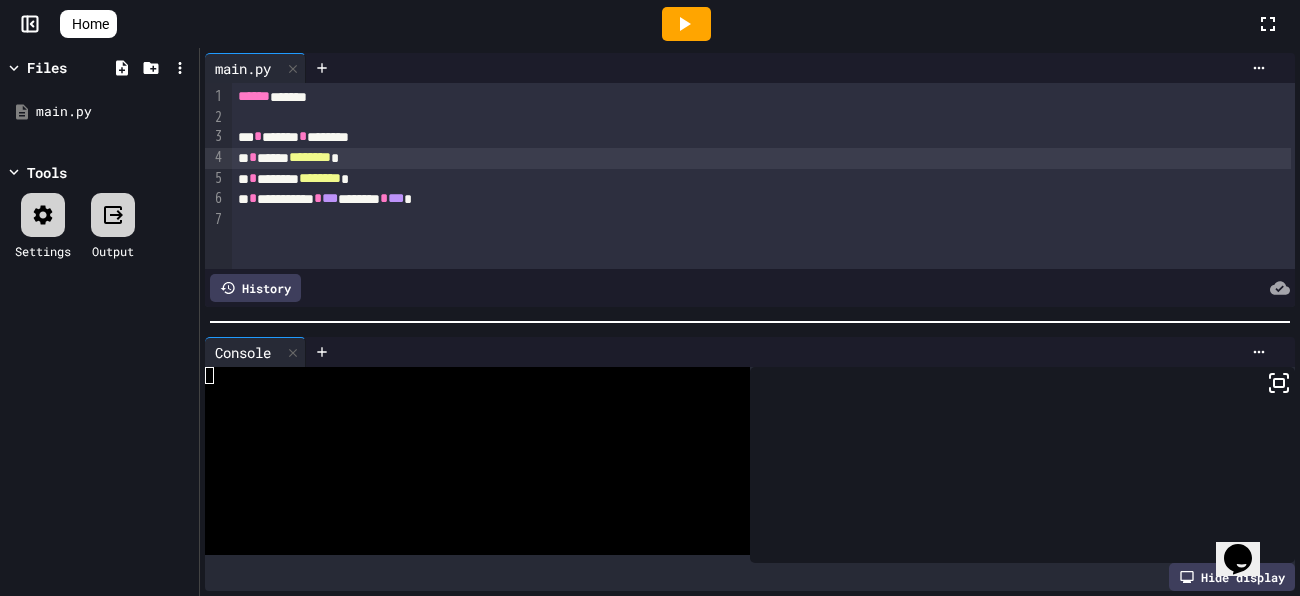 click on "**********" at bounding box center [762, 199] 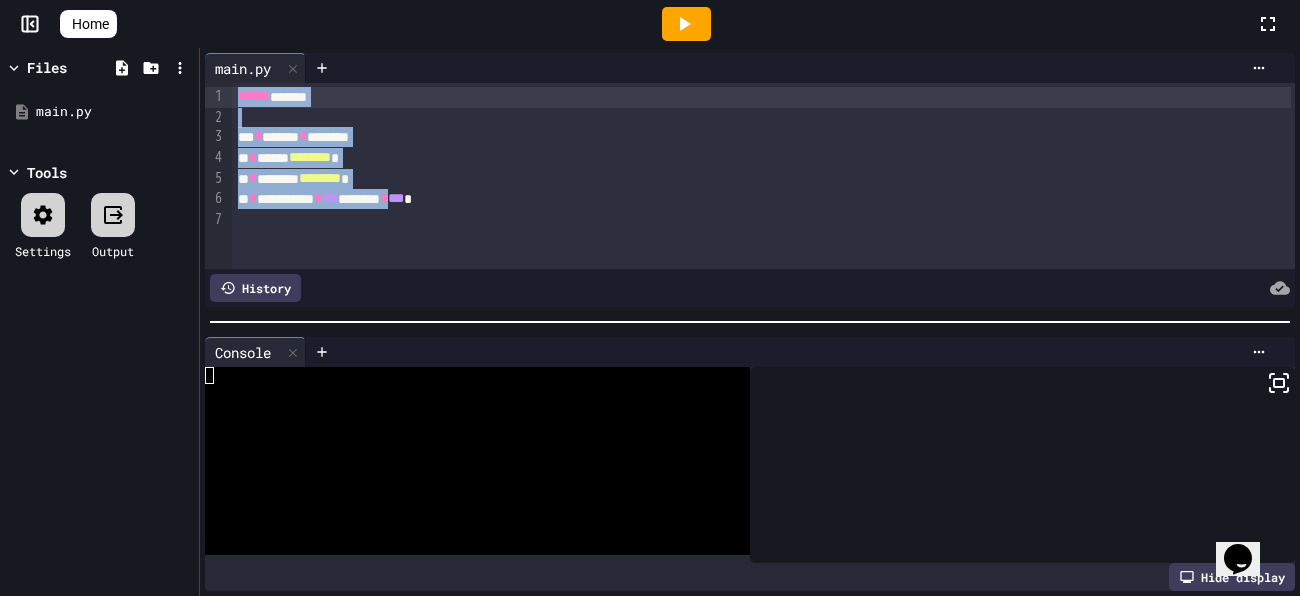 drag, startPoint x: 517, startPoint y: 201, endPoint x: 160, endPoint y: 21, distance: 399.81122 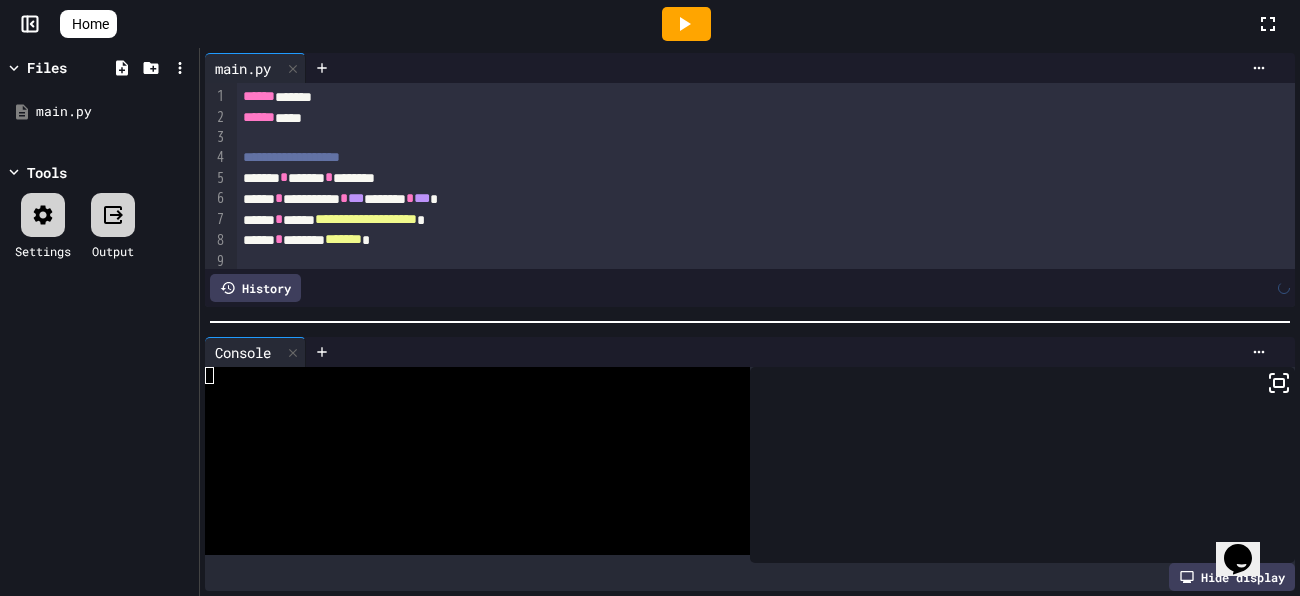 scroll, scrollTop: 231, scrollLeft: 0, axis: vertical 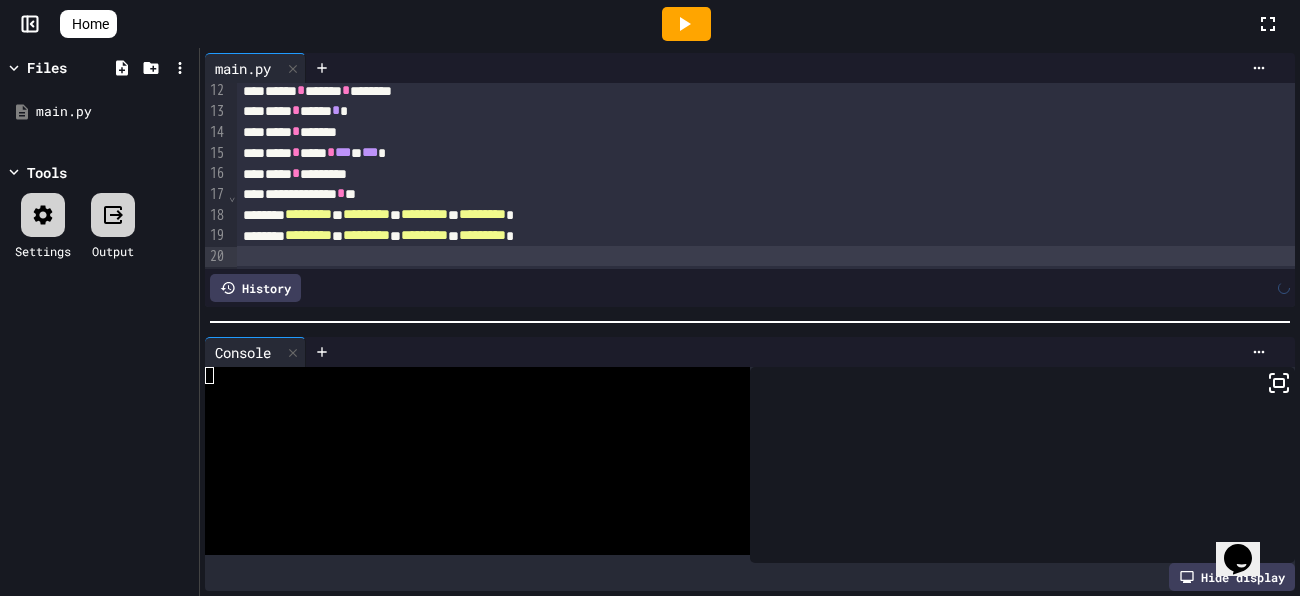 click at bounding box center [686, 24] 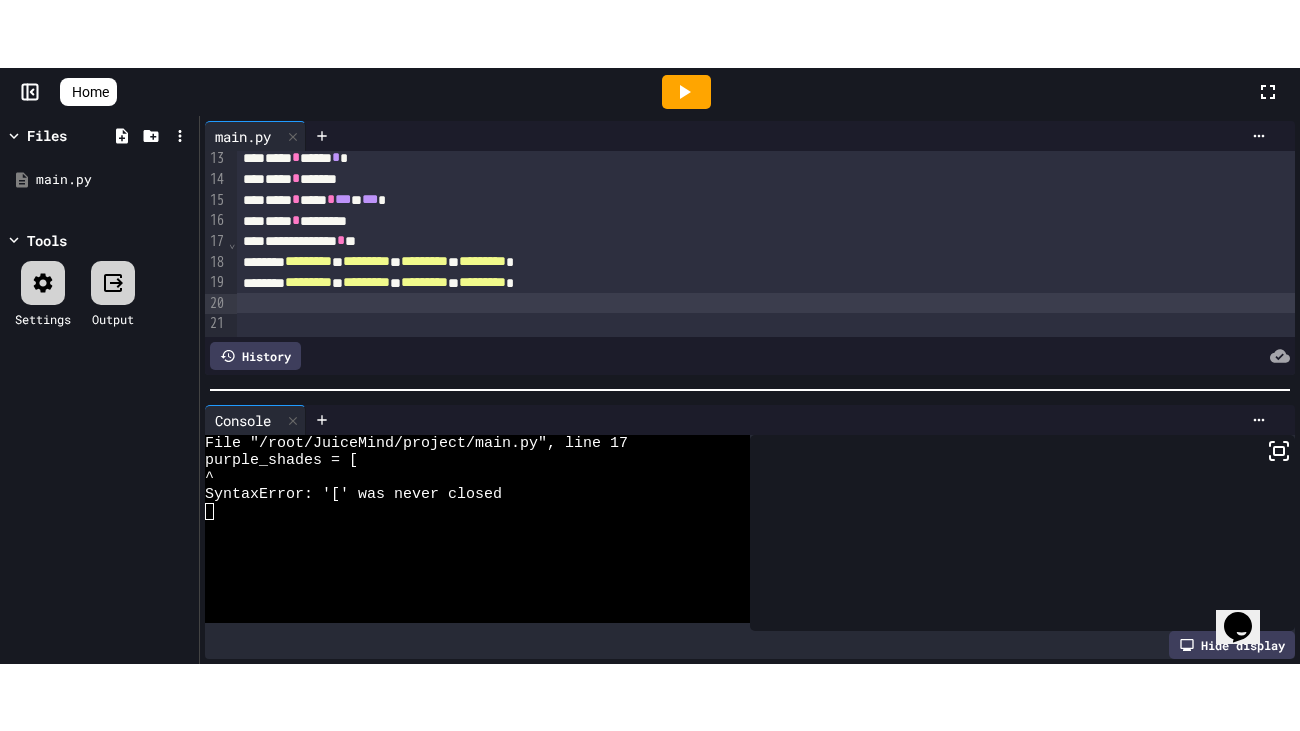 scroll, scrollTop: 250, scrollLeft: 0, axis: vertical 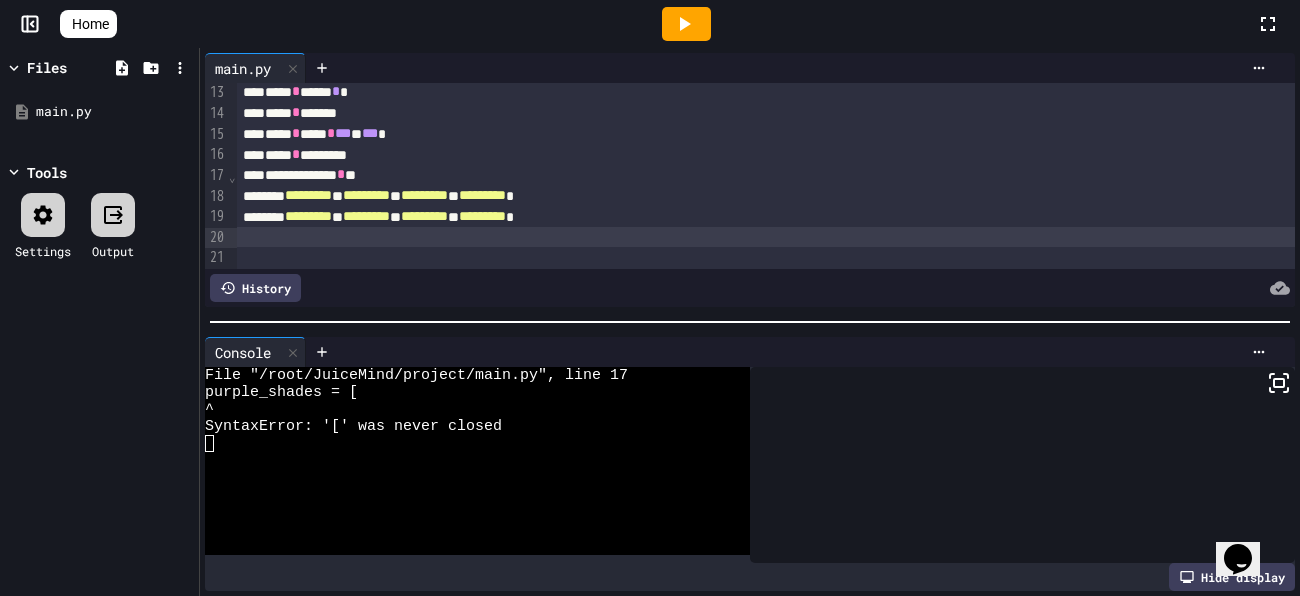 click at bounding box center [766, 237] 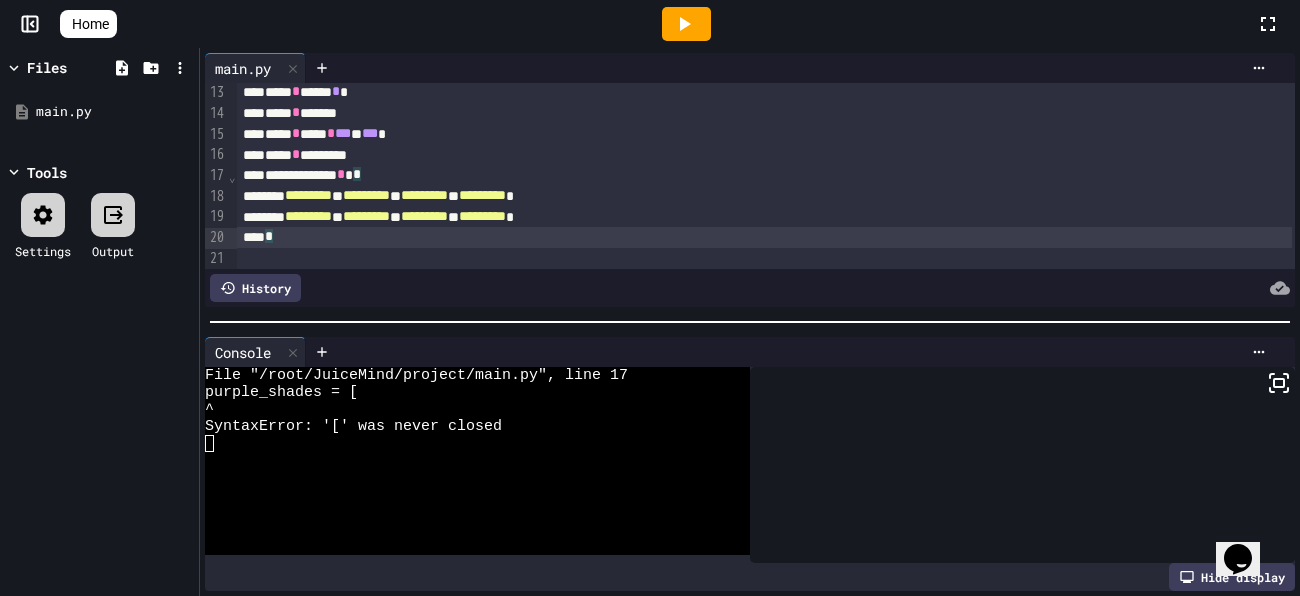 click at bounding box center [686, 24] 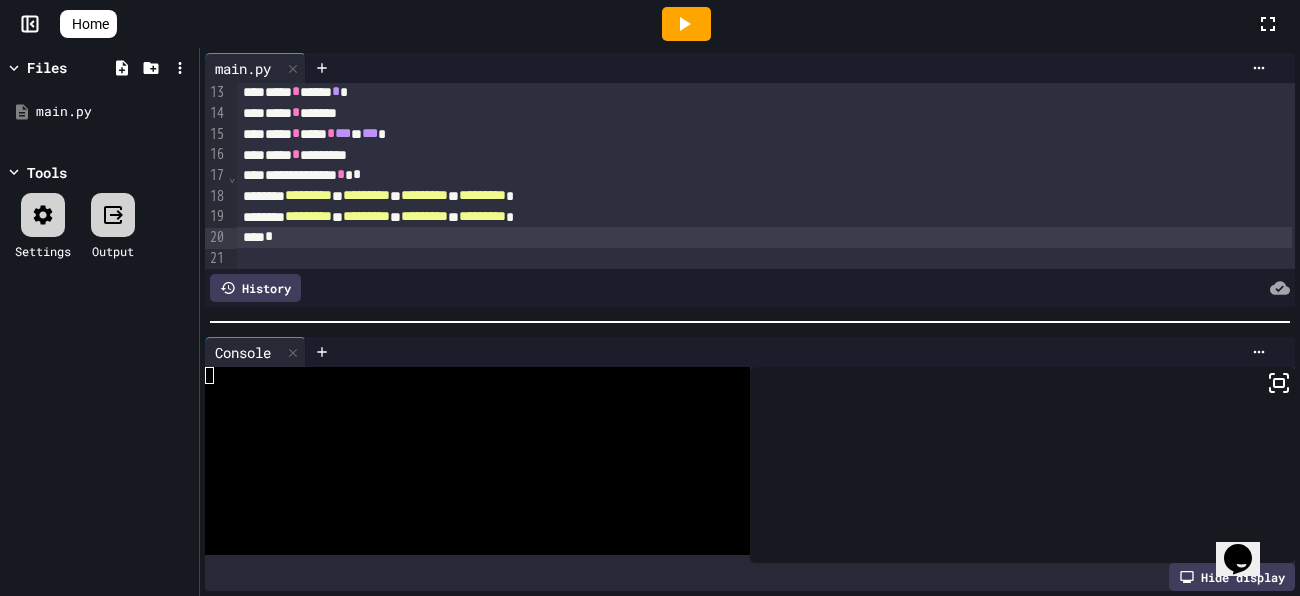 click 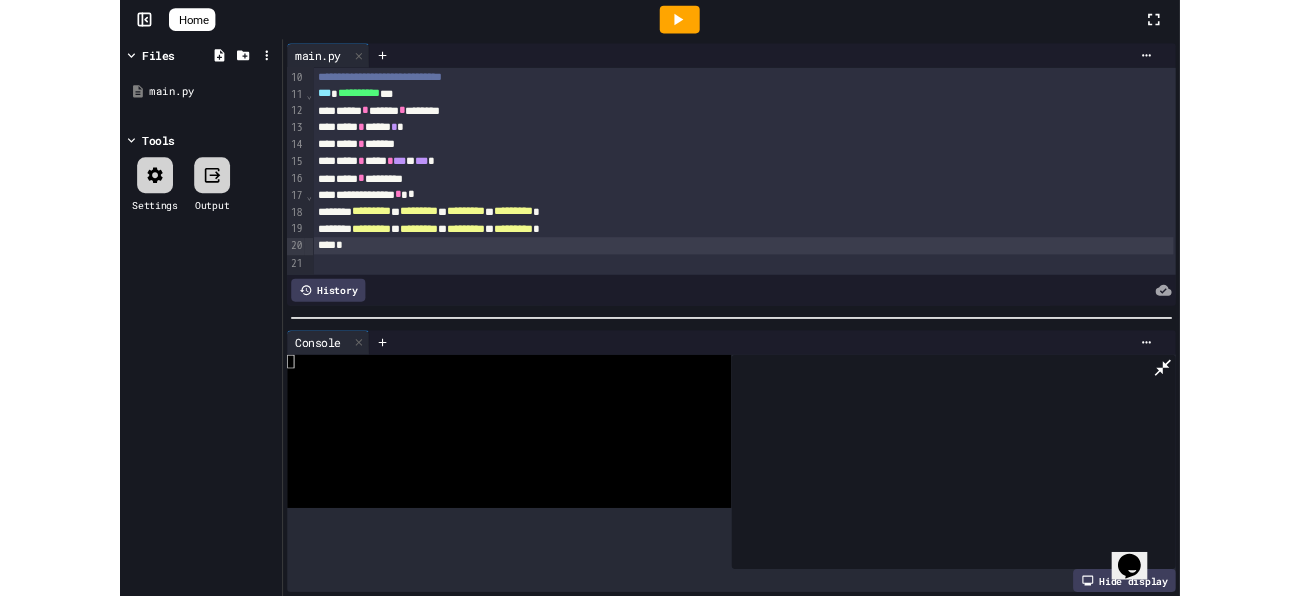 scroll, scrollTop: 186, scrollLeft: 0, axis: vertical 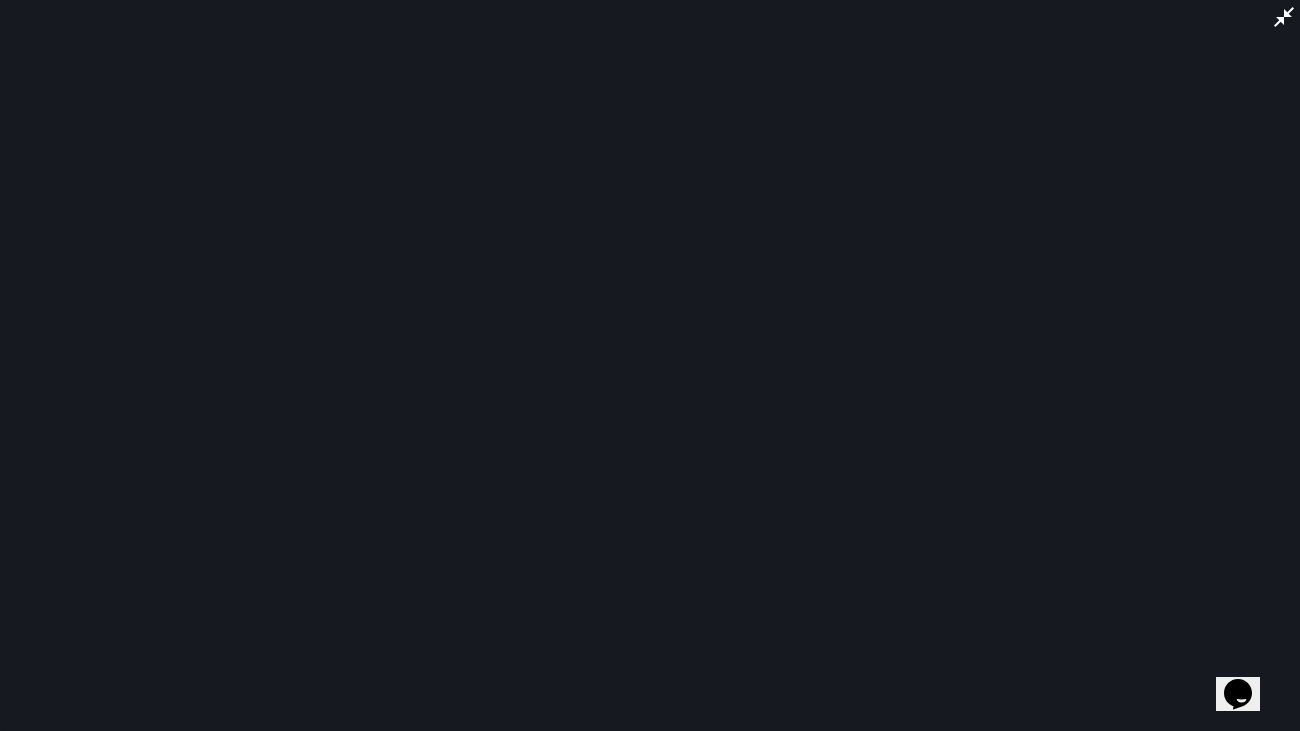 click 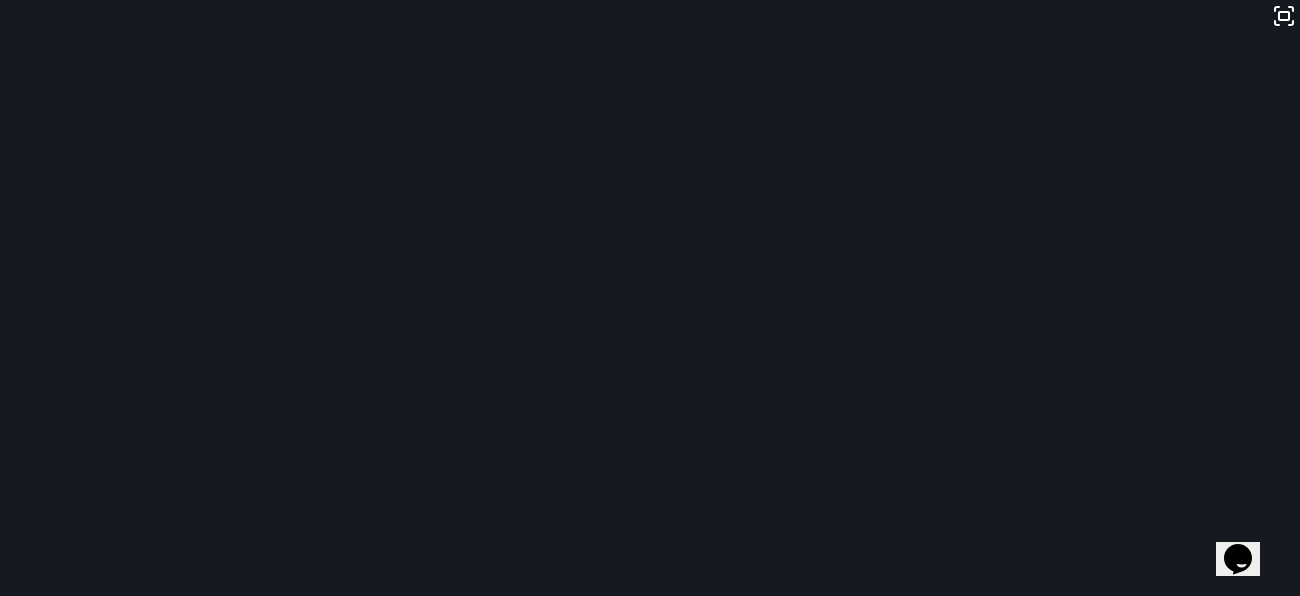 scroll, scrollTop: 253, scrollLeft: 0, axis: vertical 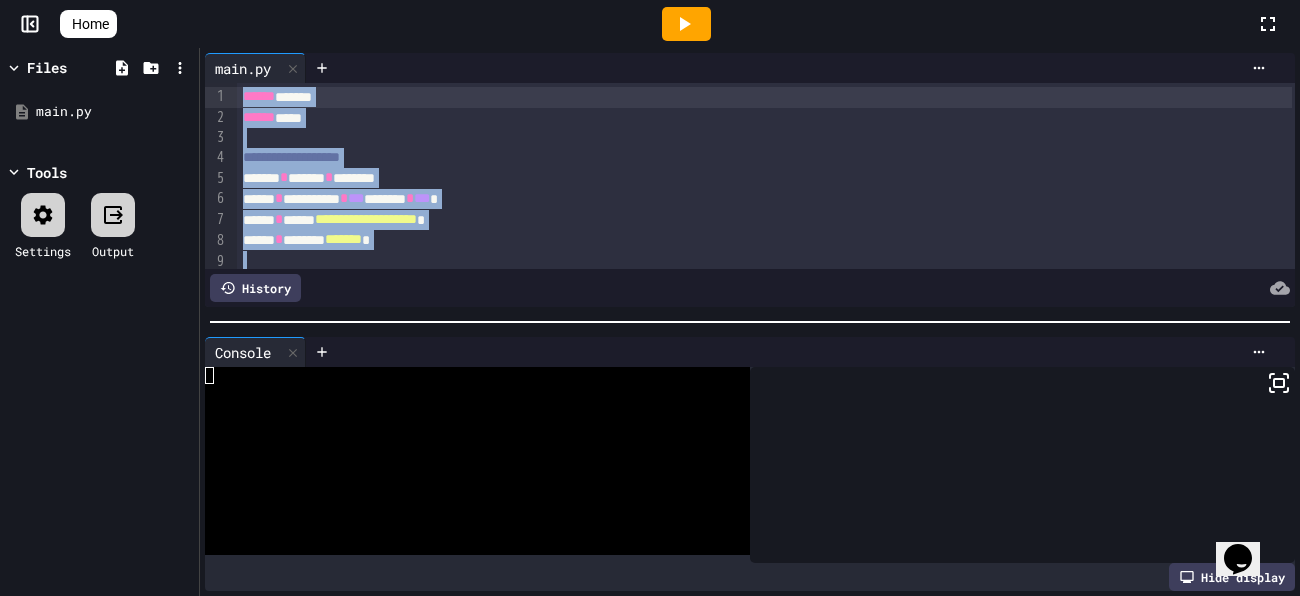 drag, startPoint x: 619, startPoint y: 237, endPoint x: 390, endPoint y: 54, distance: 293.13818 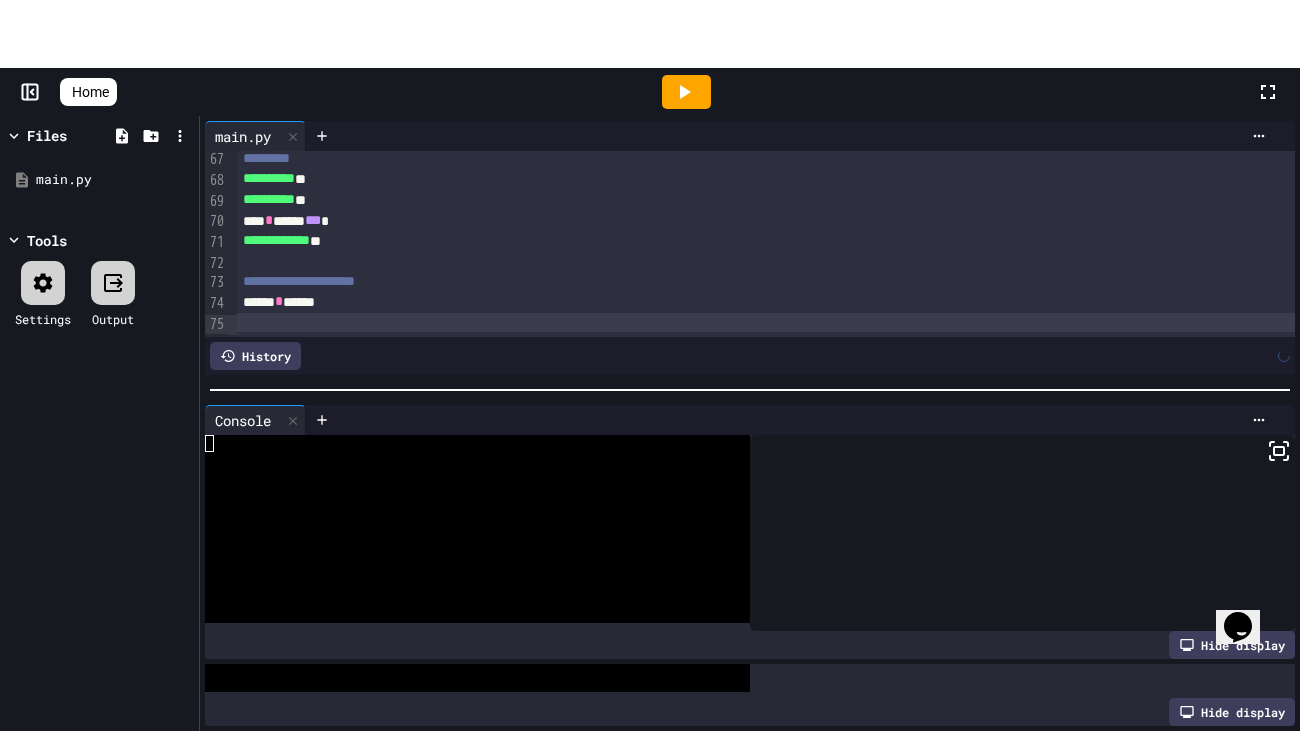 scroll, scrollTop: 1382, scrollLeft: 0, axis: vertical 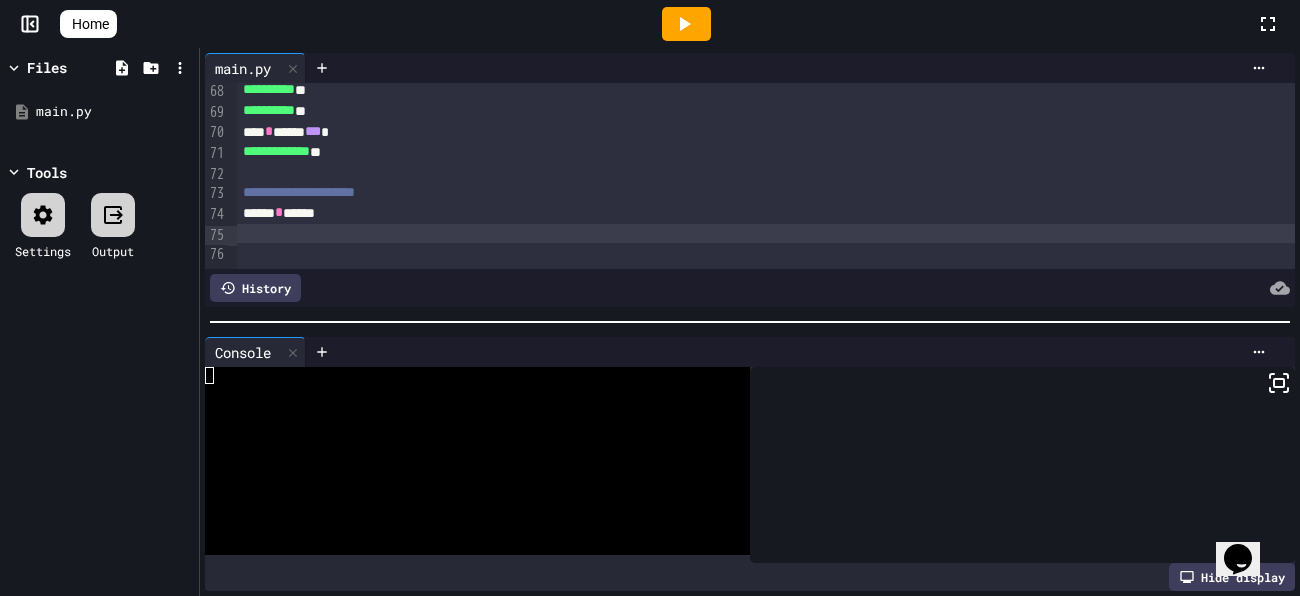 click at bounding box center [686, 24] 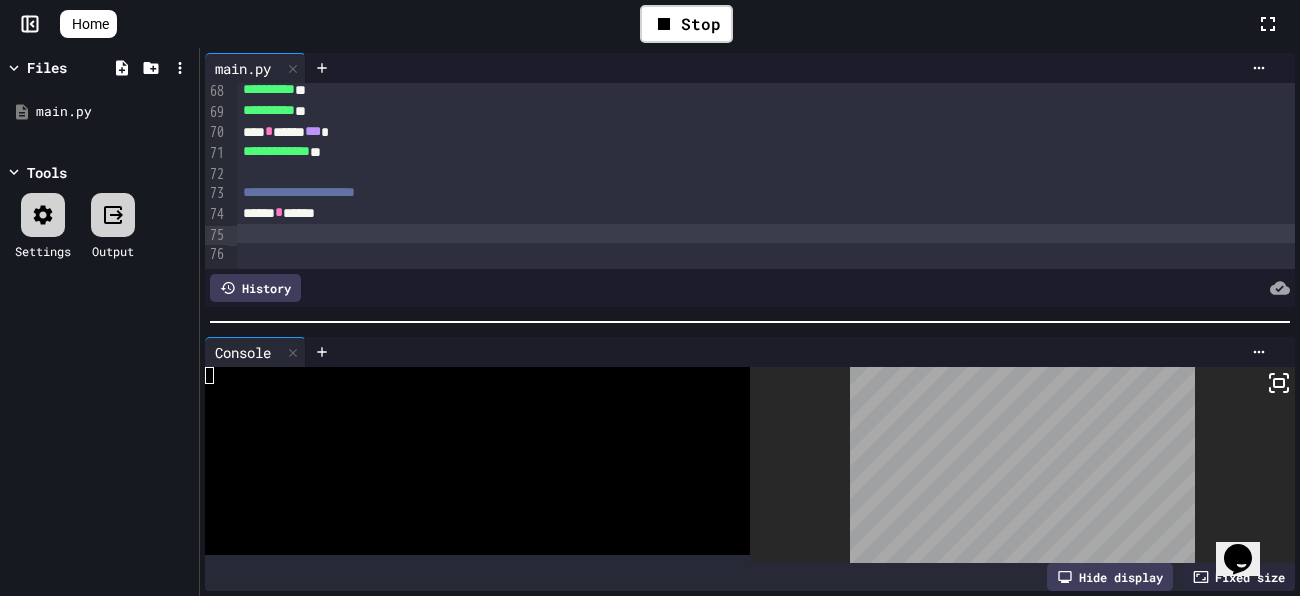 click 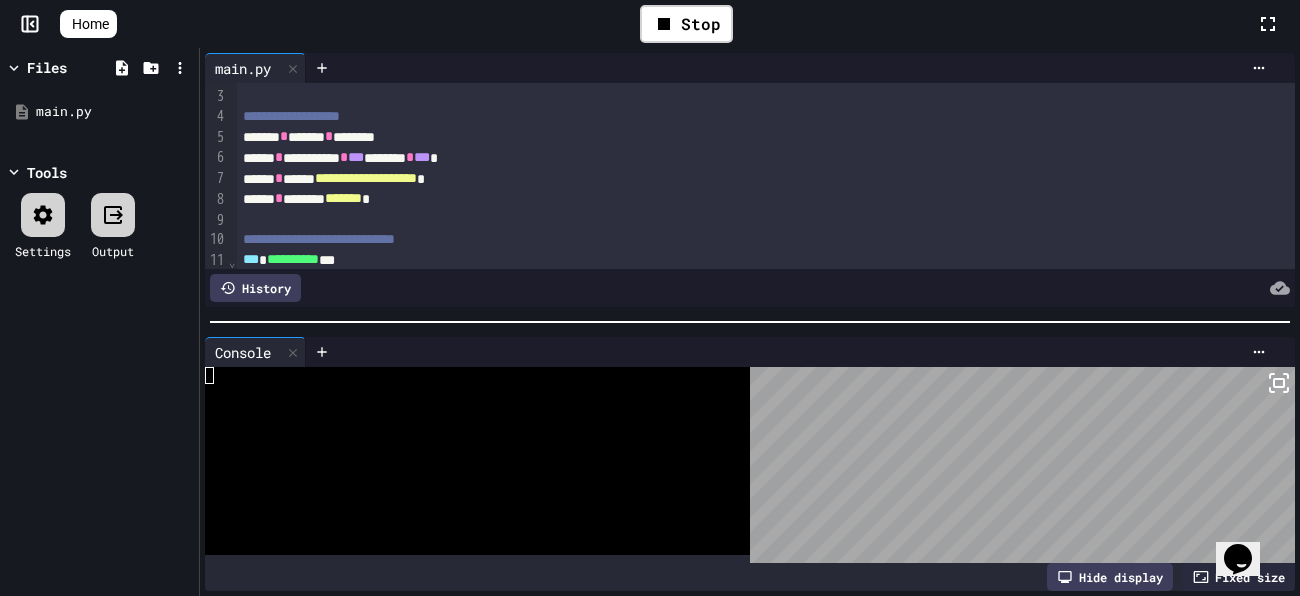 scroll, scrollTop: 35, scrollLeft: 0, axis: vertical 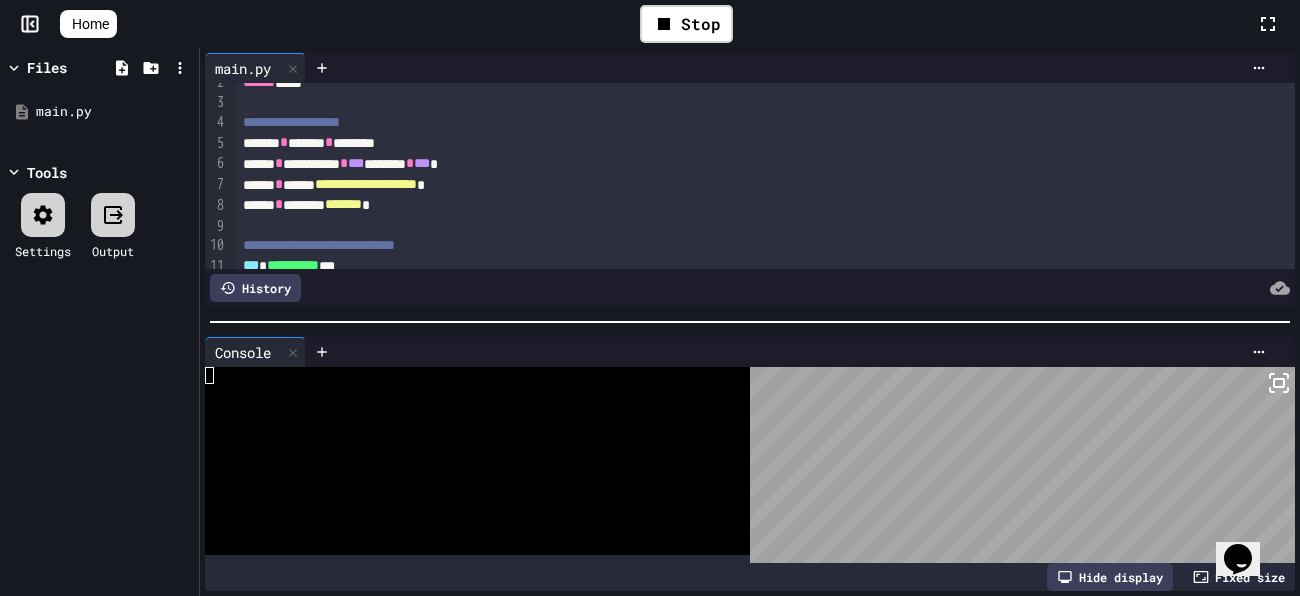 click on "**********" at bounding box center [366, 184] 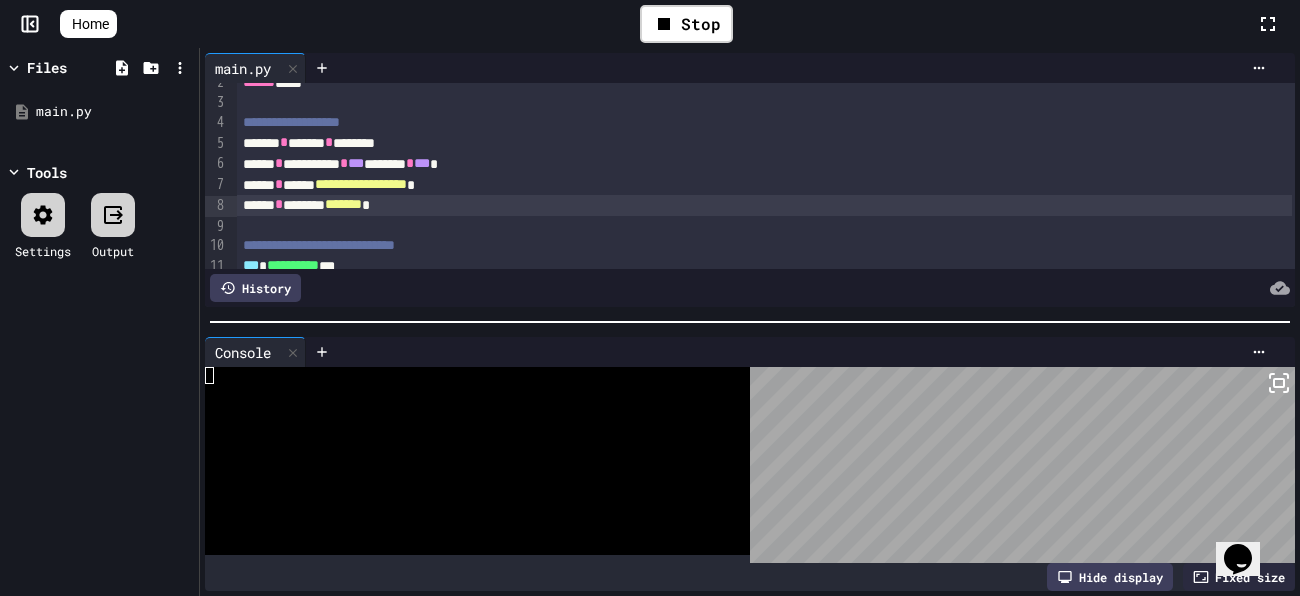 click on "*******" at bounding box center (343, 204) 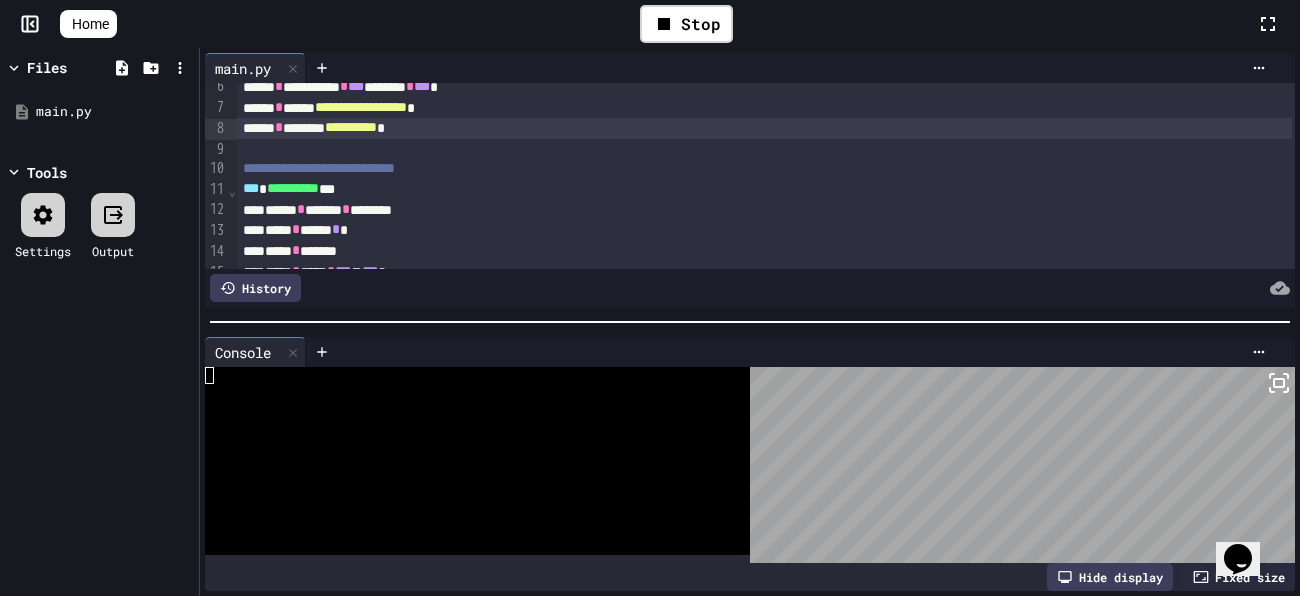 scroll, scrollTop: 107, scrollLeft: 0, axis: vertical 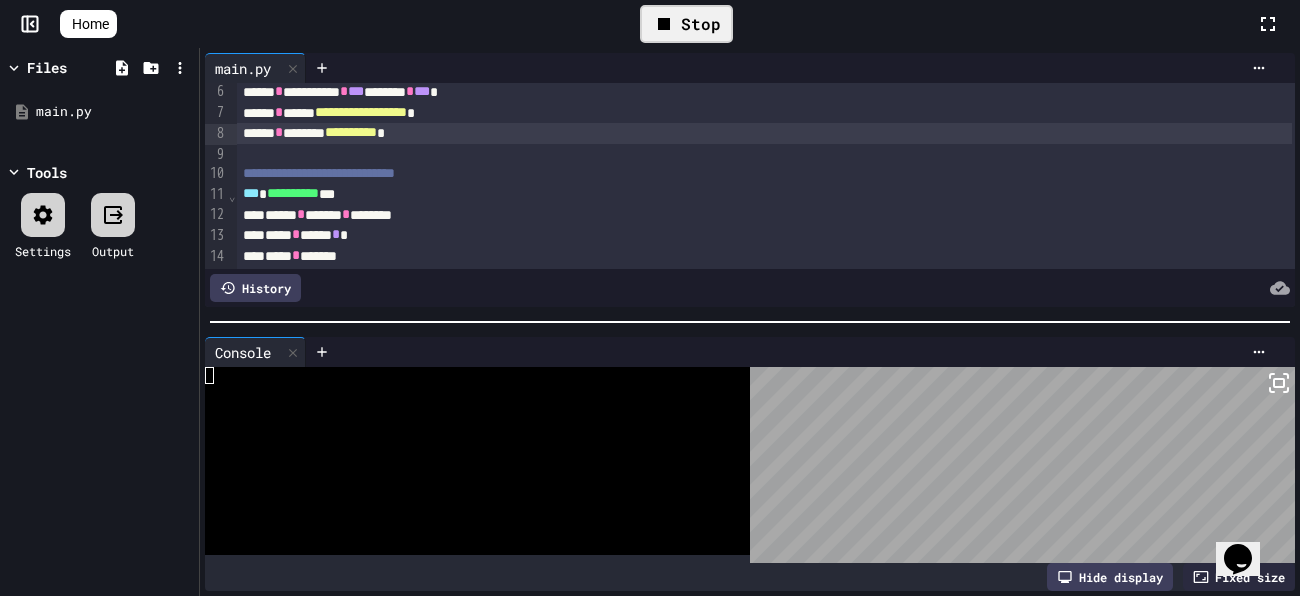 click on "Stop" at bounding box center (686, 24) 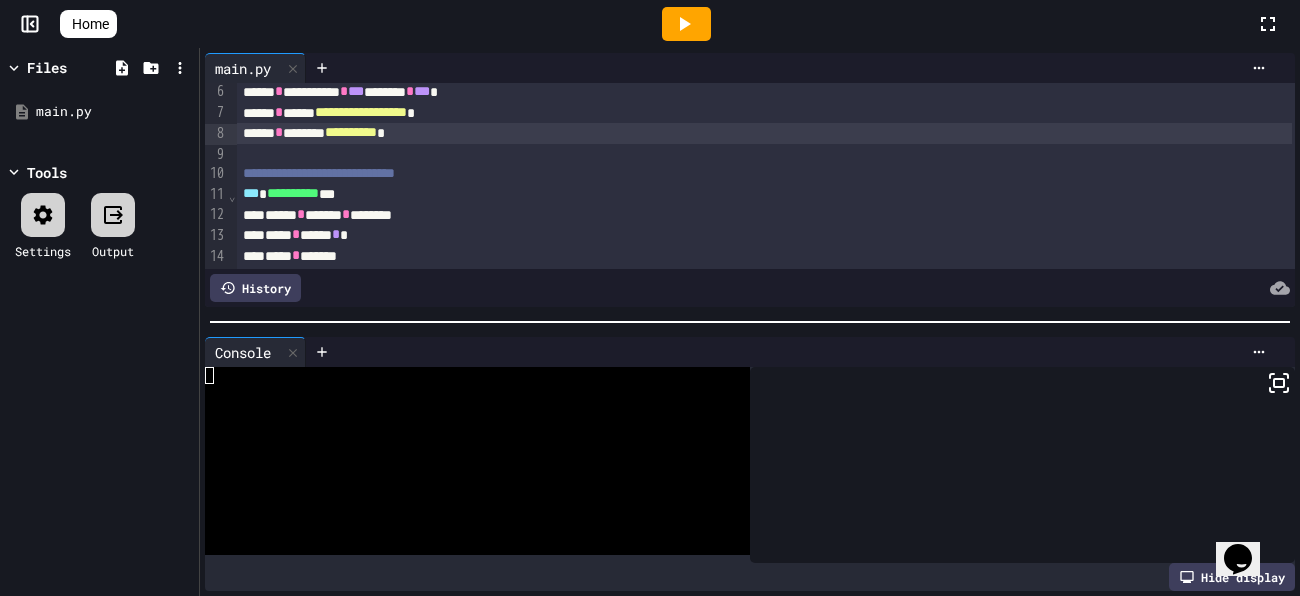 click at bounding box center (686, 24) 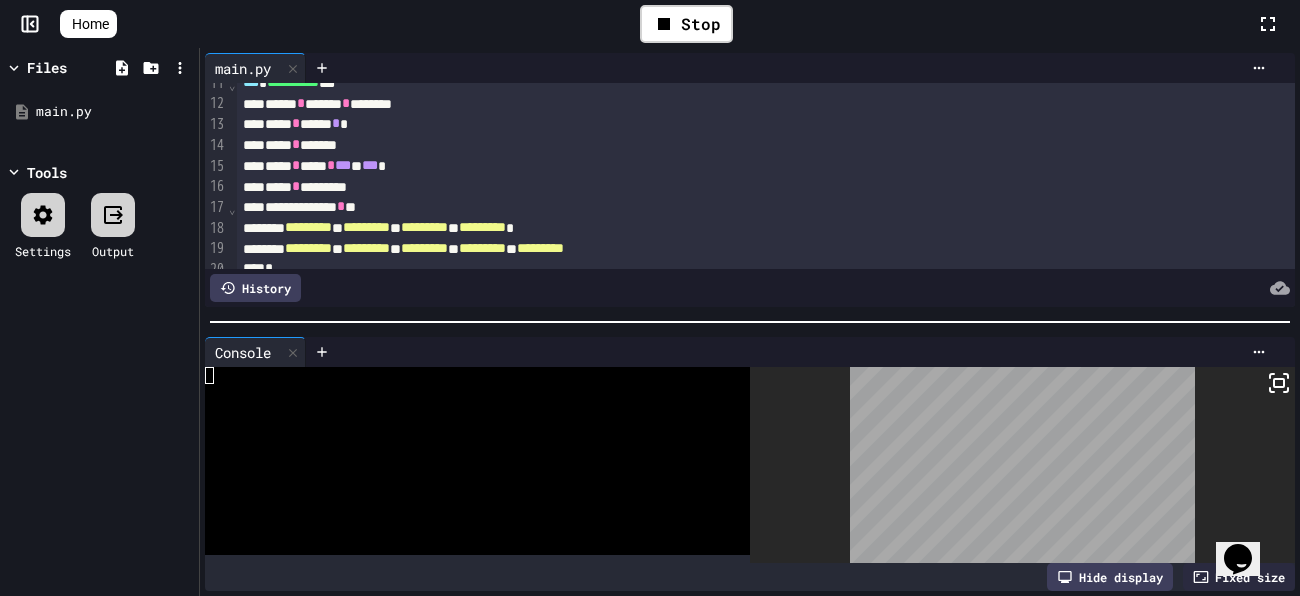 scroll, scrollTop: 220, scrollLeft: 0, axis: vertical 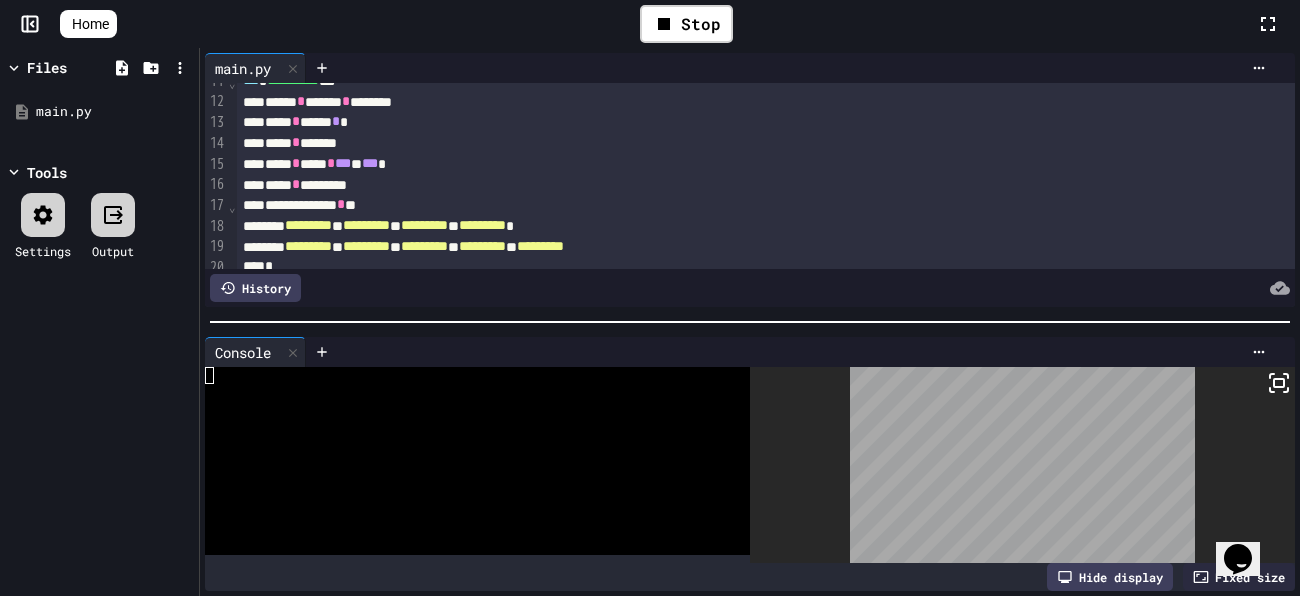 click on "***** * ****** * *" at bounding box center (764, 122) 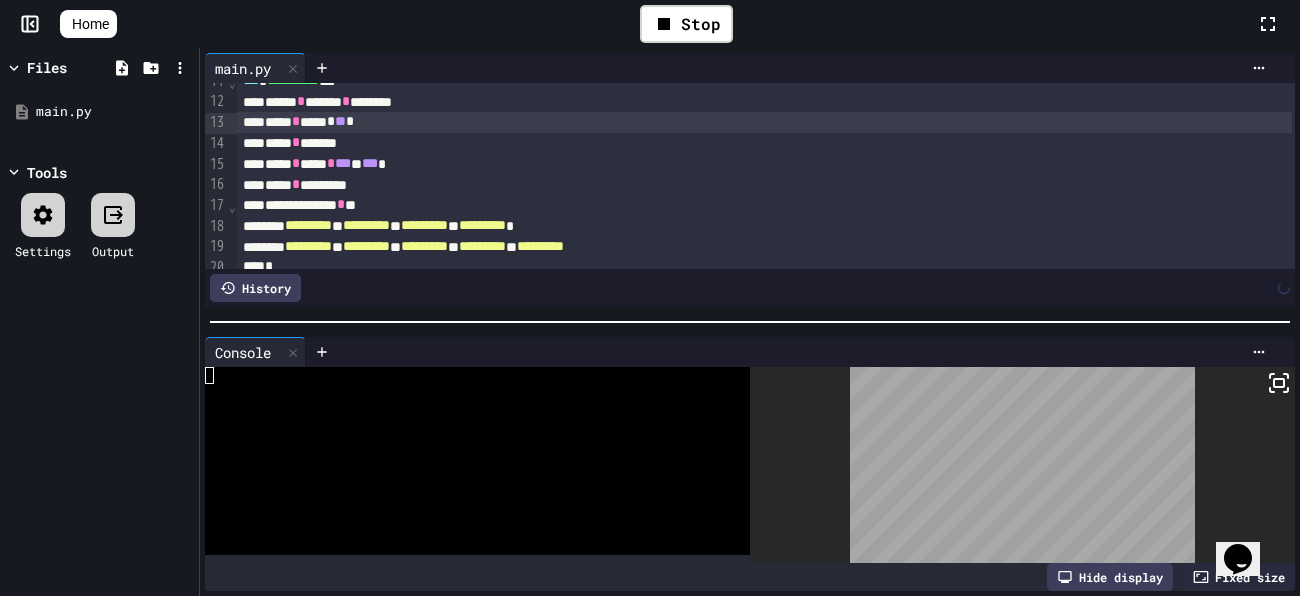 click on "Stop" at bounding box center (686, 24) 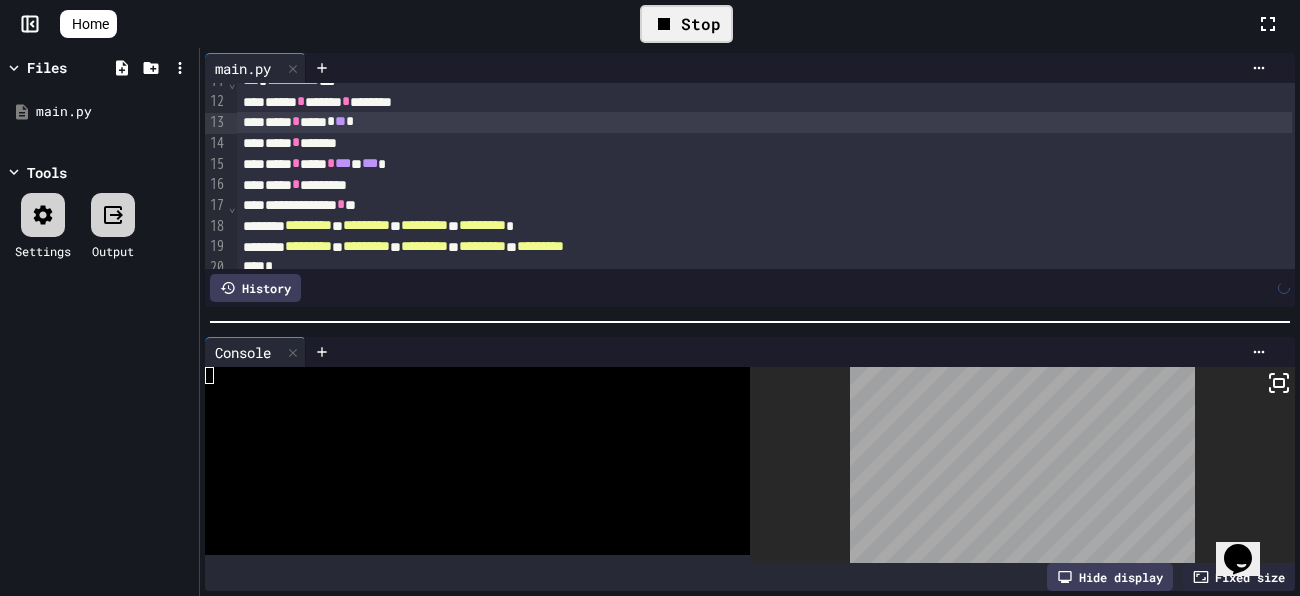 click 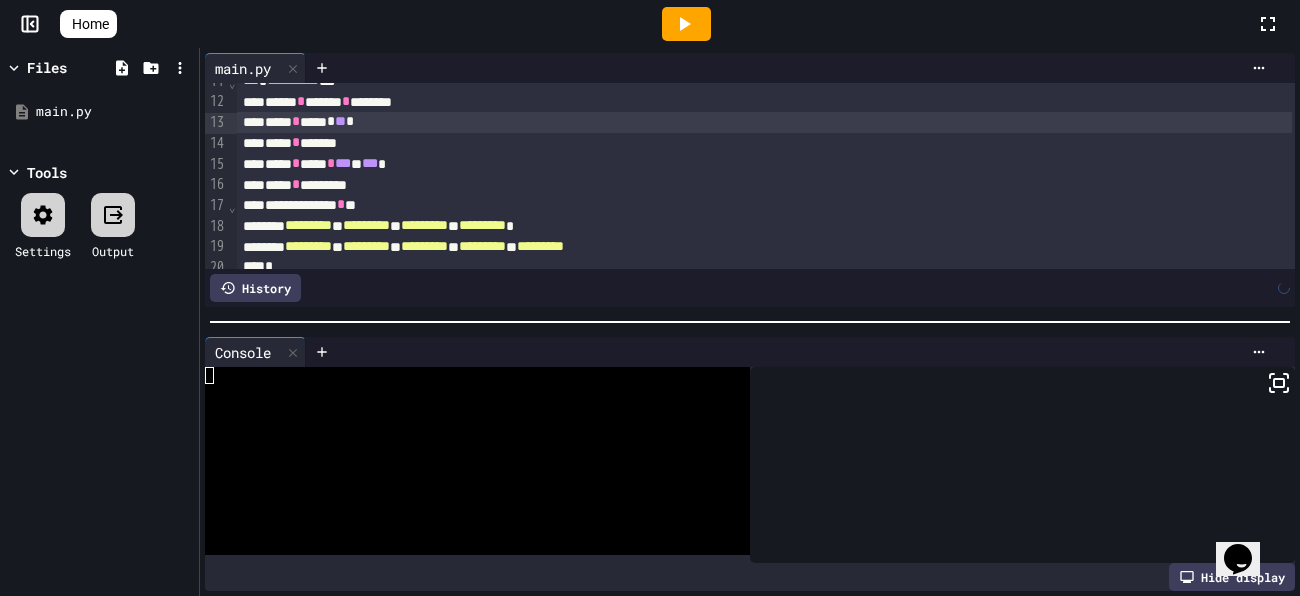 click at bounding box center (686, 24) 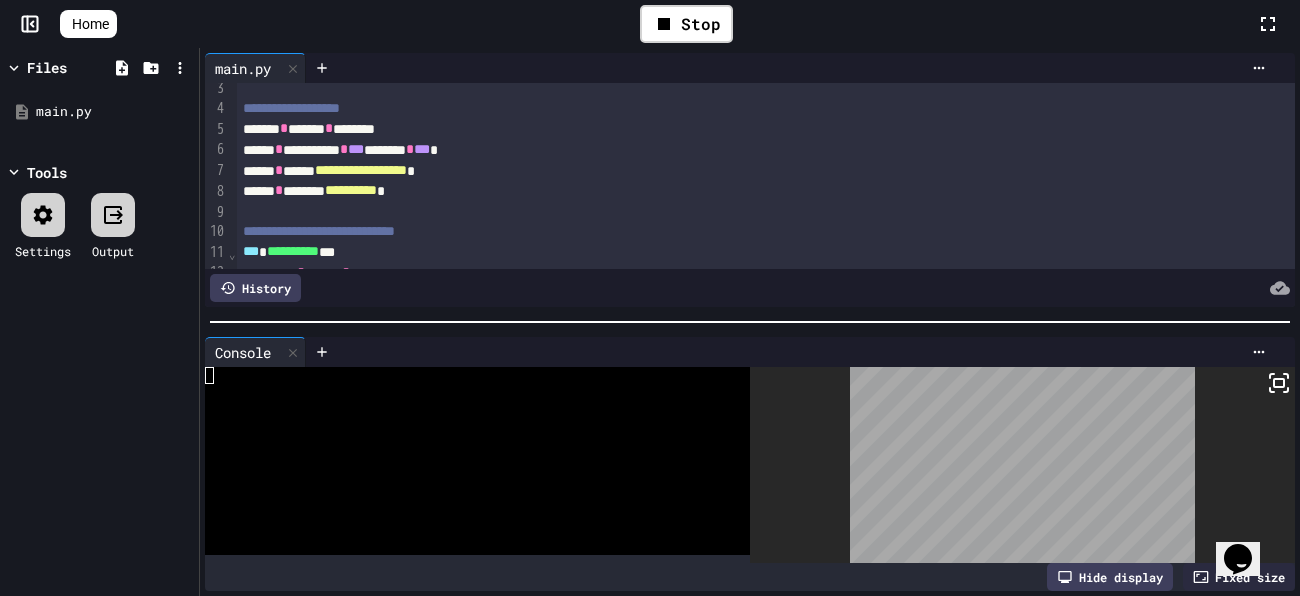 scroll, scrollTop: 51, scrollLeft: 0, axis: vertical 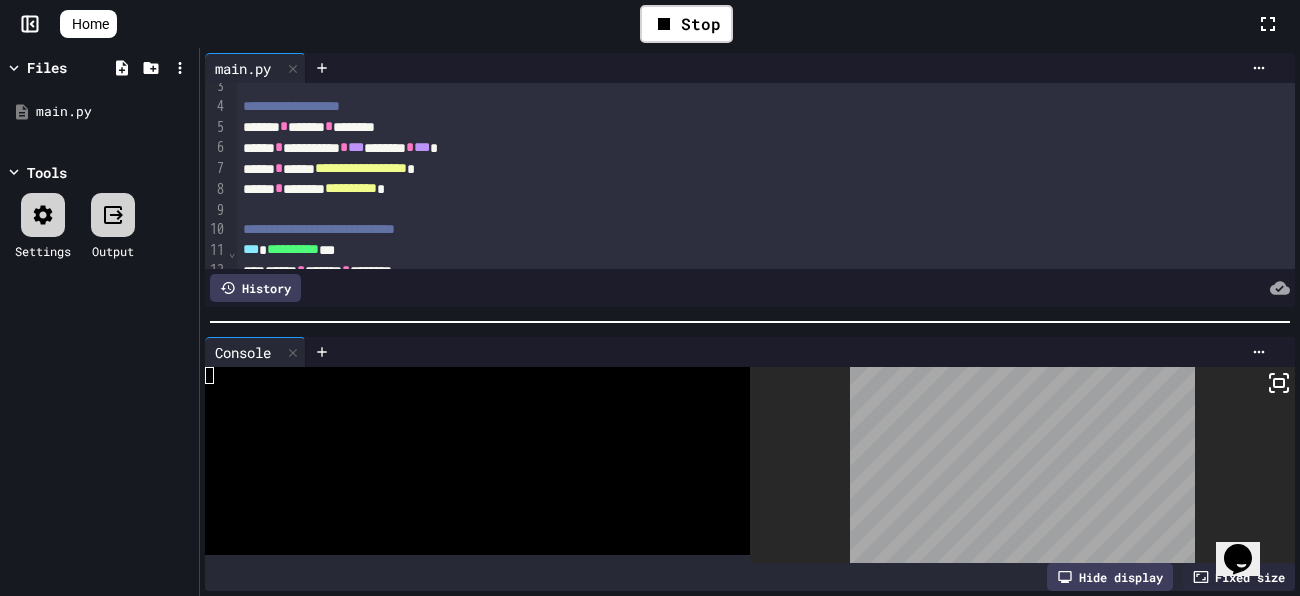 click on "**********" at bounding box center [351, 188] 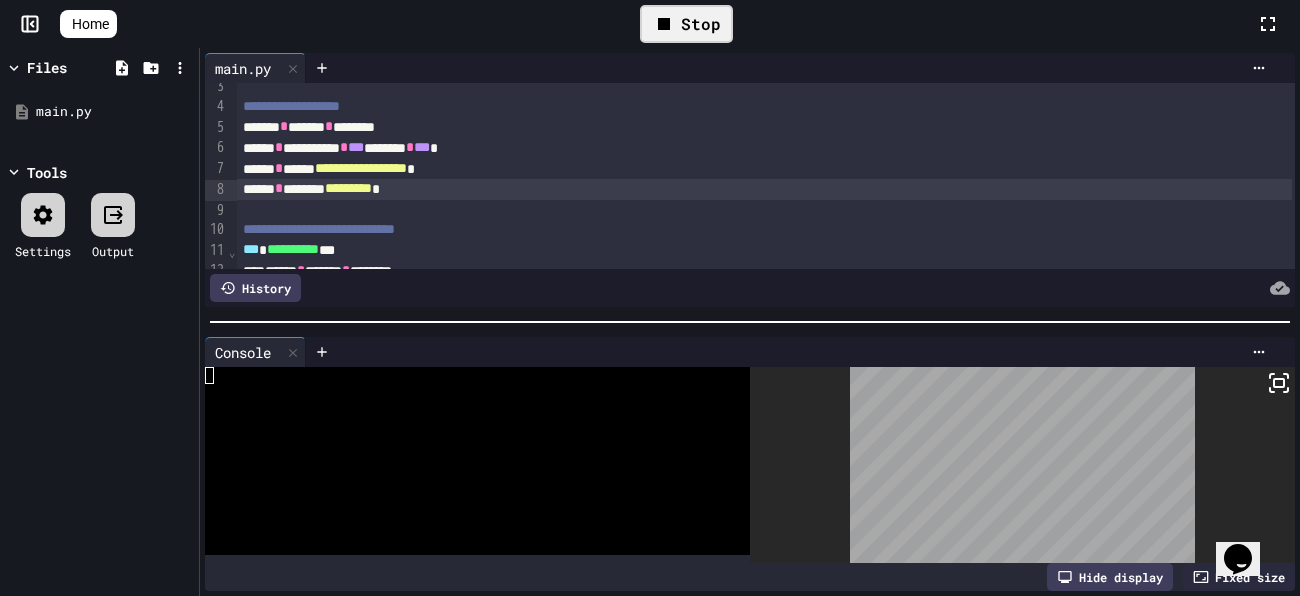 click on "Stop" at bounding box center (686, 24) 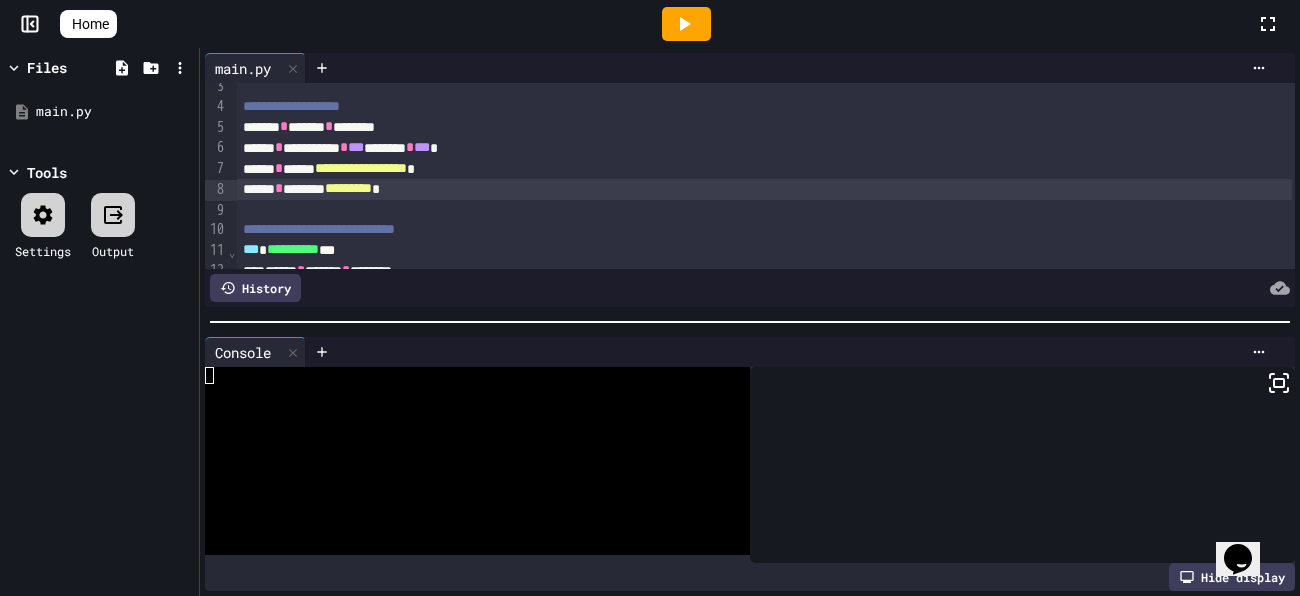 click 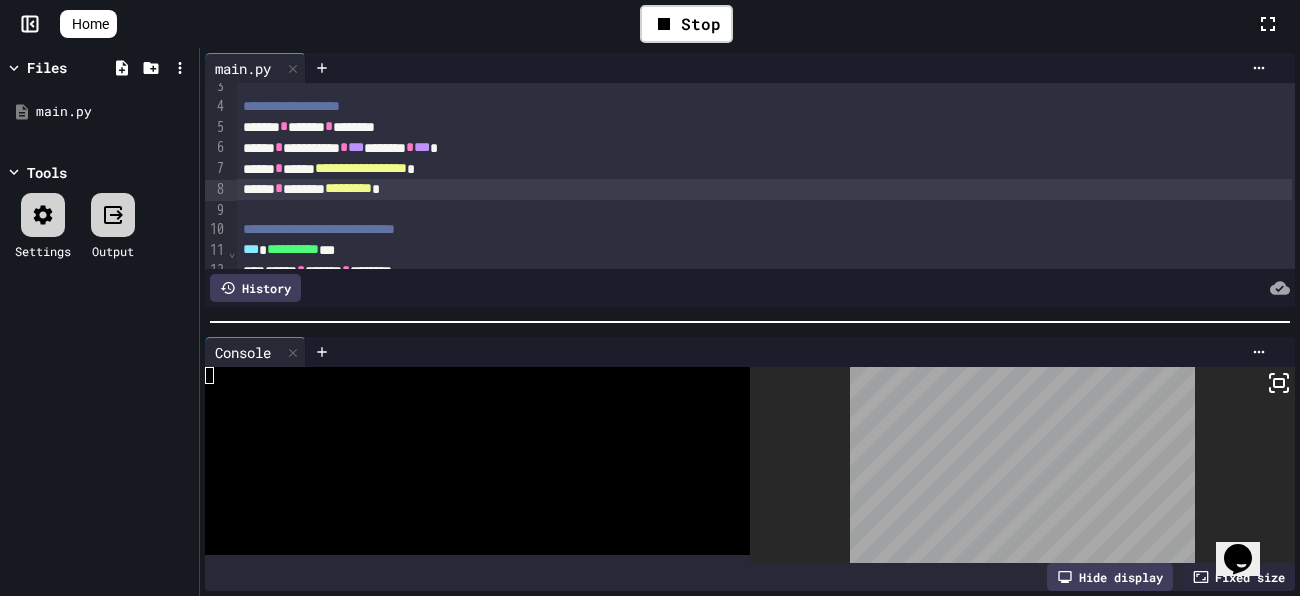 scroll, scrollTop: 34, scrollLeft: 0, axis: vertical 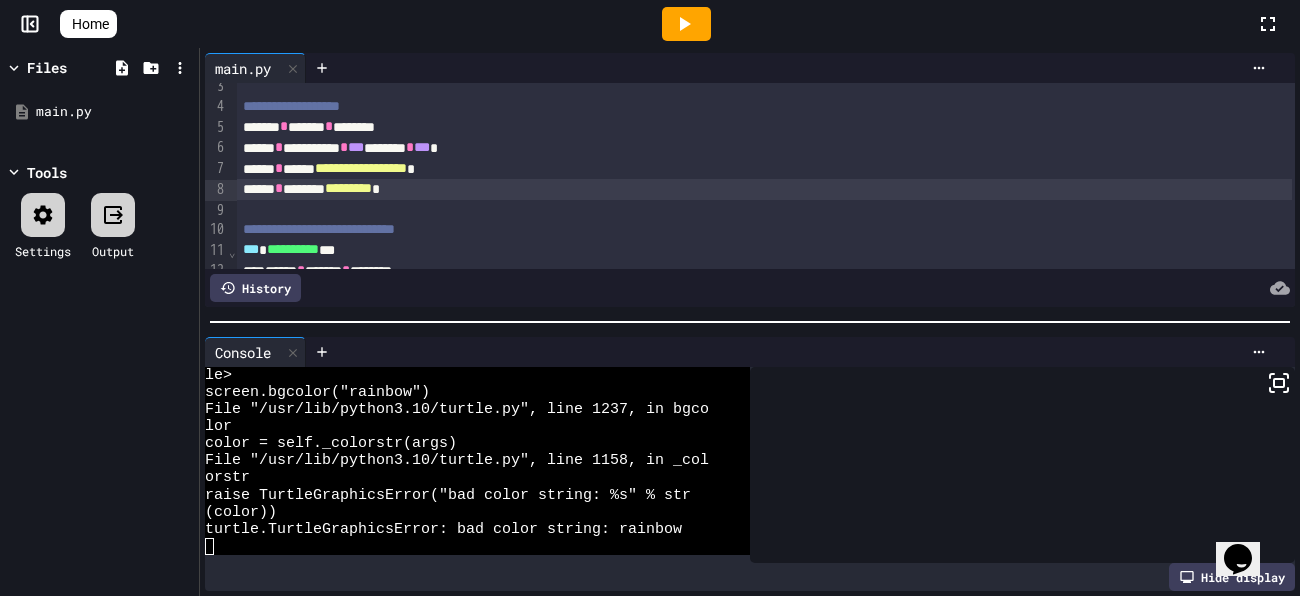 click on "*********" at bounding box center (348, 188) 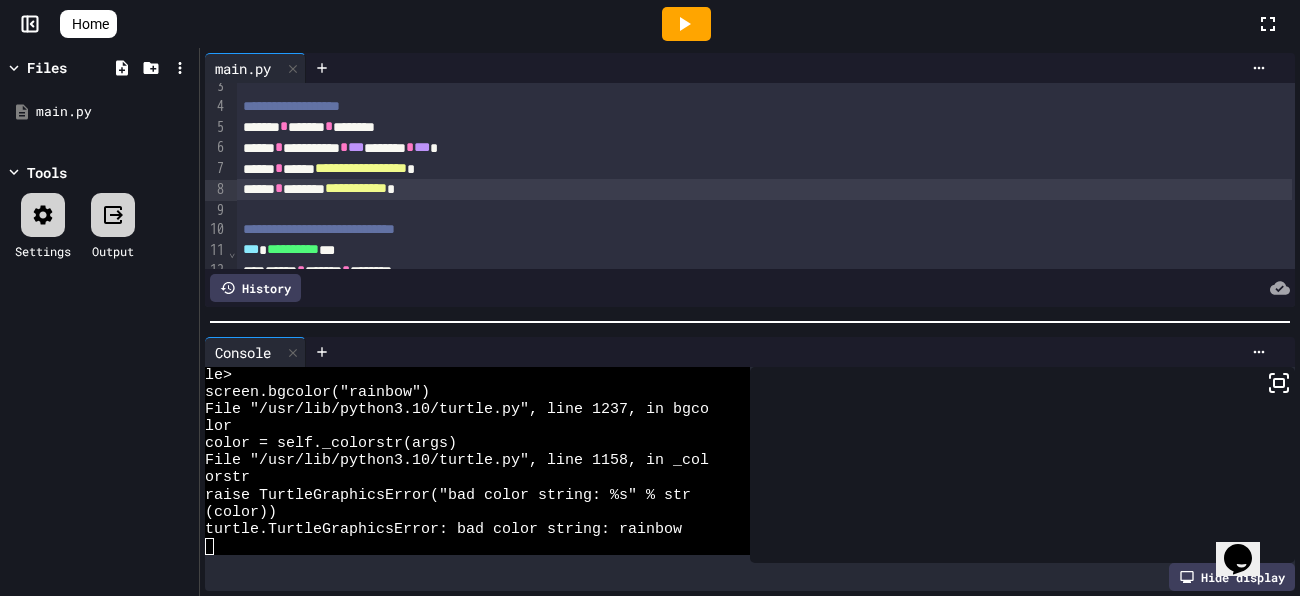 click at bounding box center [686, 24] 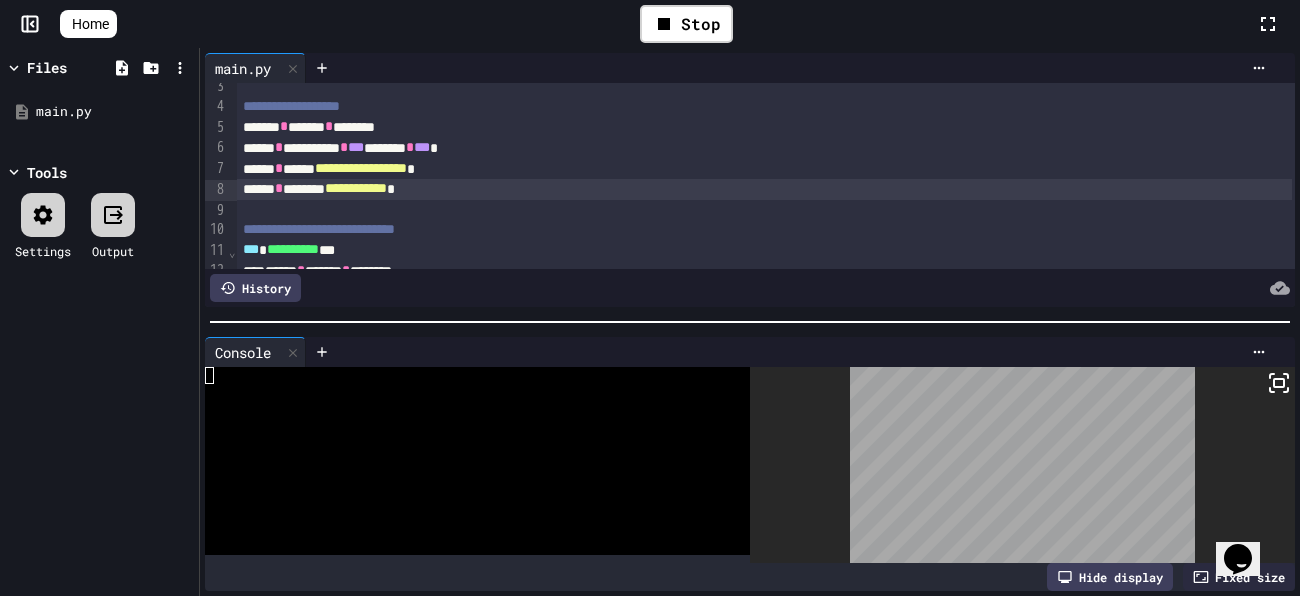 scroll, scrollTop: 34, scrollLeft: 0, axis: vertical 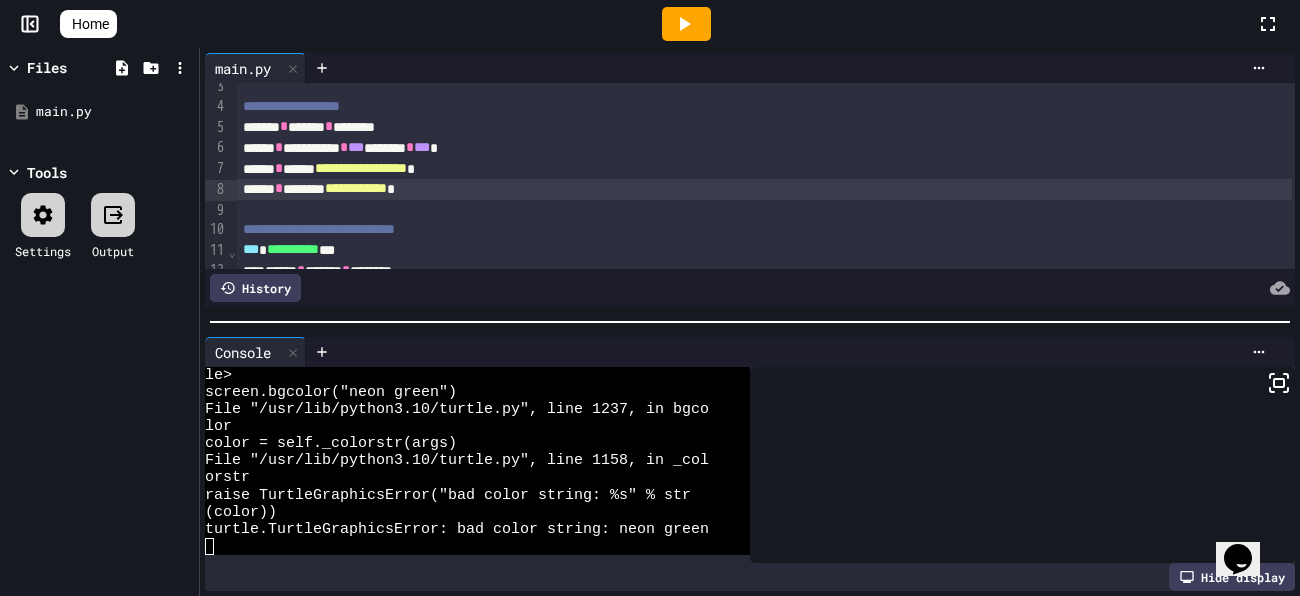 click on "**********" at bounding box center (356, 188) 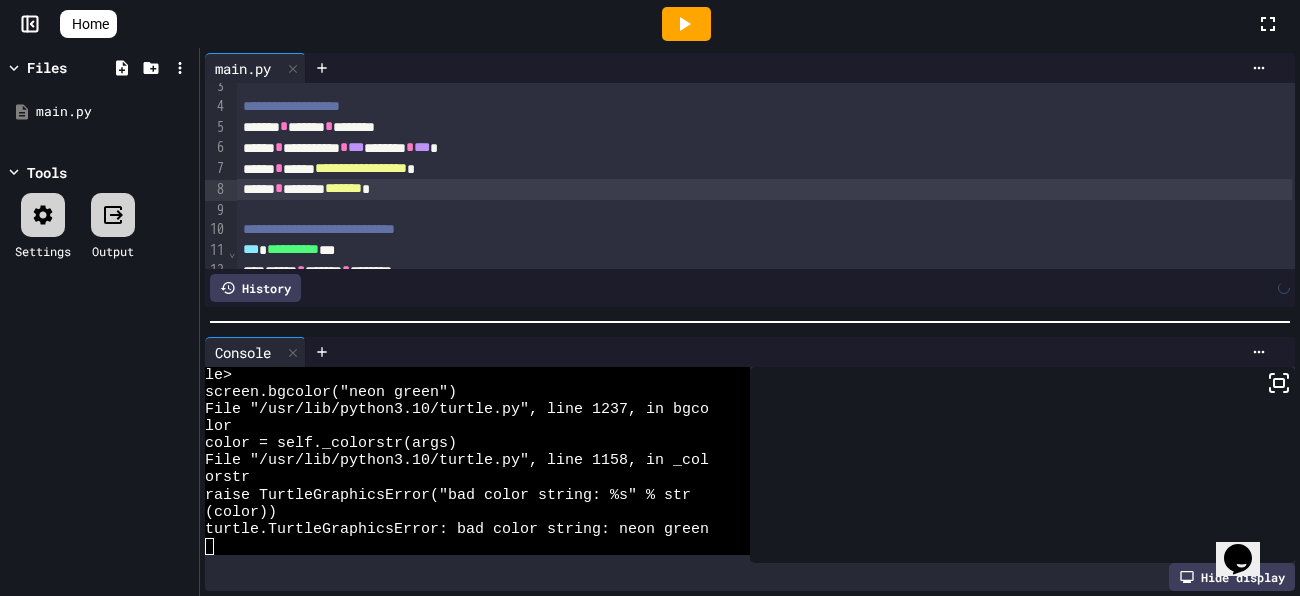 click 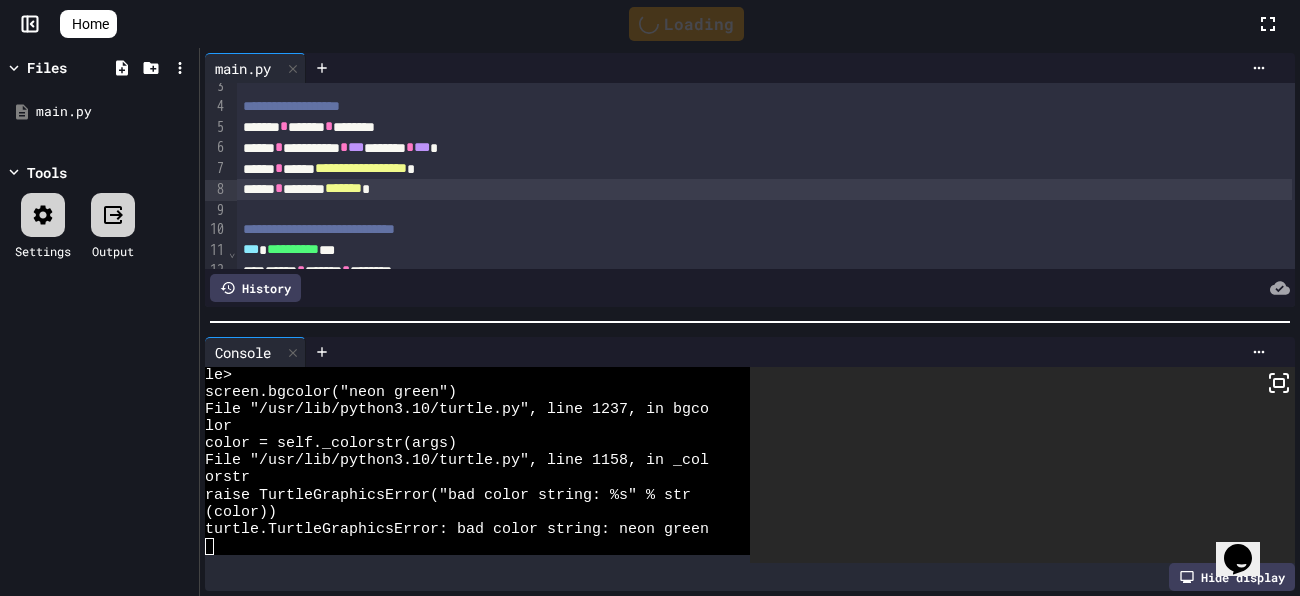 scroll, scrollTop: 0, scrollLeft: 0, axis: both 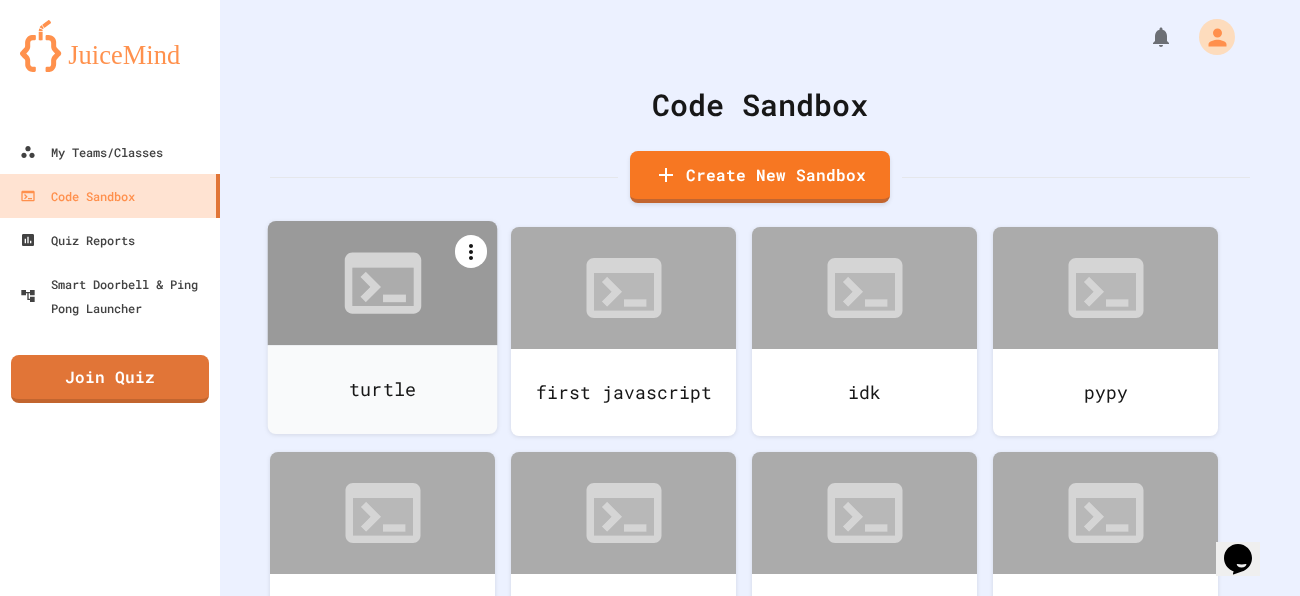 click 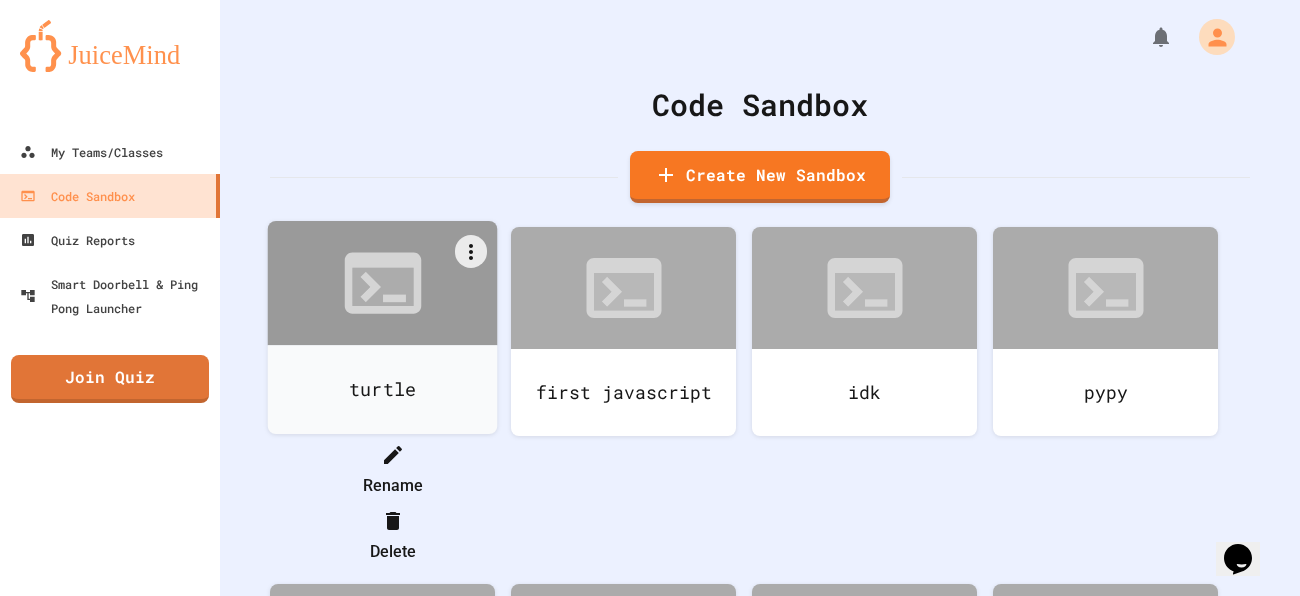 click on "Delete" at bounding box center [392, 536] 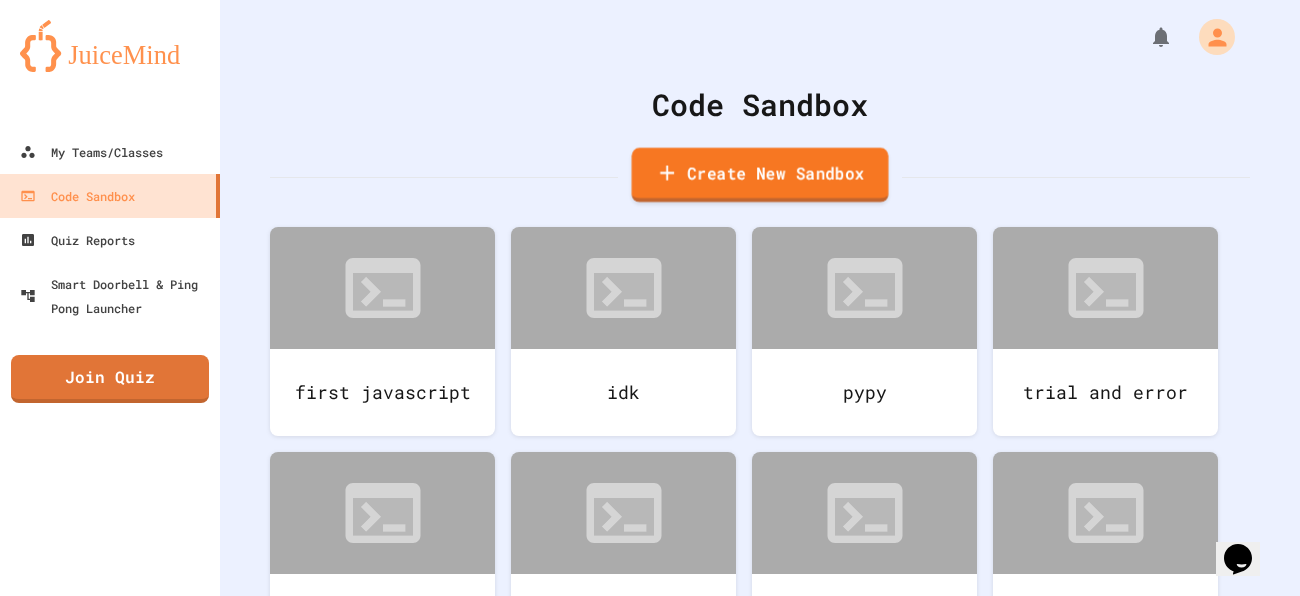 click on "Create New Sandbox" at bounding box center [760, 175] 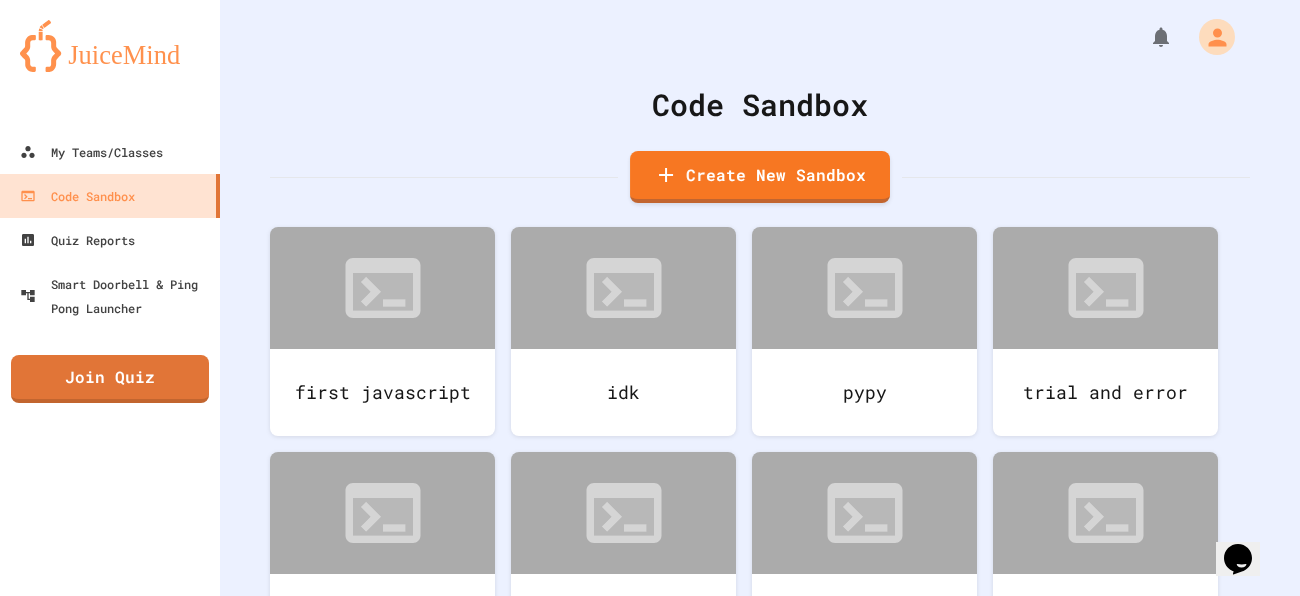 click at bounding box center [650, 693] 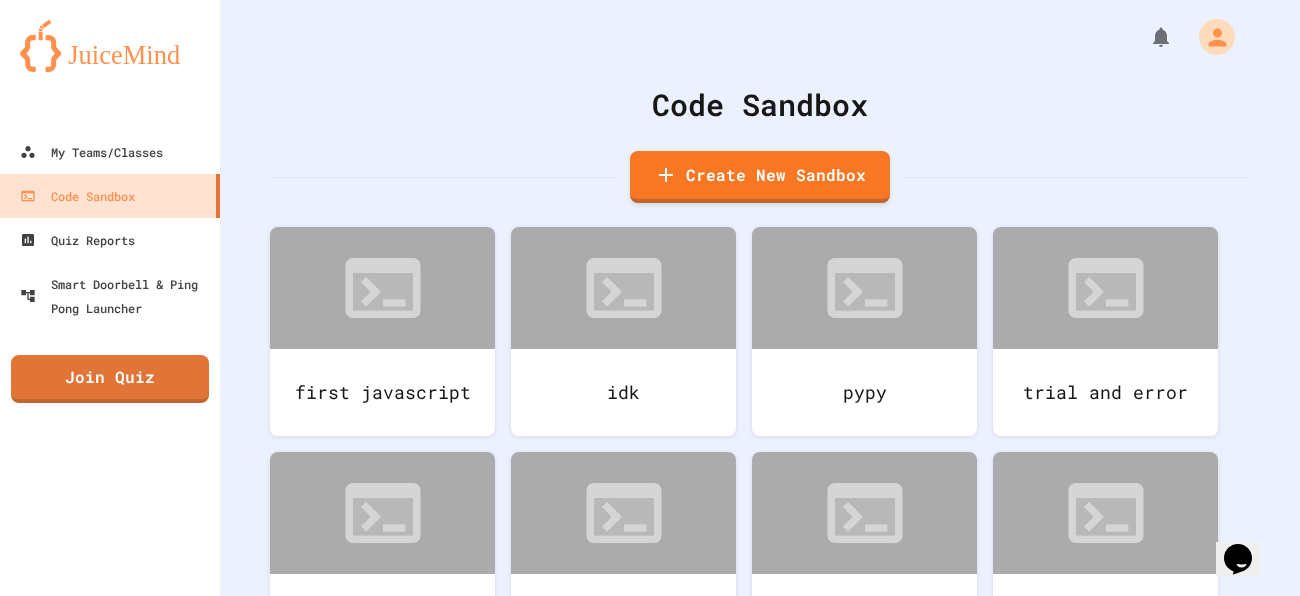 type on "*" 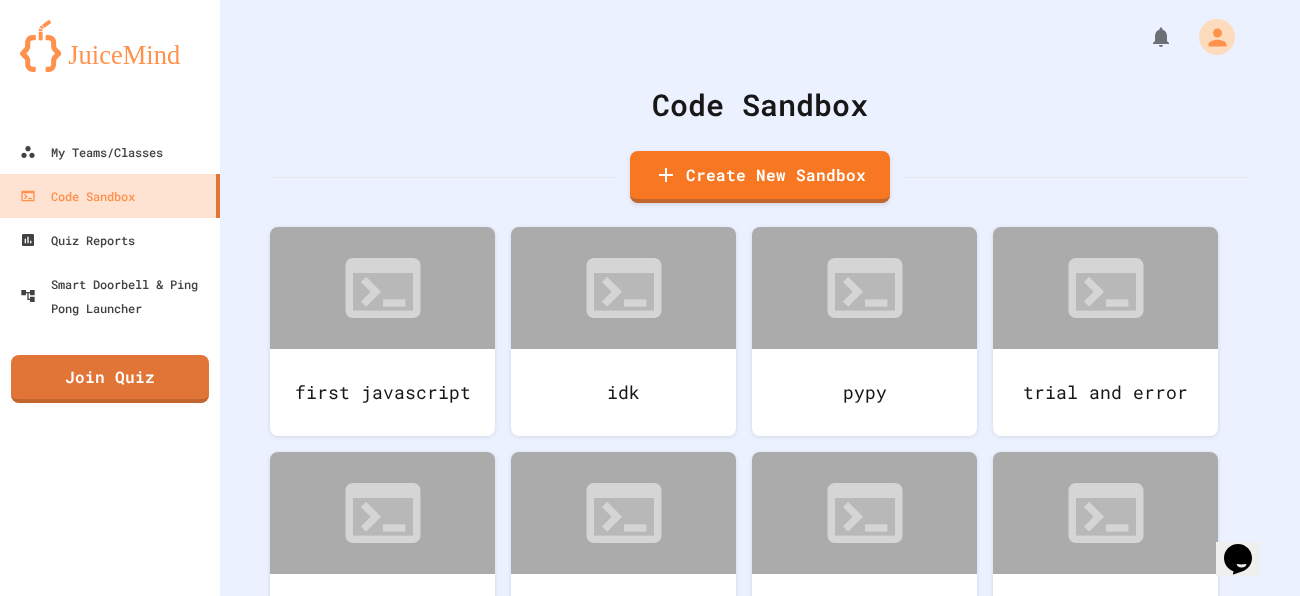 click on "Python" at bounding box center (660, 1229) 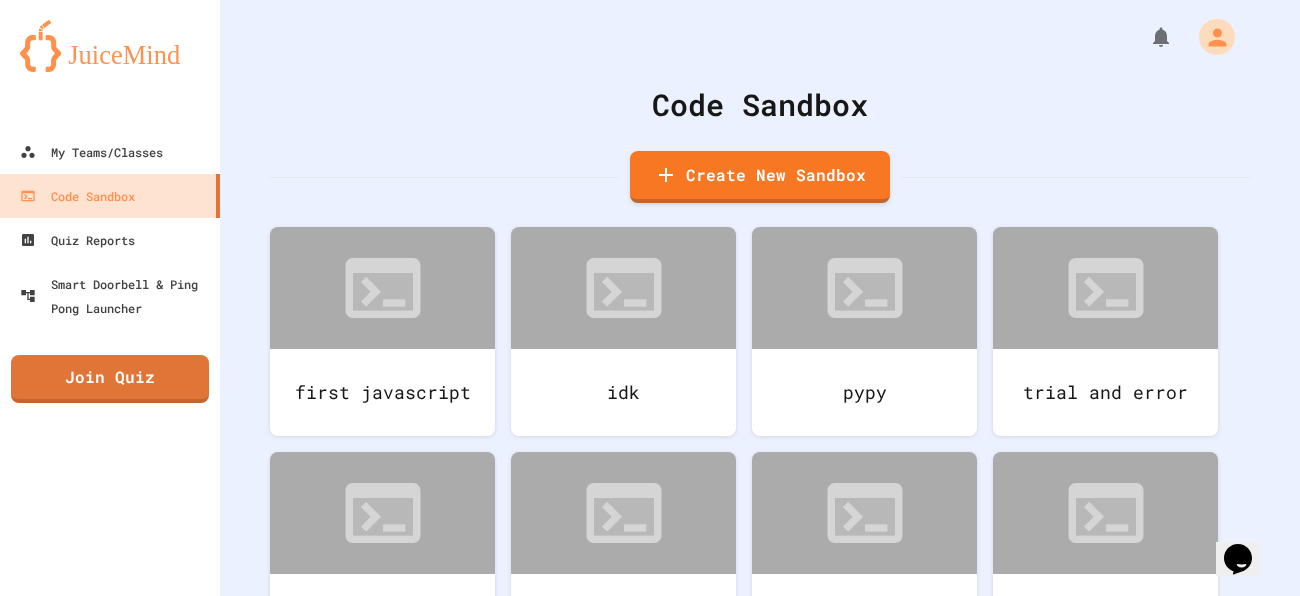click on "Create Sandbox" at bounding box center (650, 1157) 